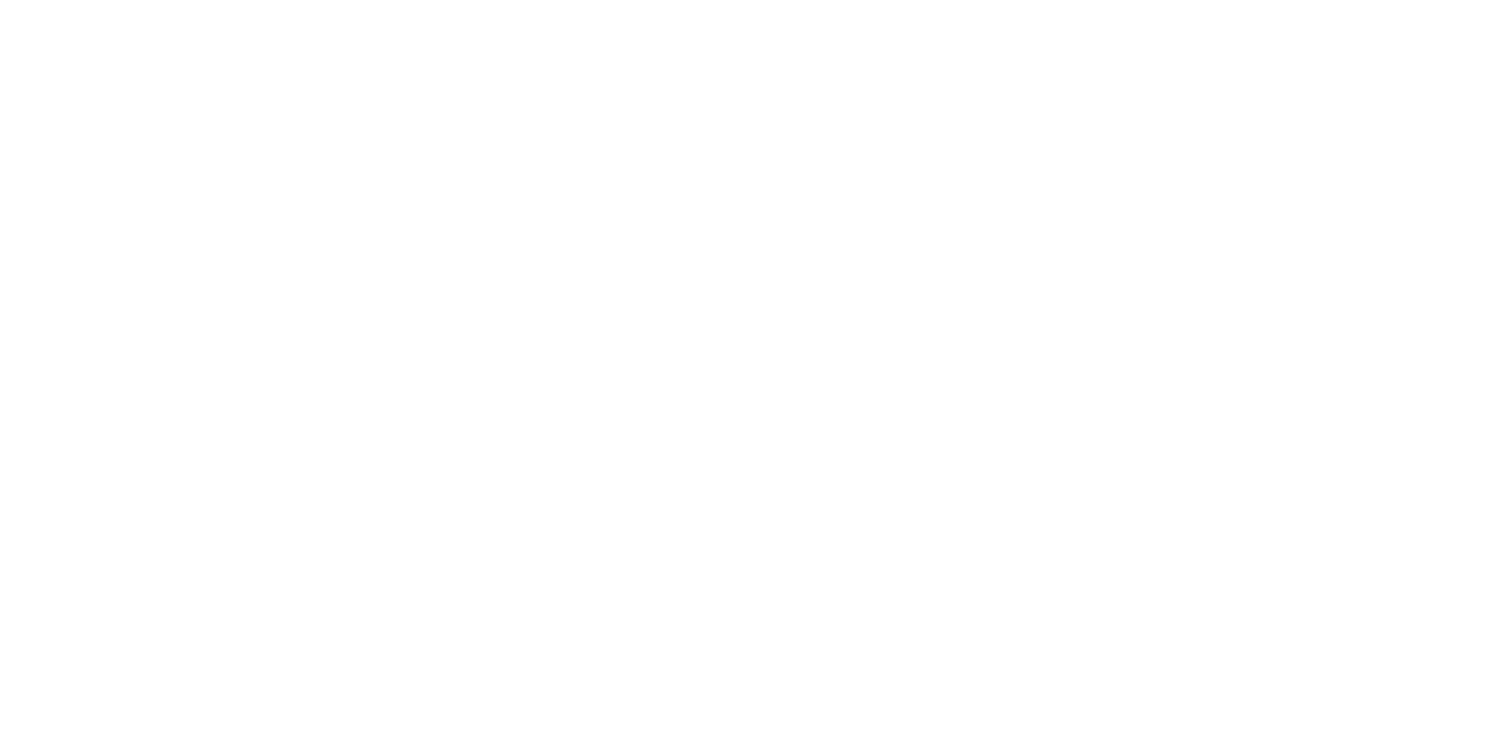 scroll, scrollTop: 0, scrollLeft: 0, axis: both 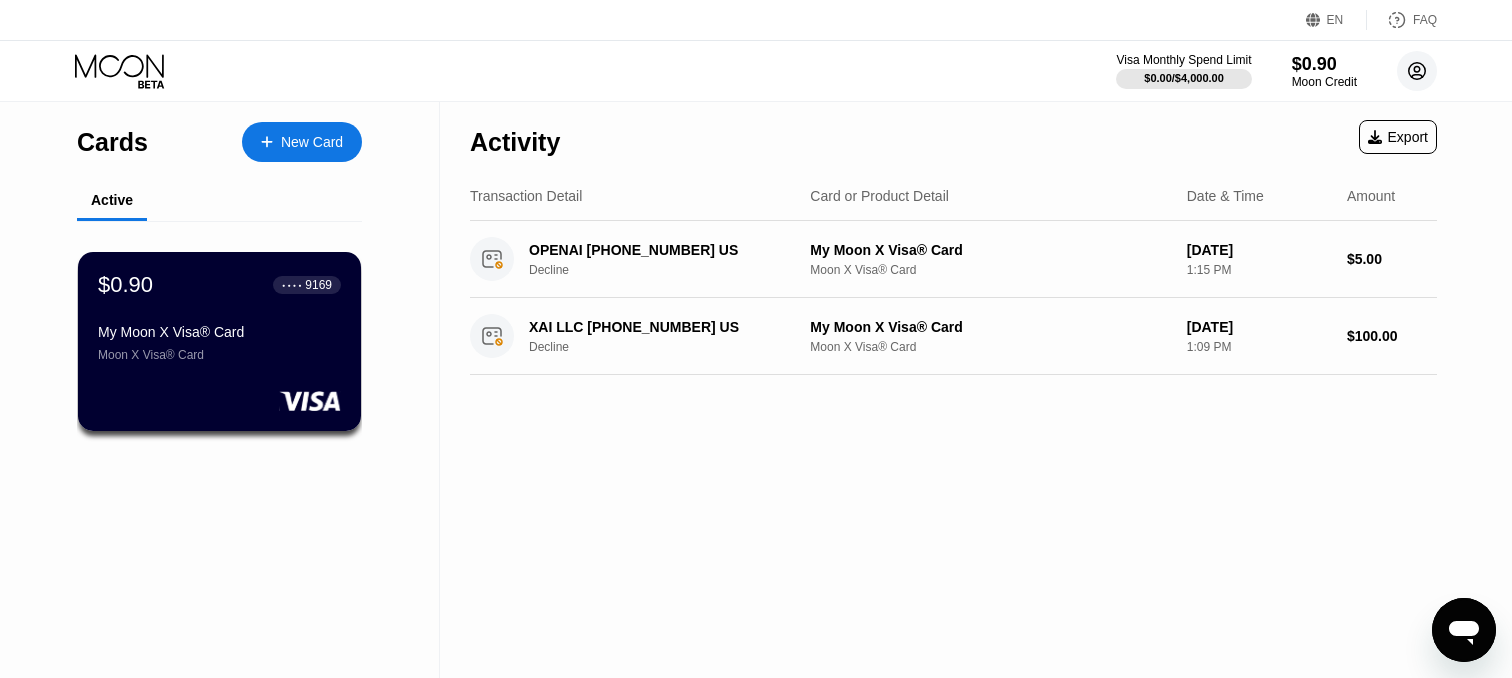 click 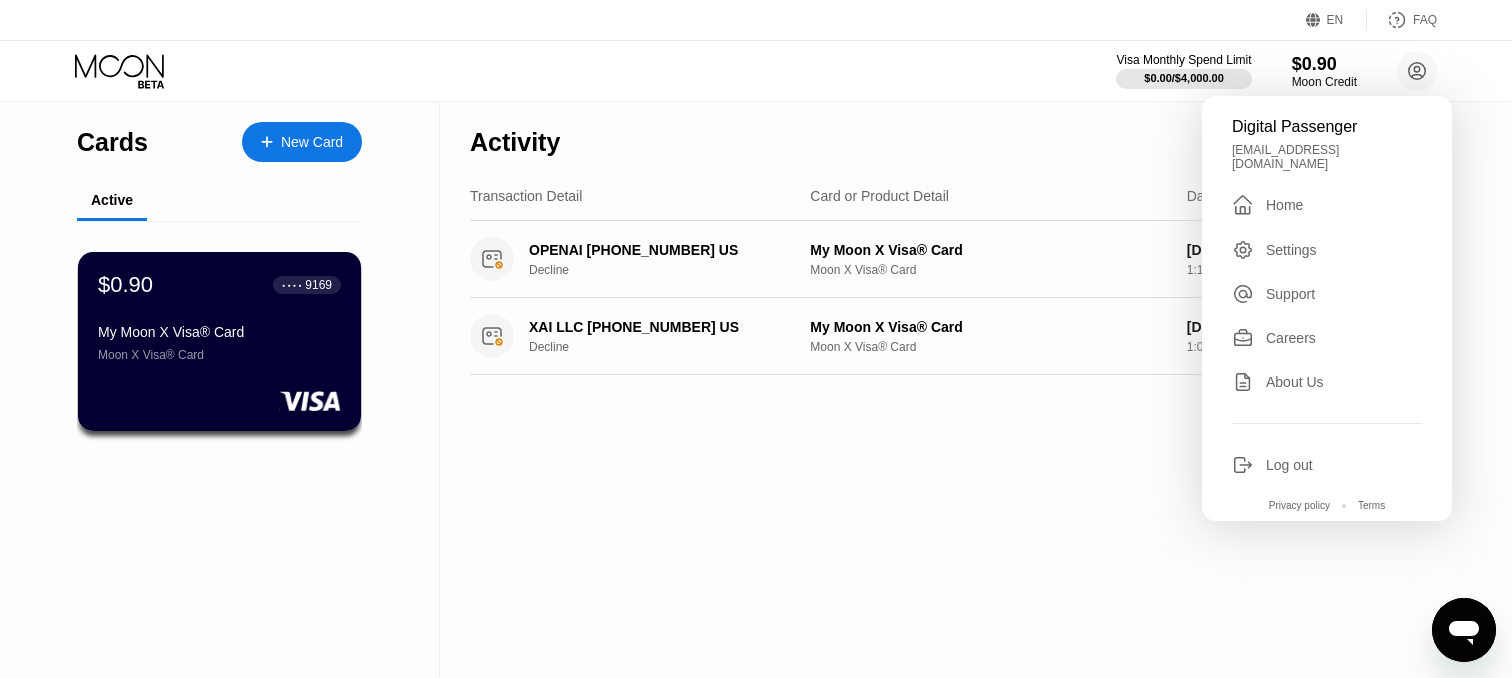 click on "Digital Passenger [EMAIL_ADDRESS][DOMAIN_NAME]  Home Settings Support Careers About Us Log out Privacy policy Terms" at bounding box center (1327, 308) 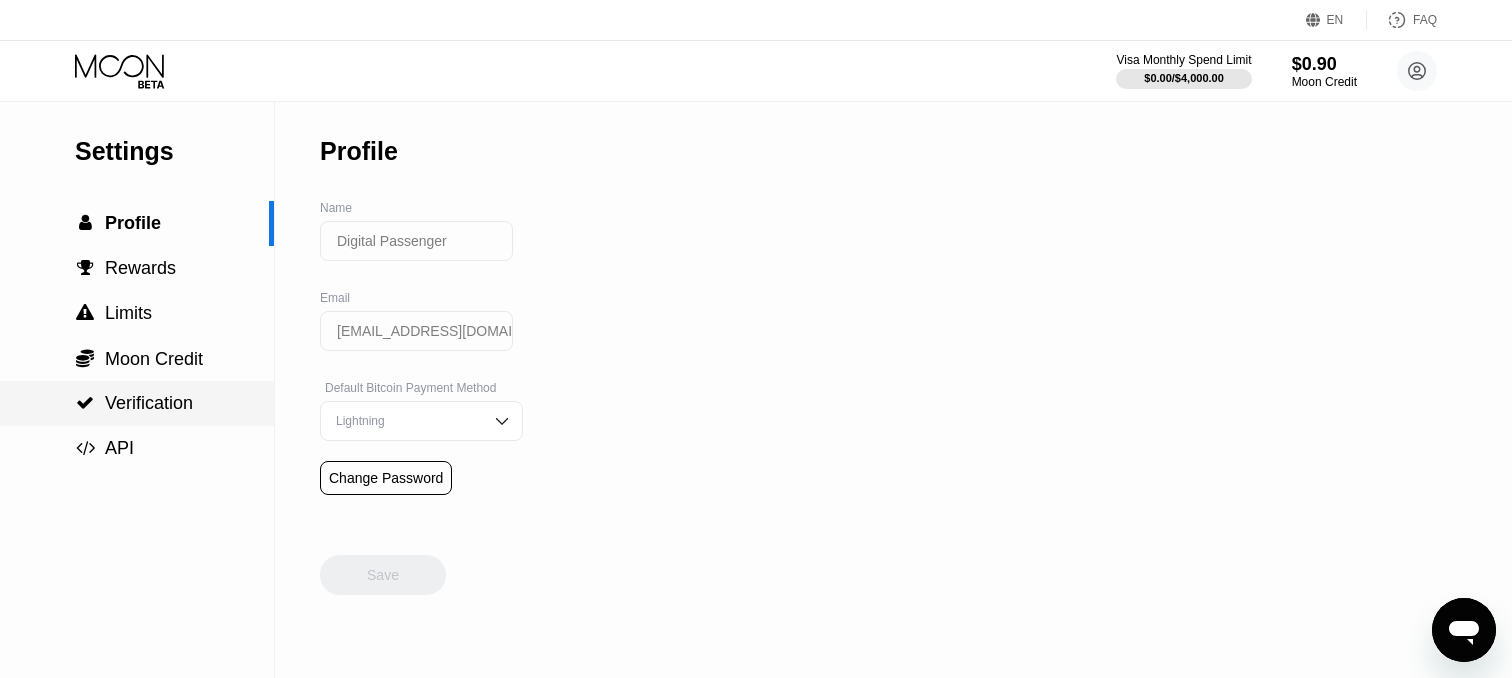 click on "Verification" at bounding box center [149, 403] 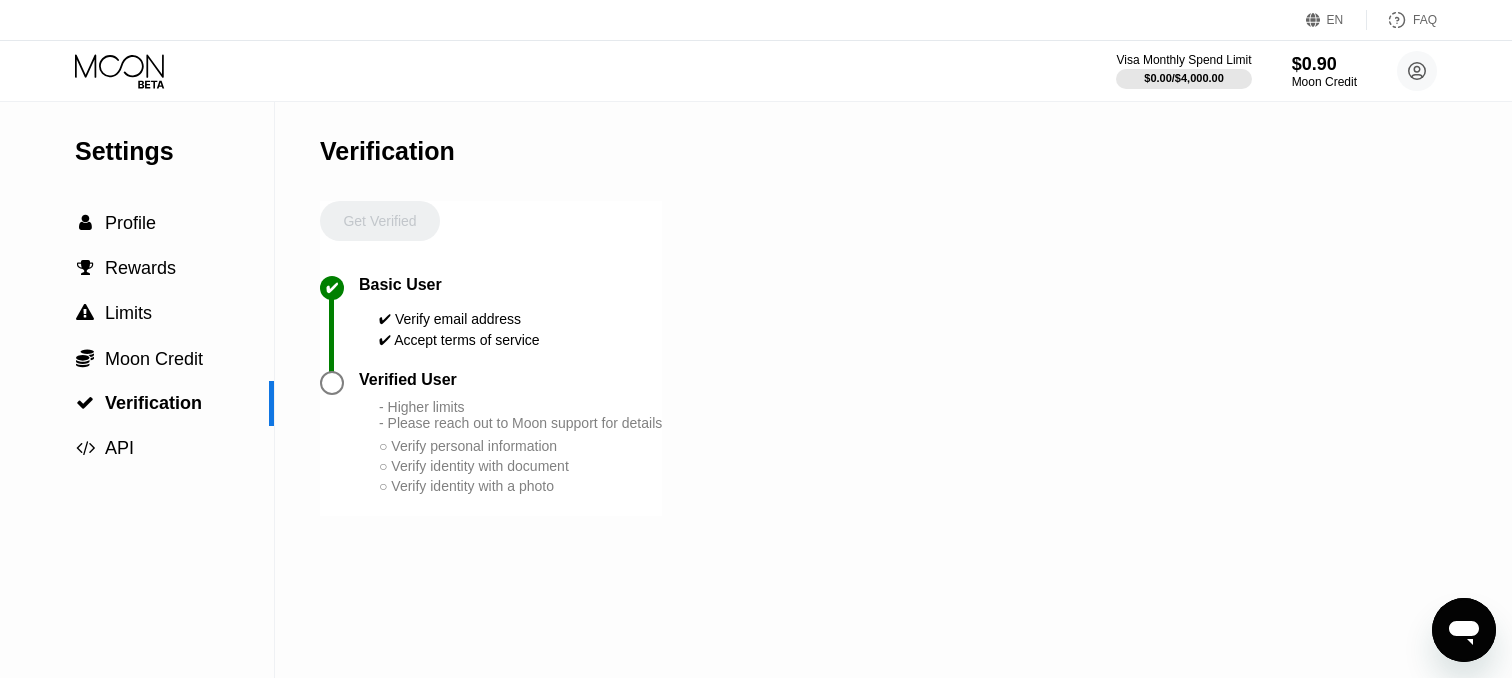 click 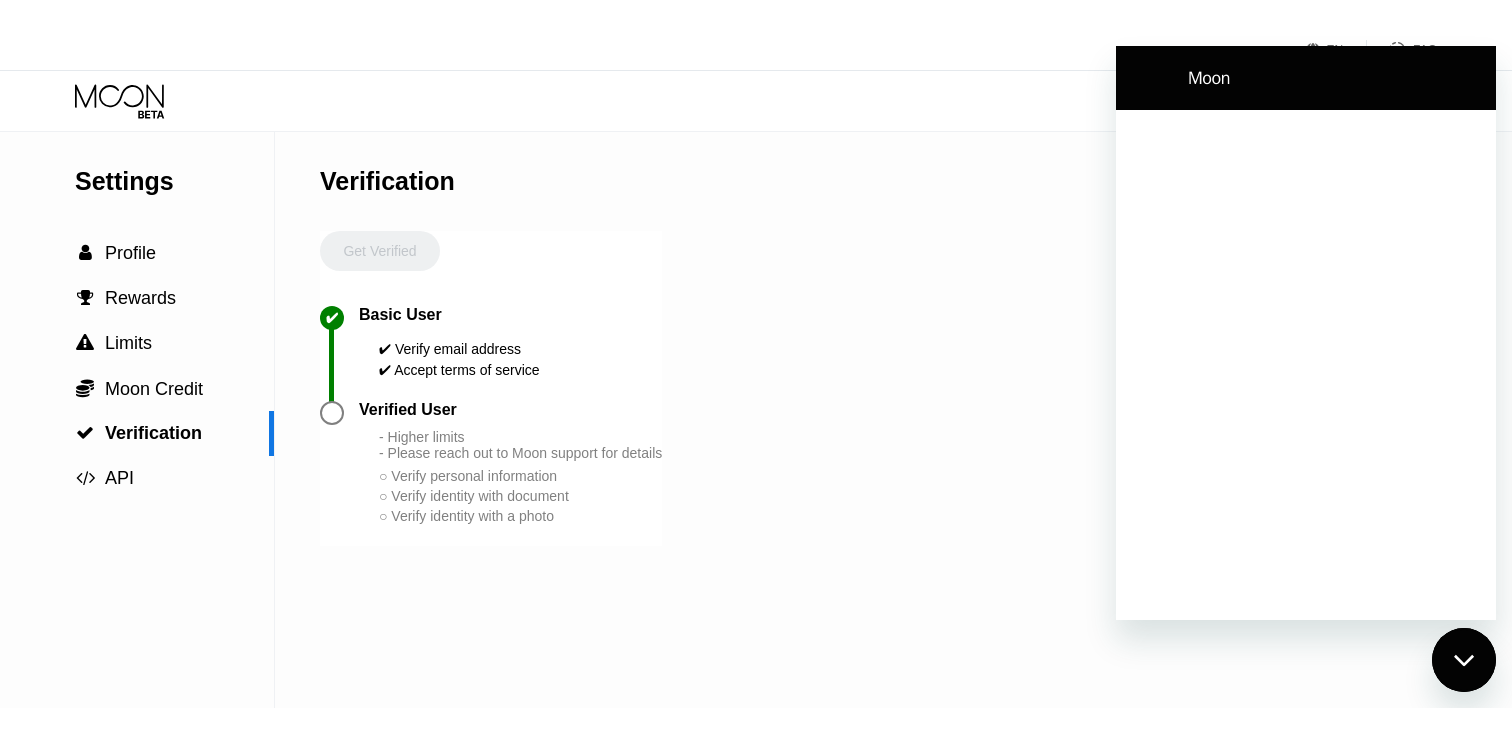 scroll, scrollTop: 0, scrollLeft: 0, axis: both 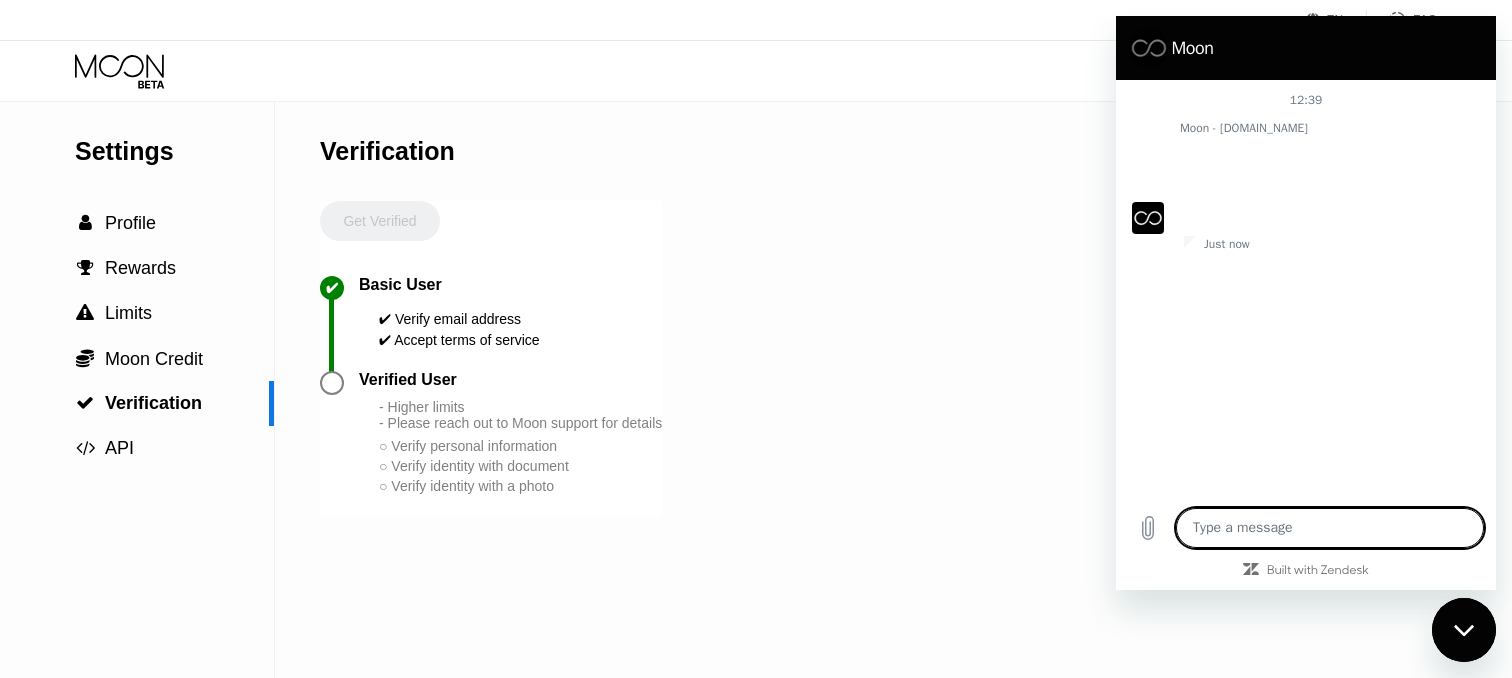 click at bounding box center [1330, 528] 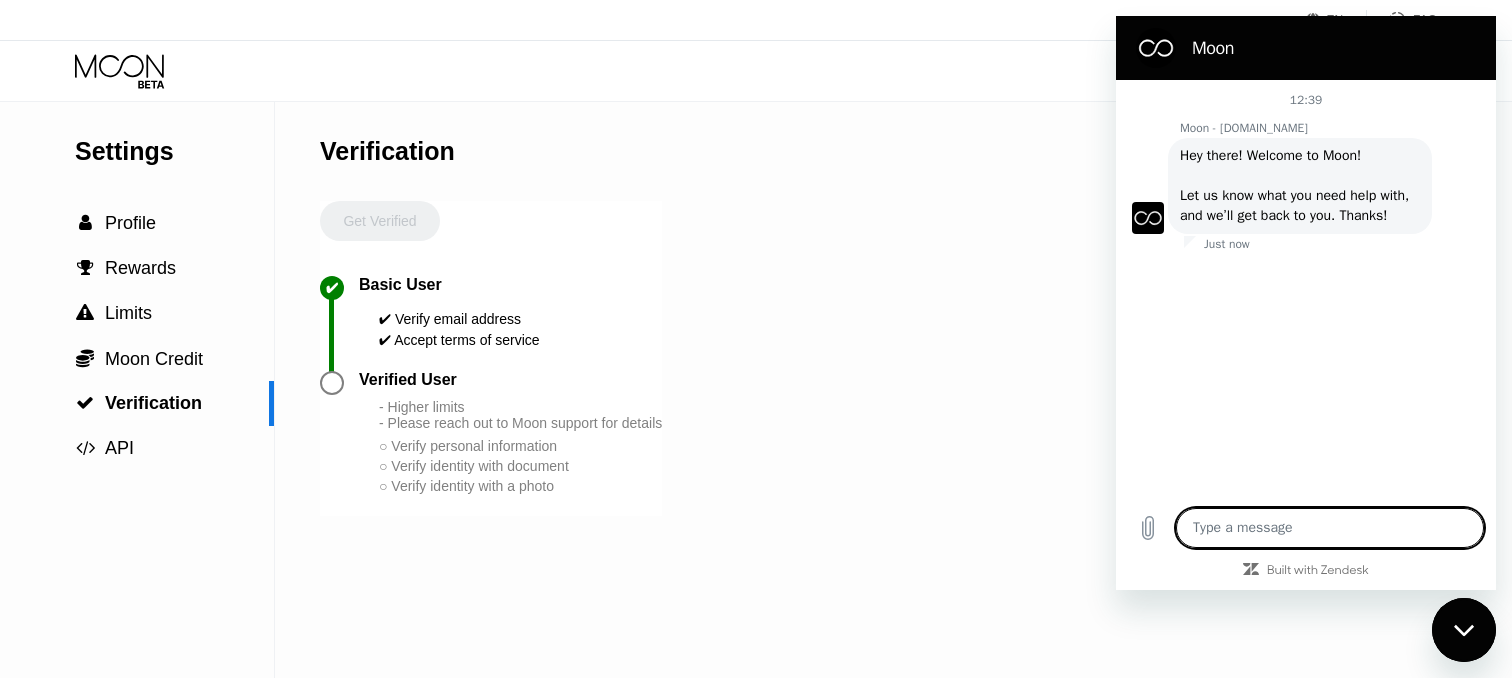 type on "x" 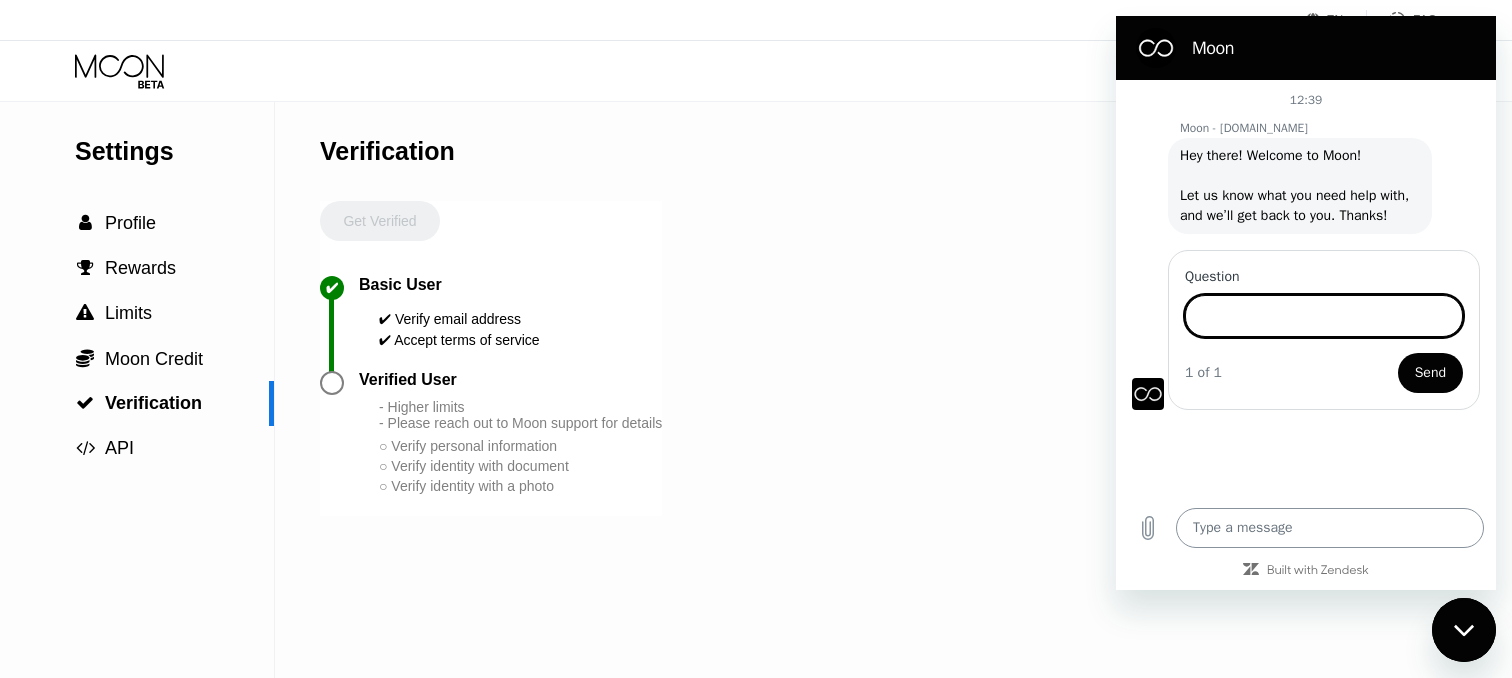 type on "K" 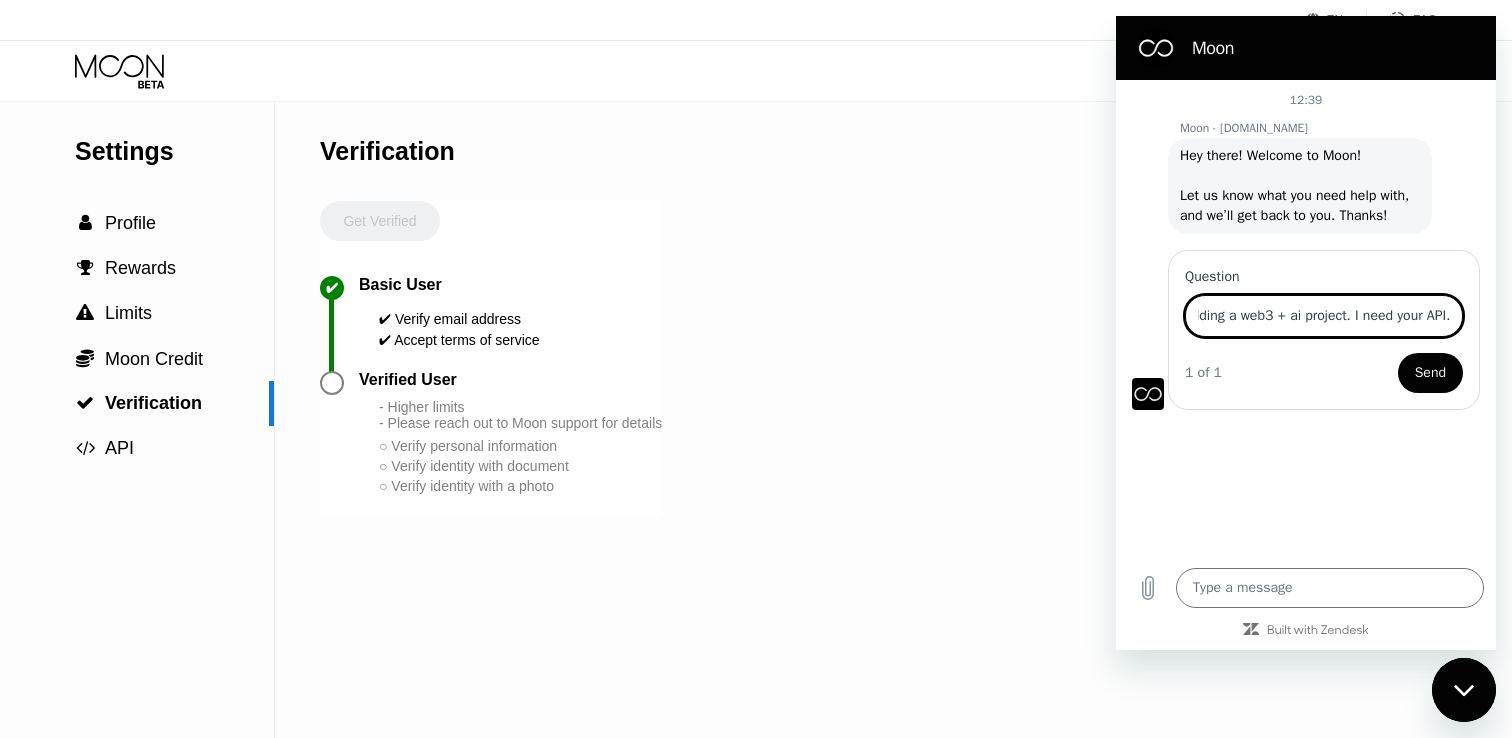 scroll, scrollTop: 0, scrollLeft: 110, axis: horizontal 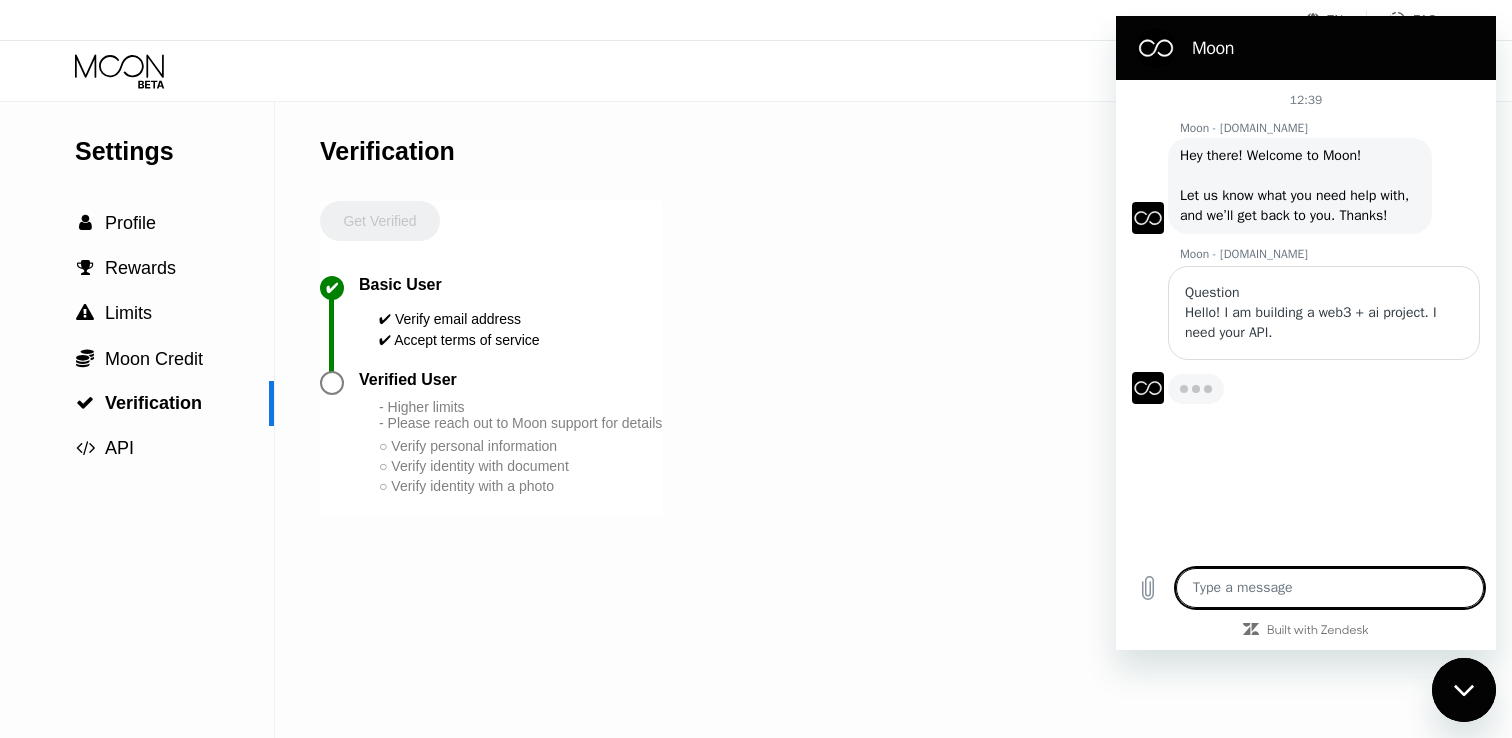 type on "x" 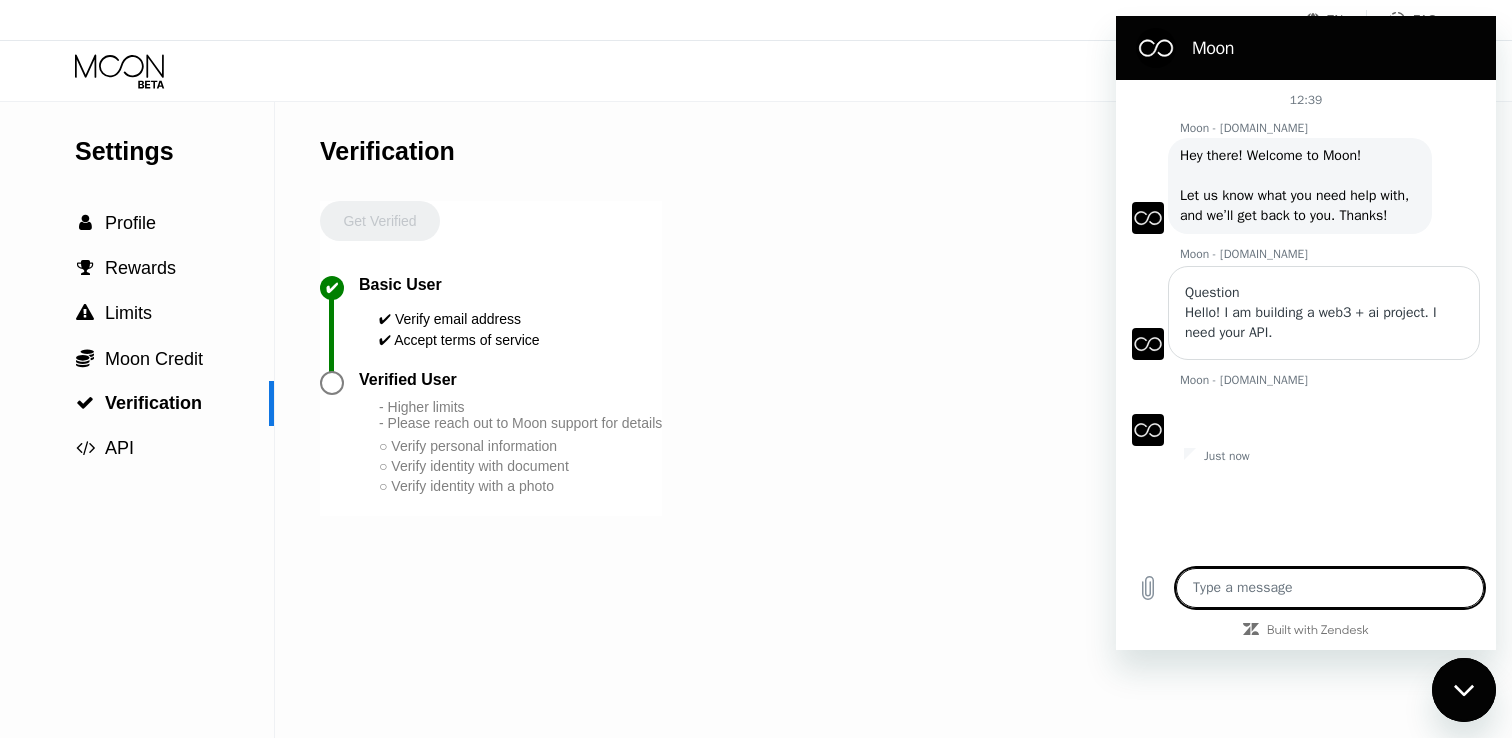 click at bounding box center [1330, 588] 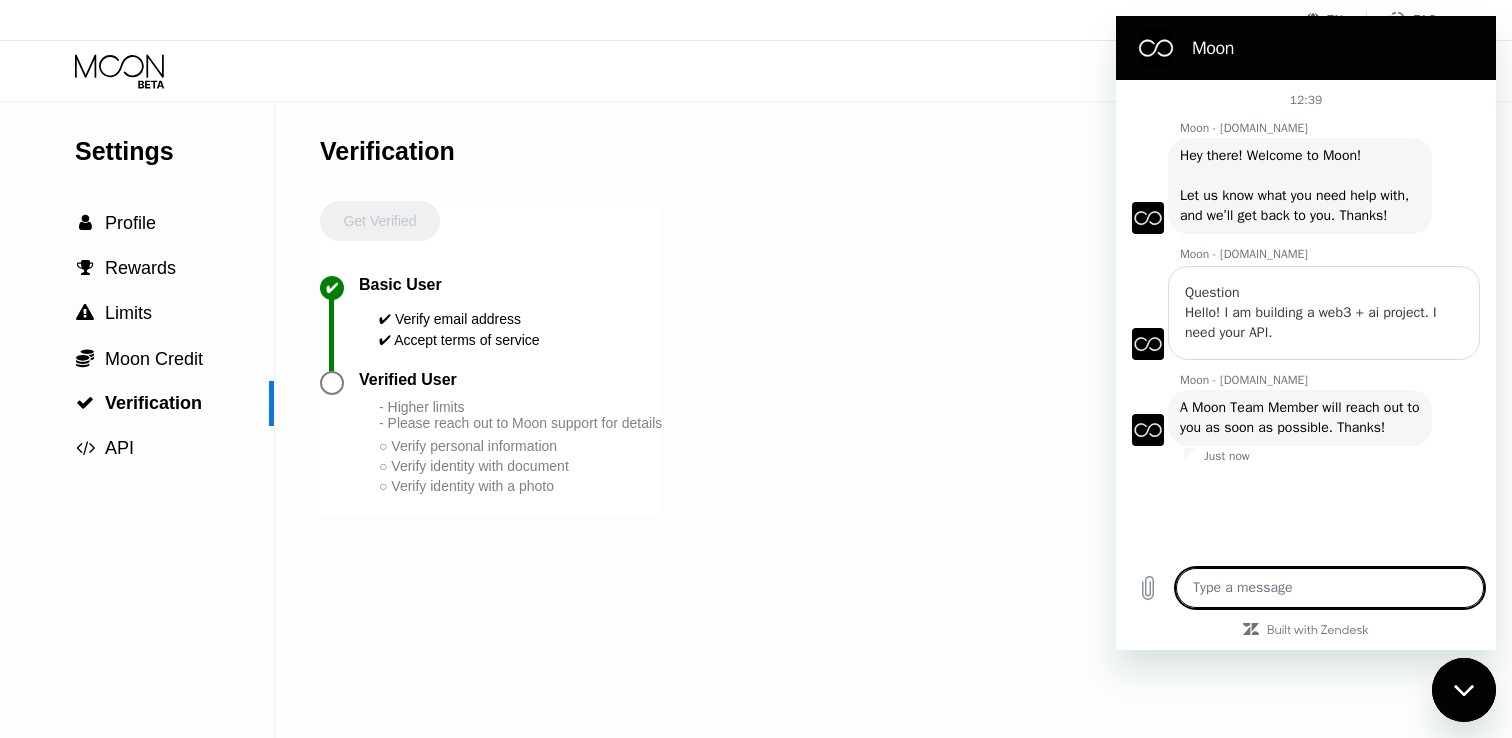 type on "I" 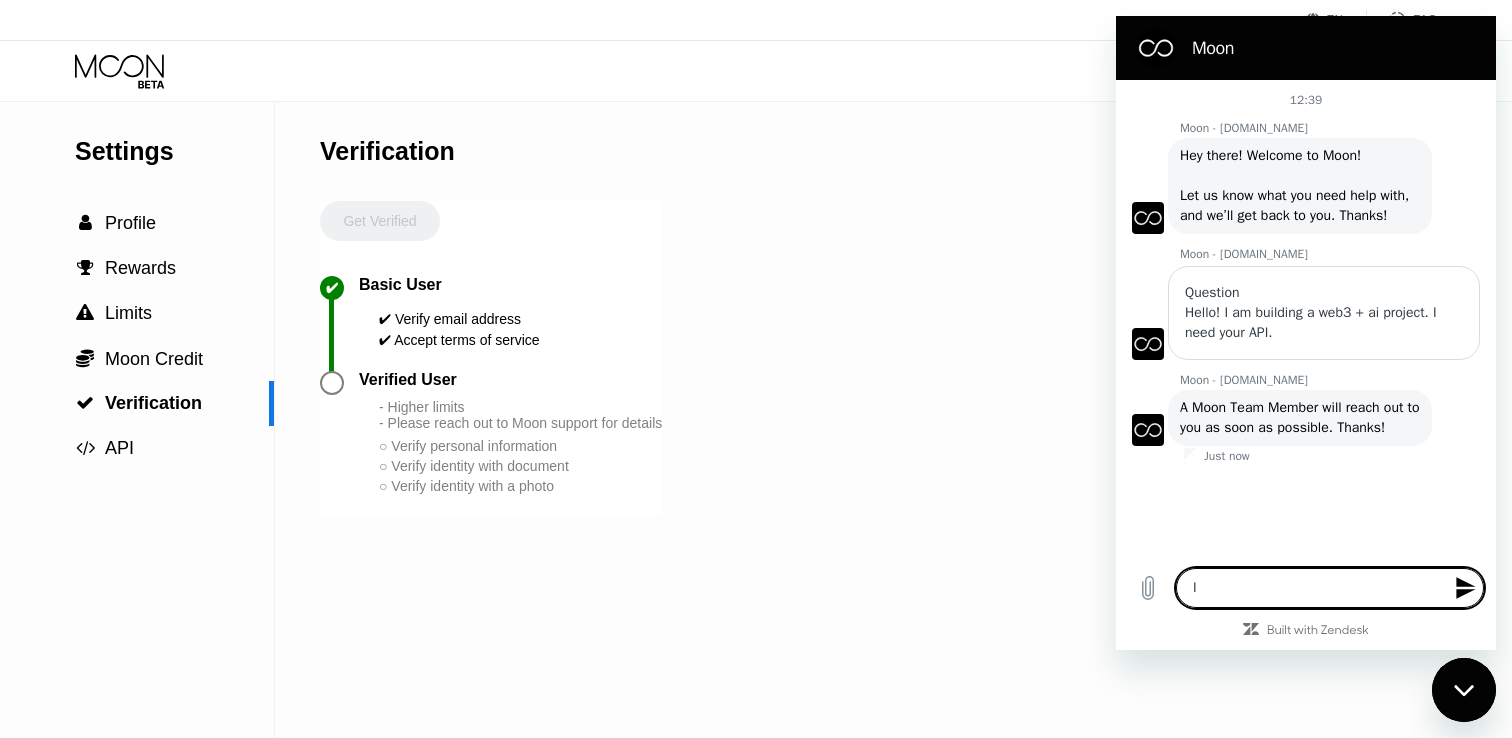 type on "I" 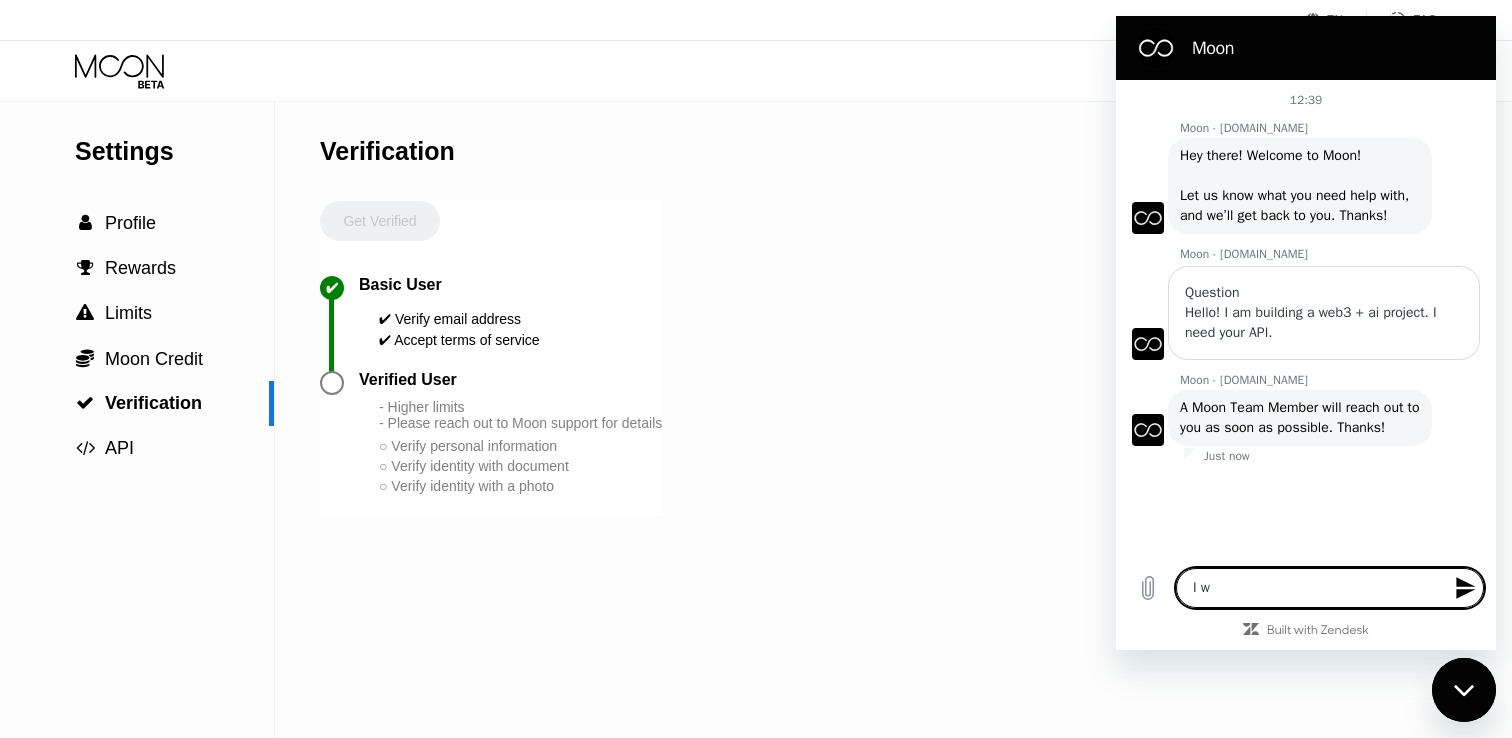 type on "I wi" 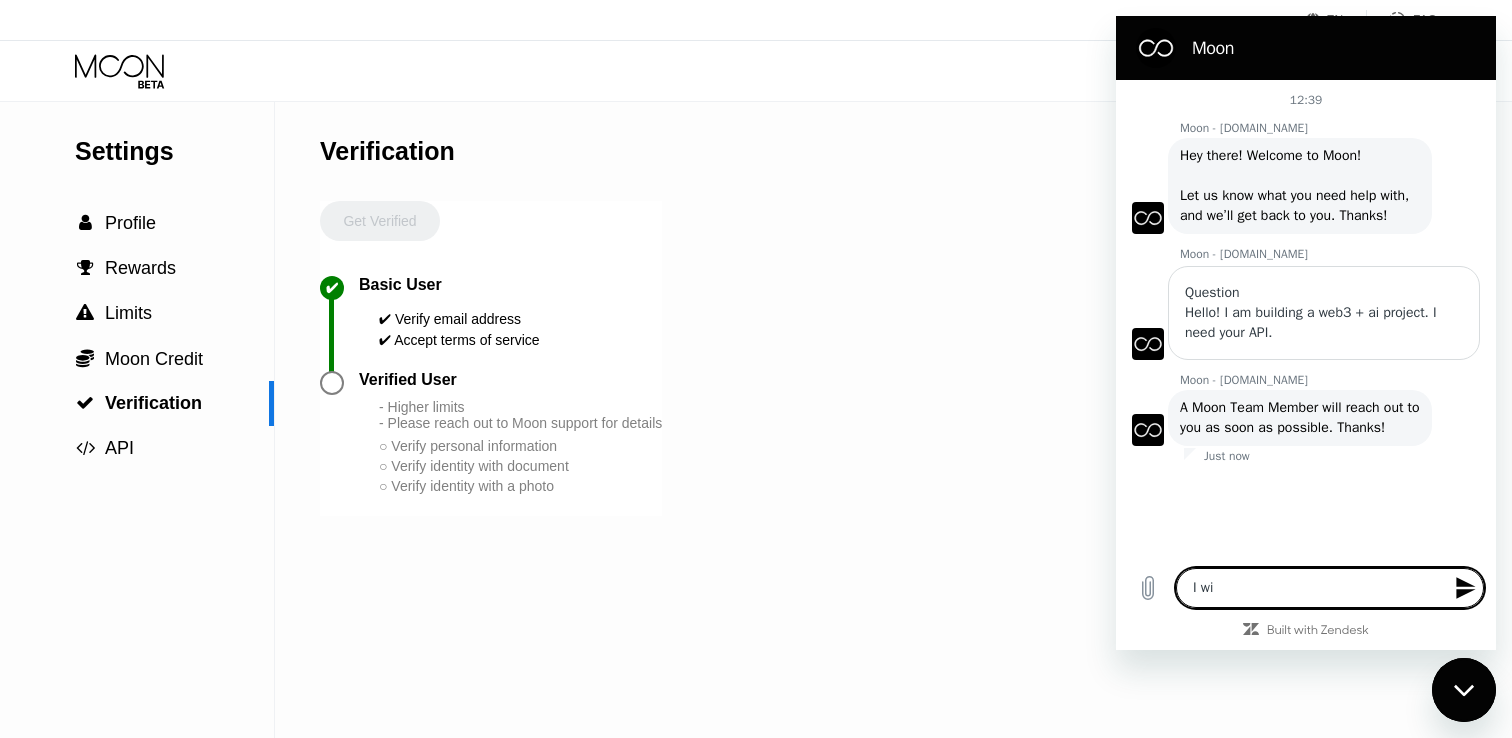 type on "I wil" 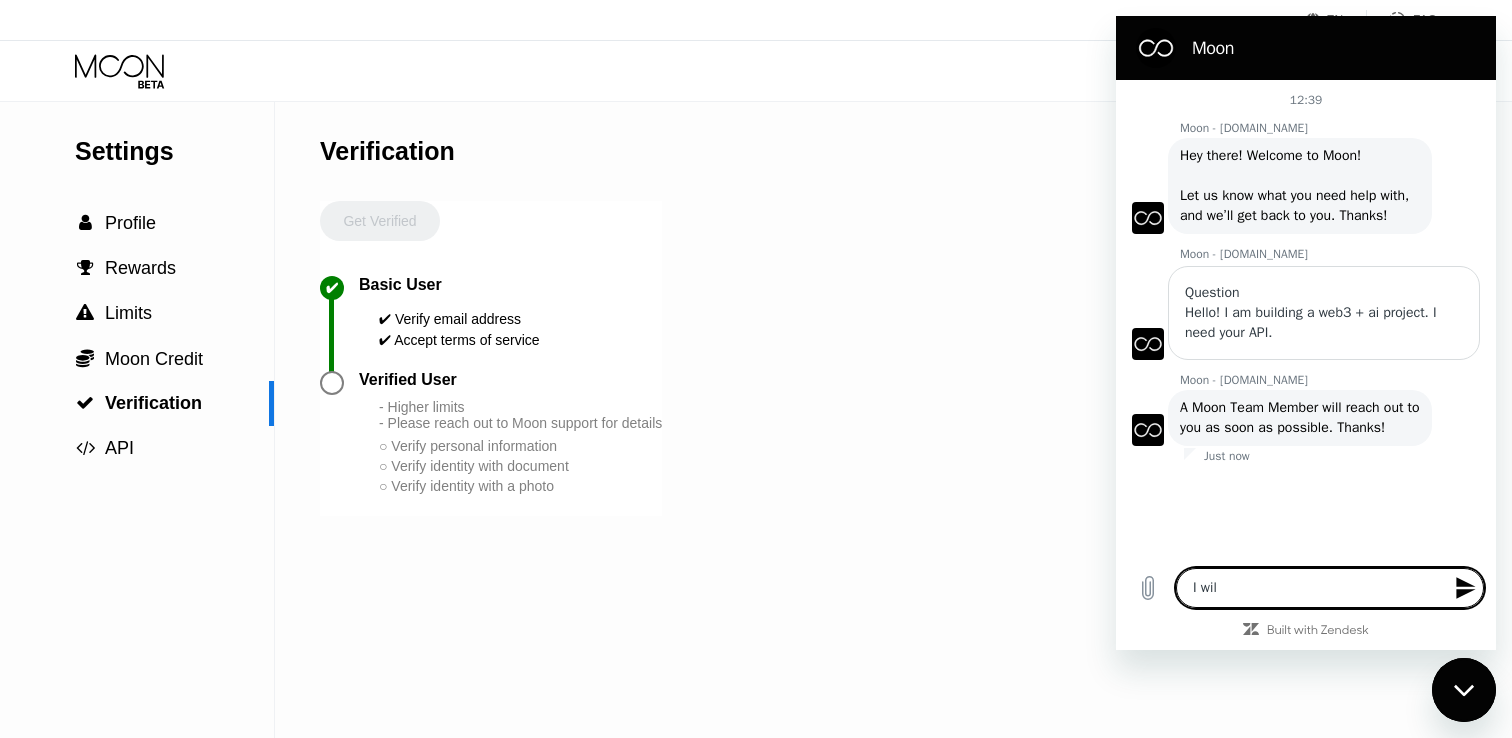type on "I will" 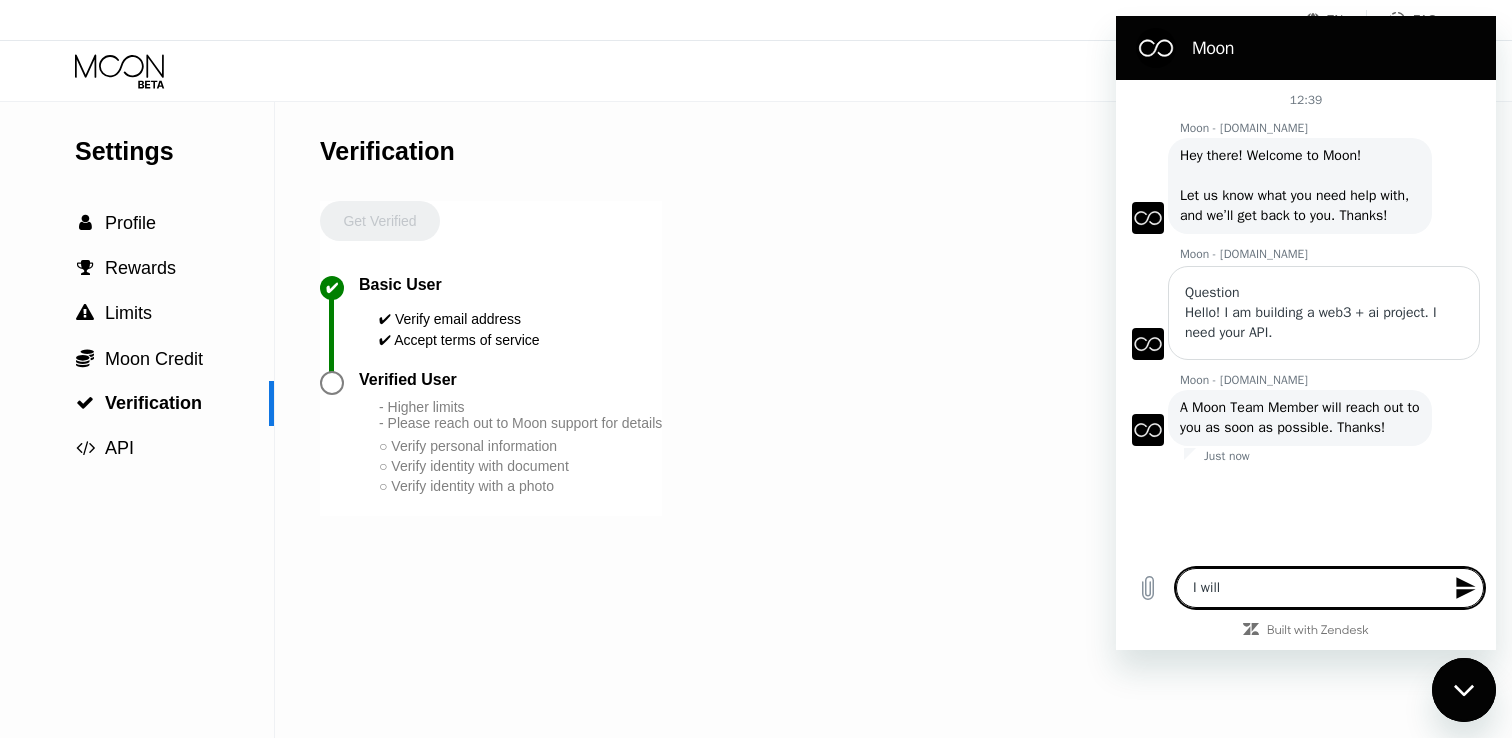 type on "I will" 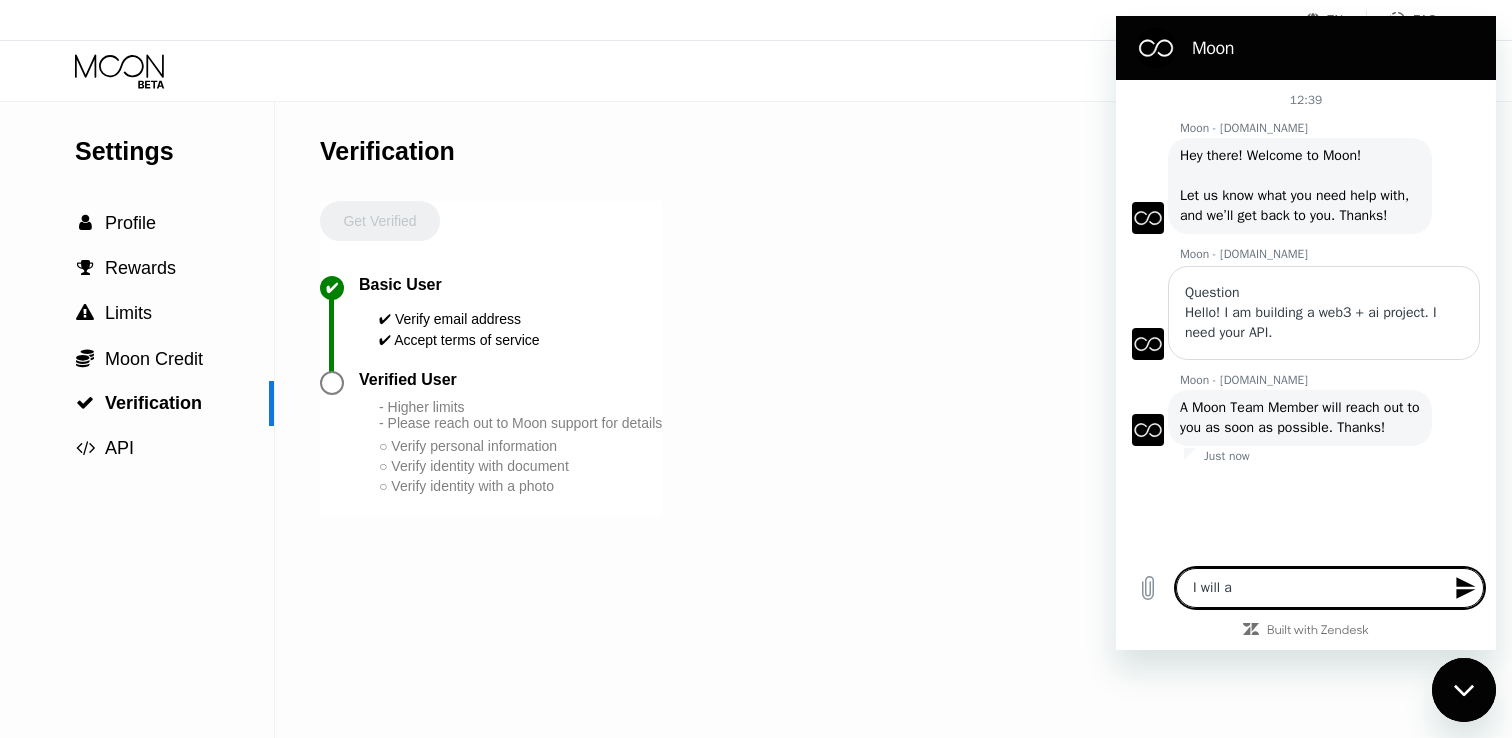 type on "I will ac" 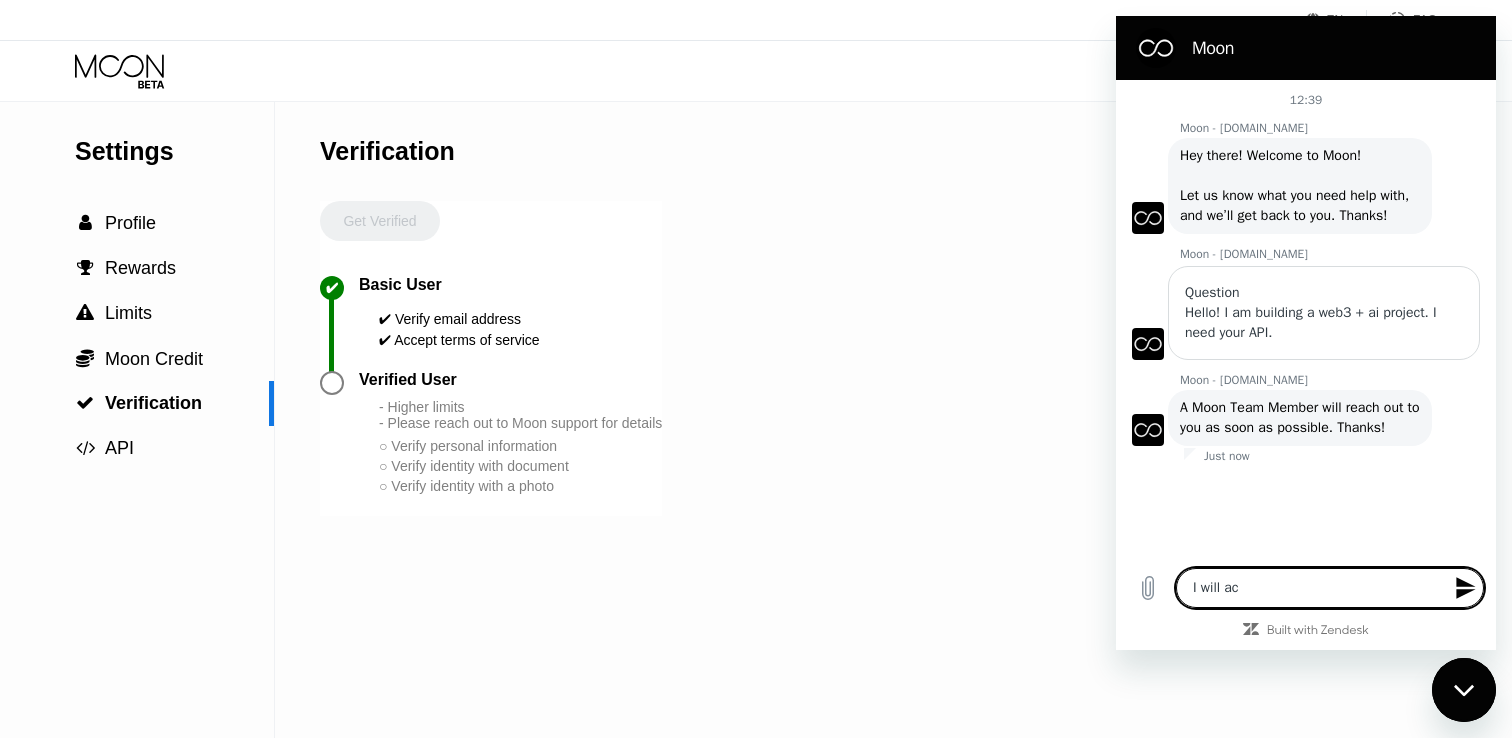 type on "I will acc" 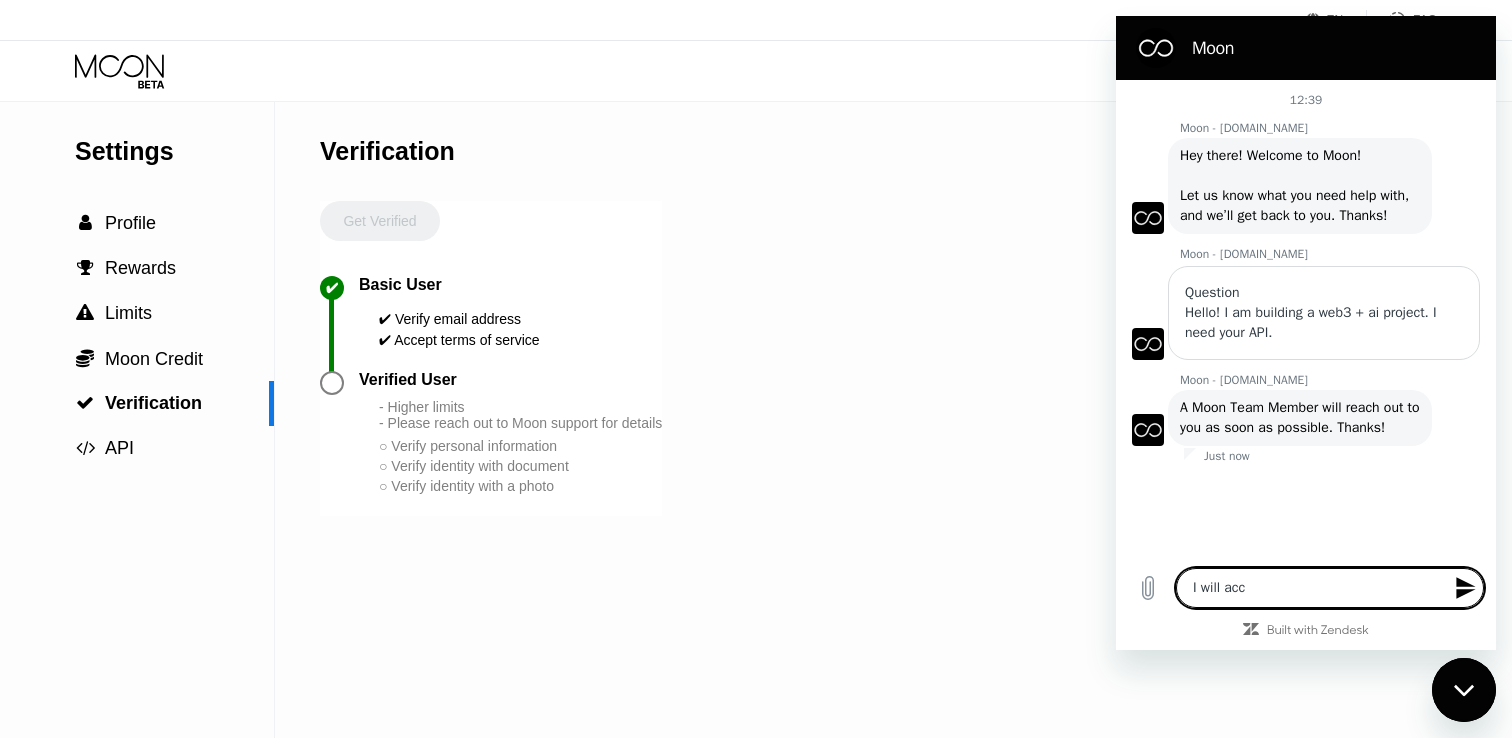 type on "I will acce" 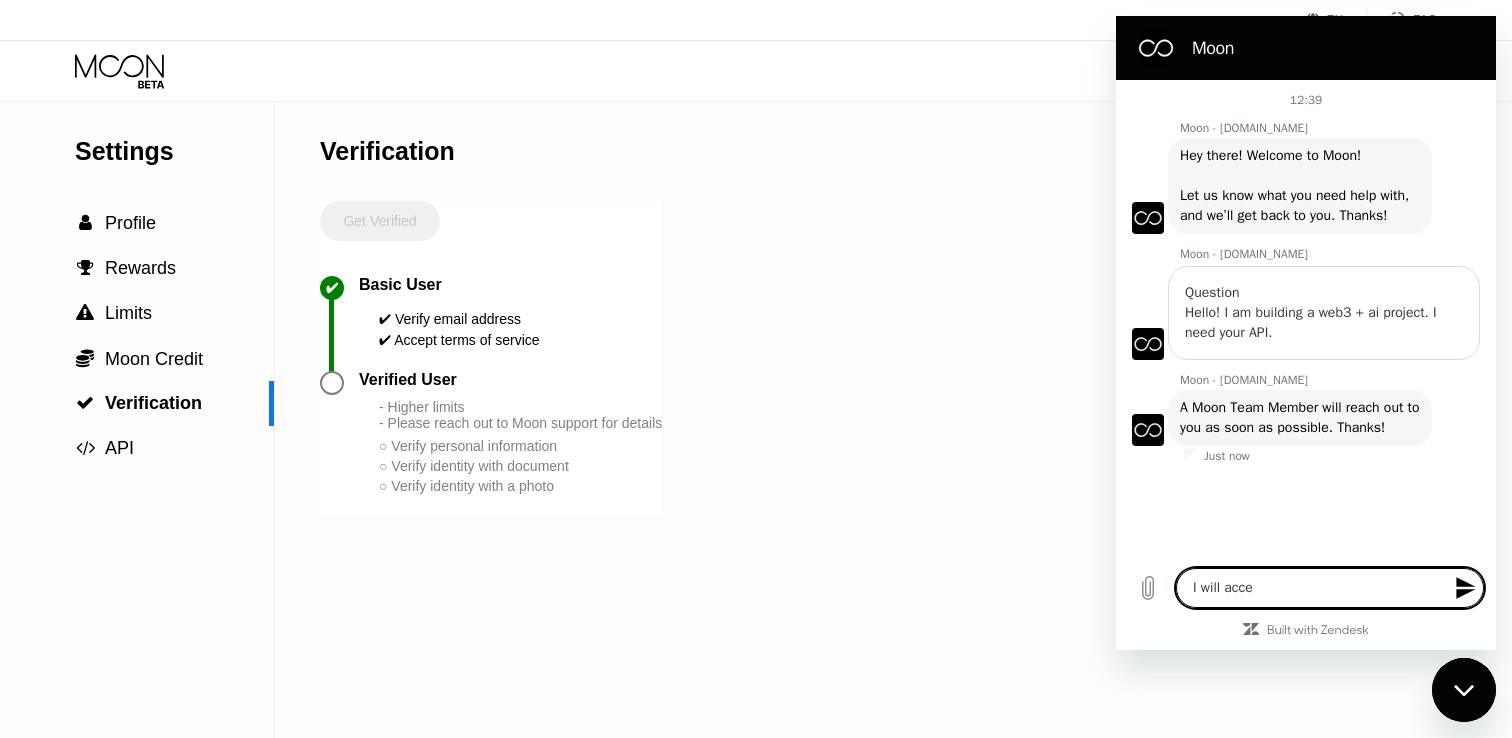type on "I will accep" 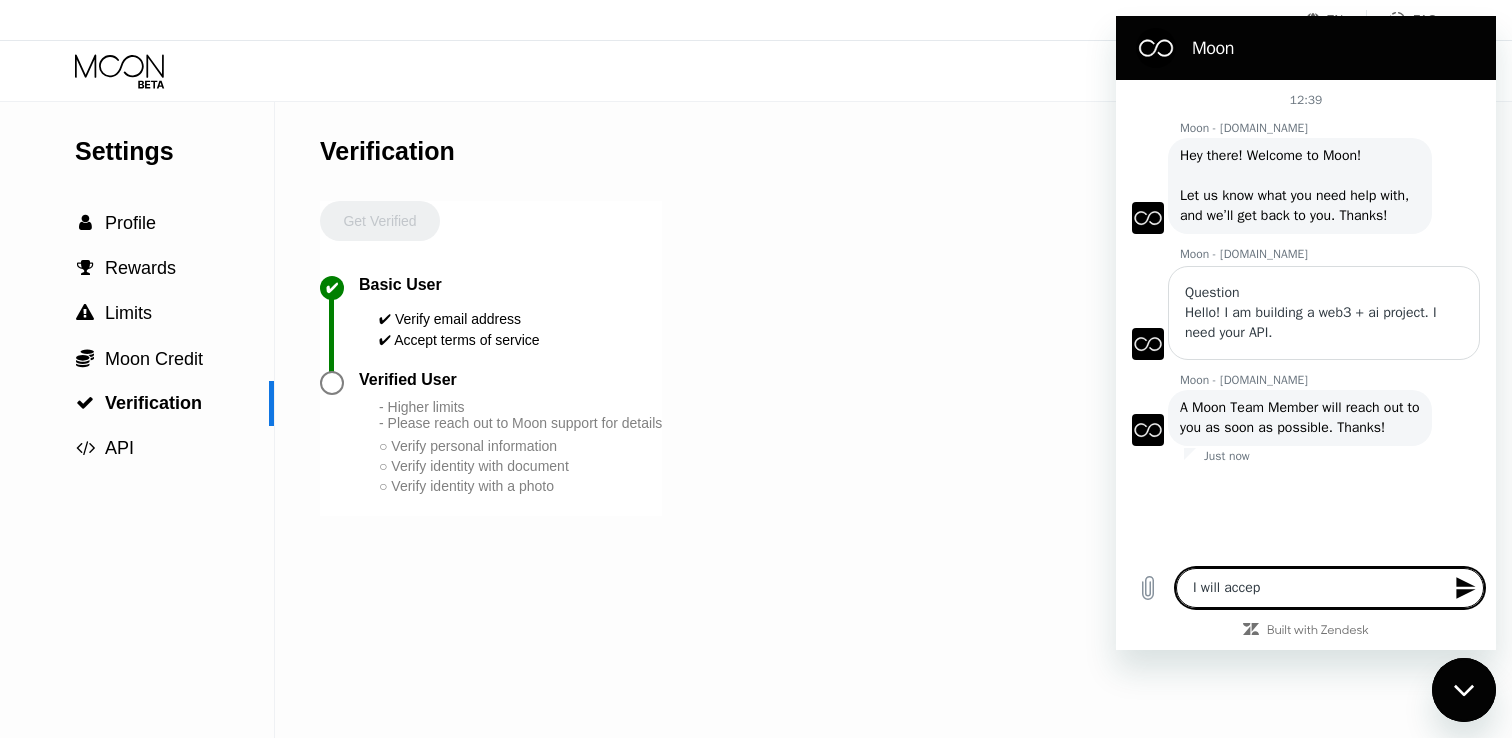 type on "I will accept" 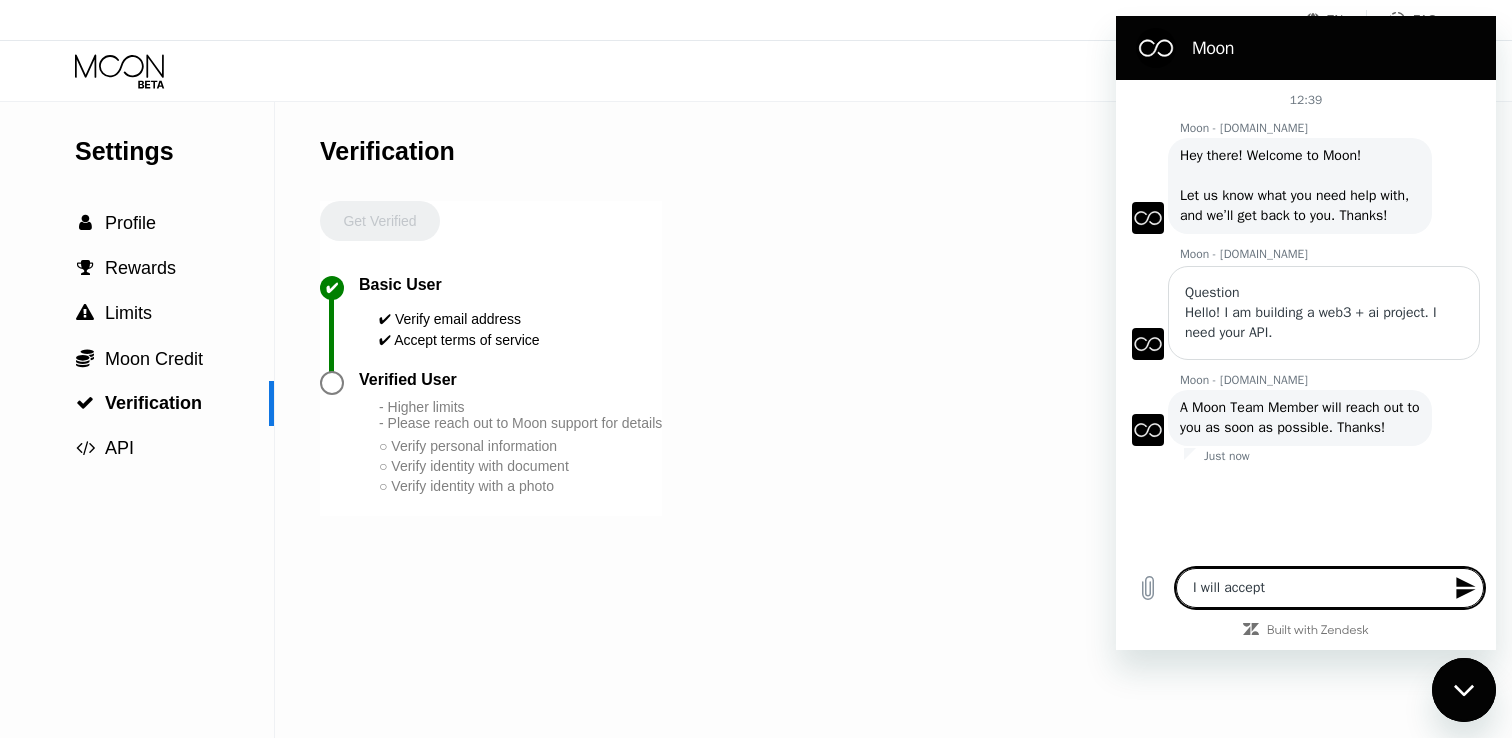 type on "I will accept" 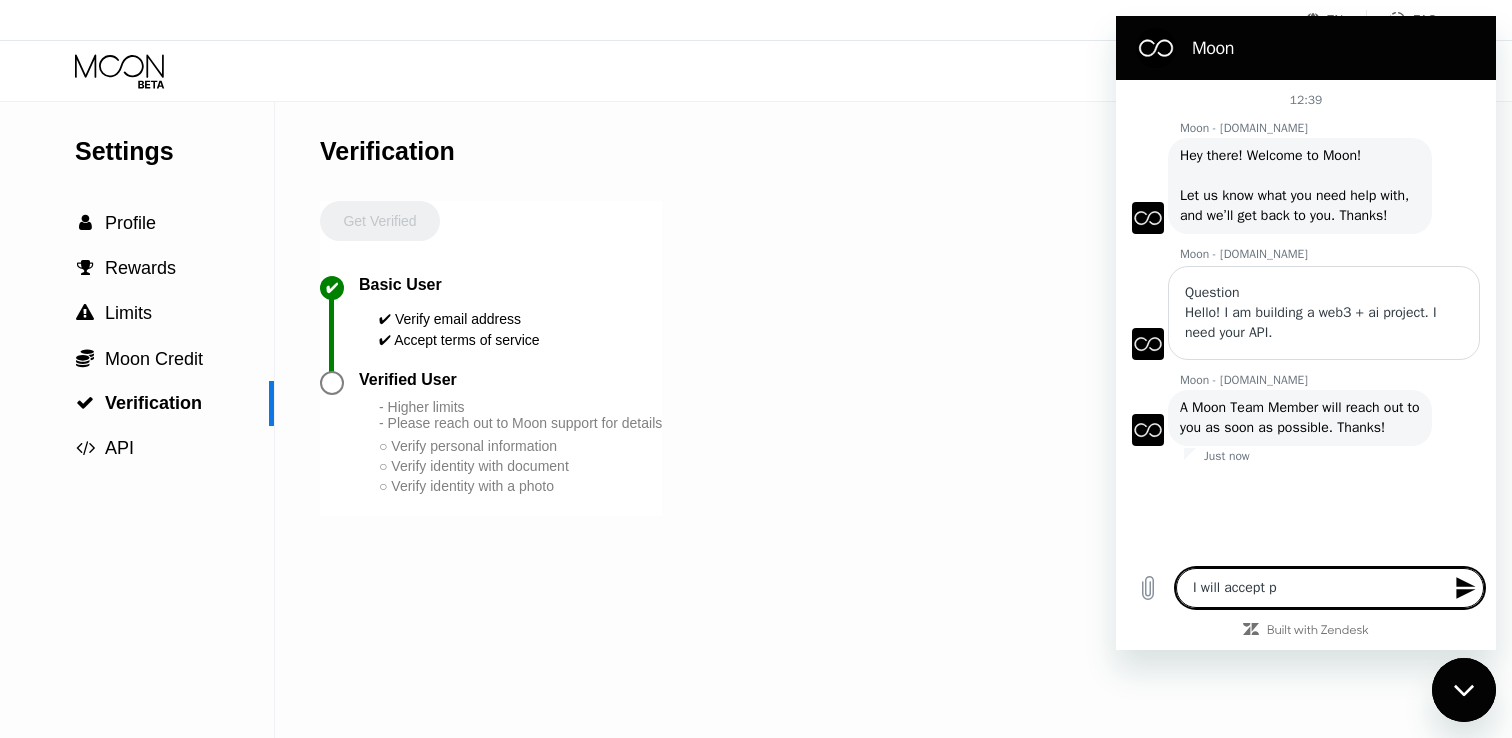 type on "I will accept pa" 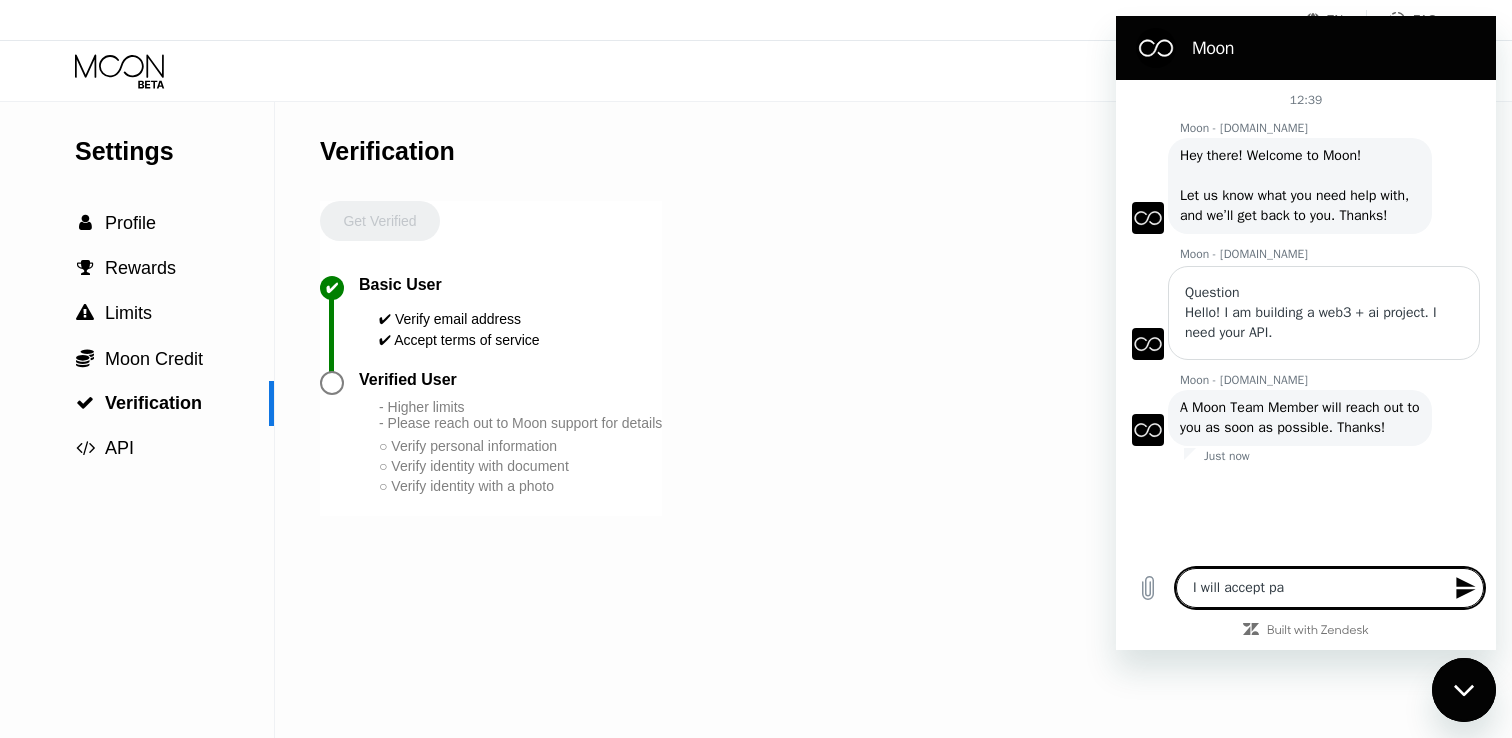 type on "I will accept pay" 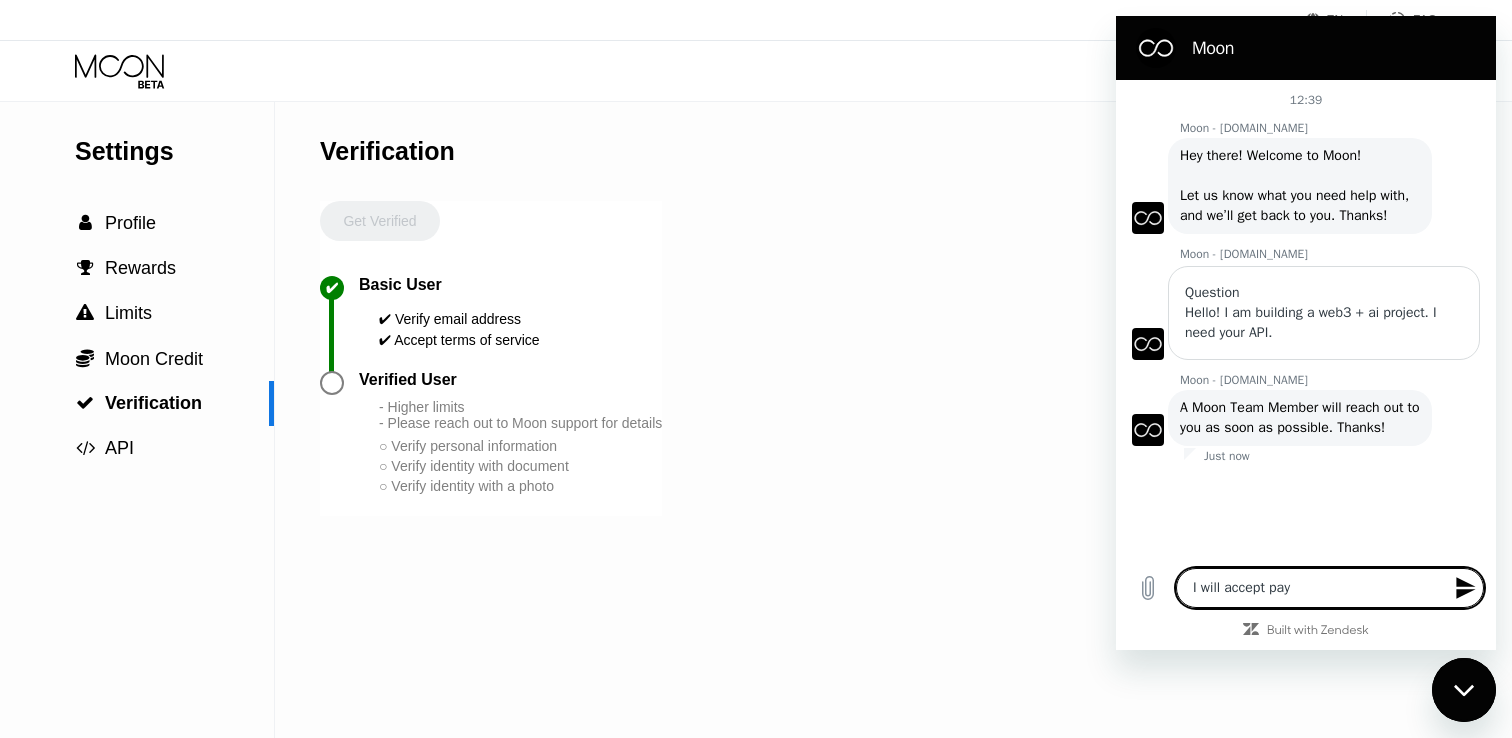 type on "I will accept paym" 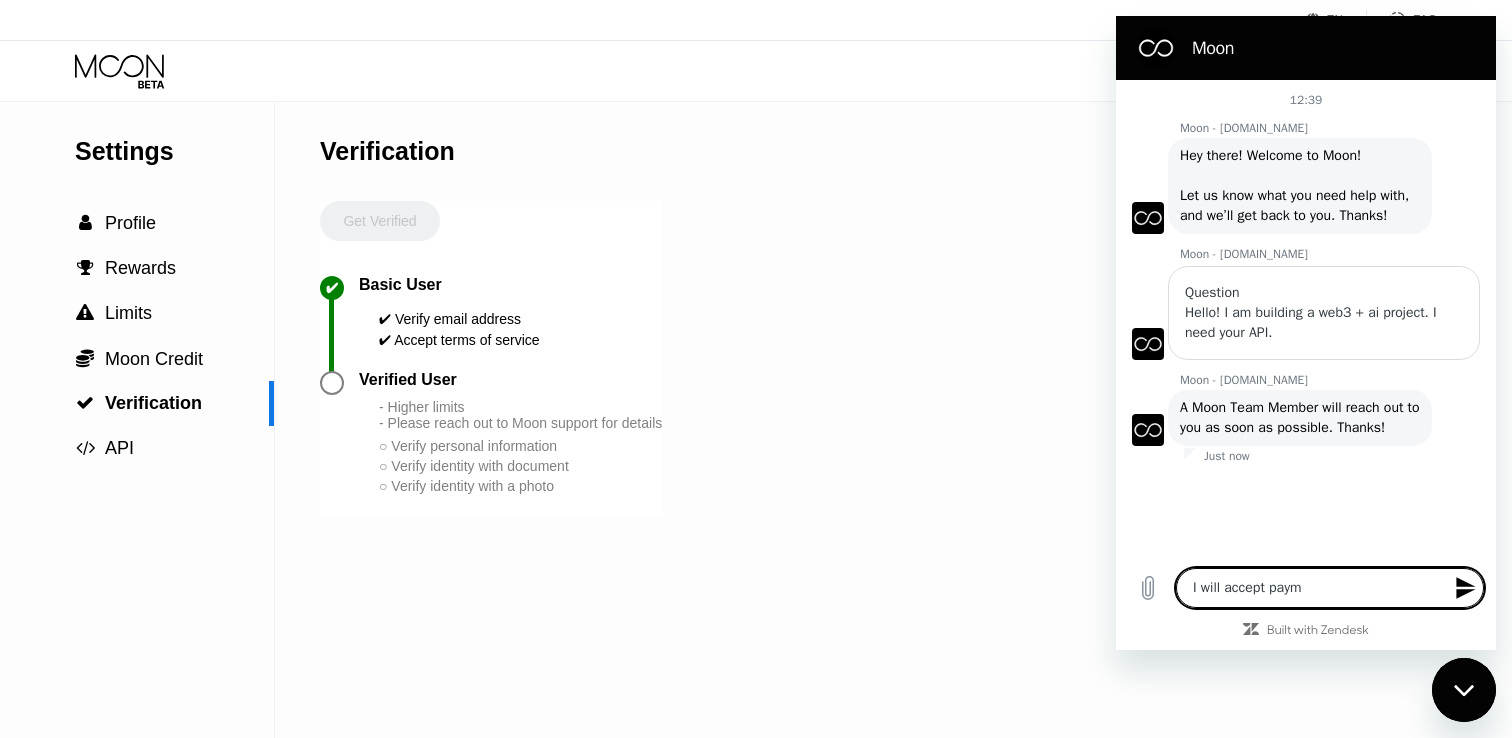 type on "I will accept payme" 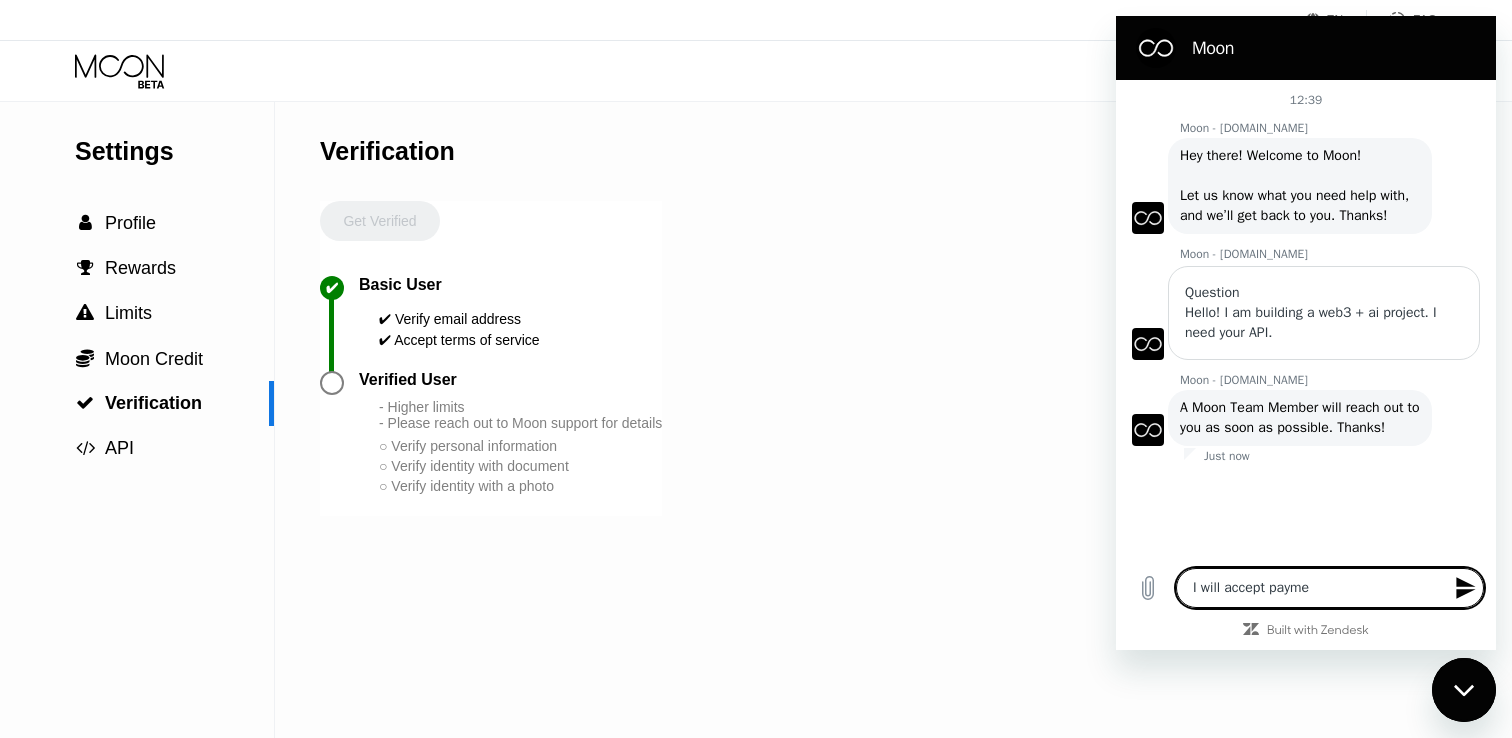 type on "I will accept paymen" 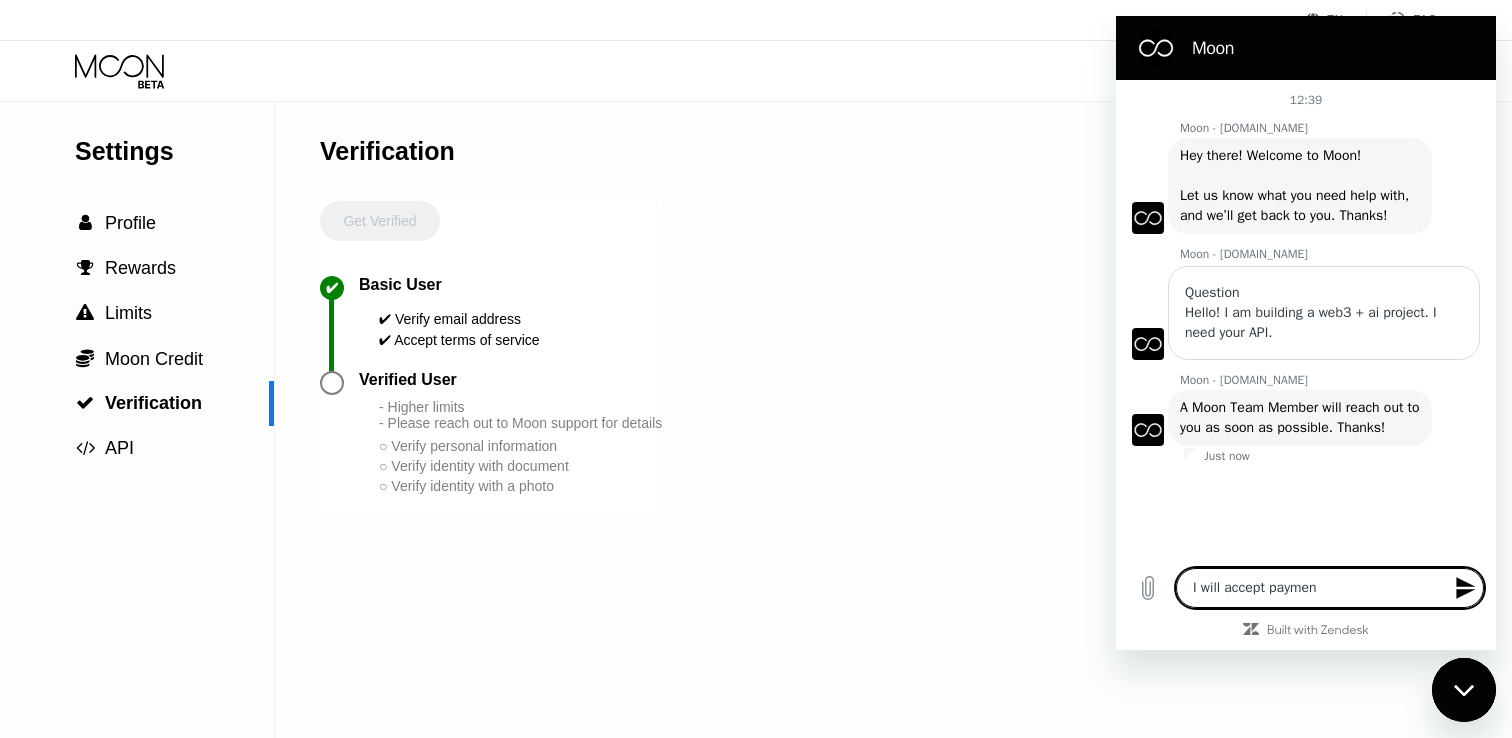 type on "I will accept payment" 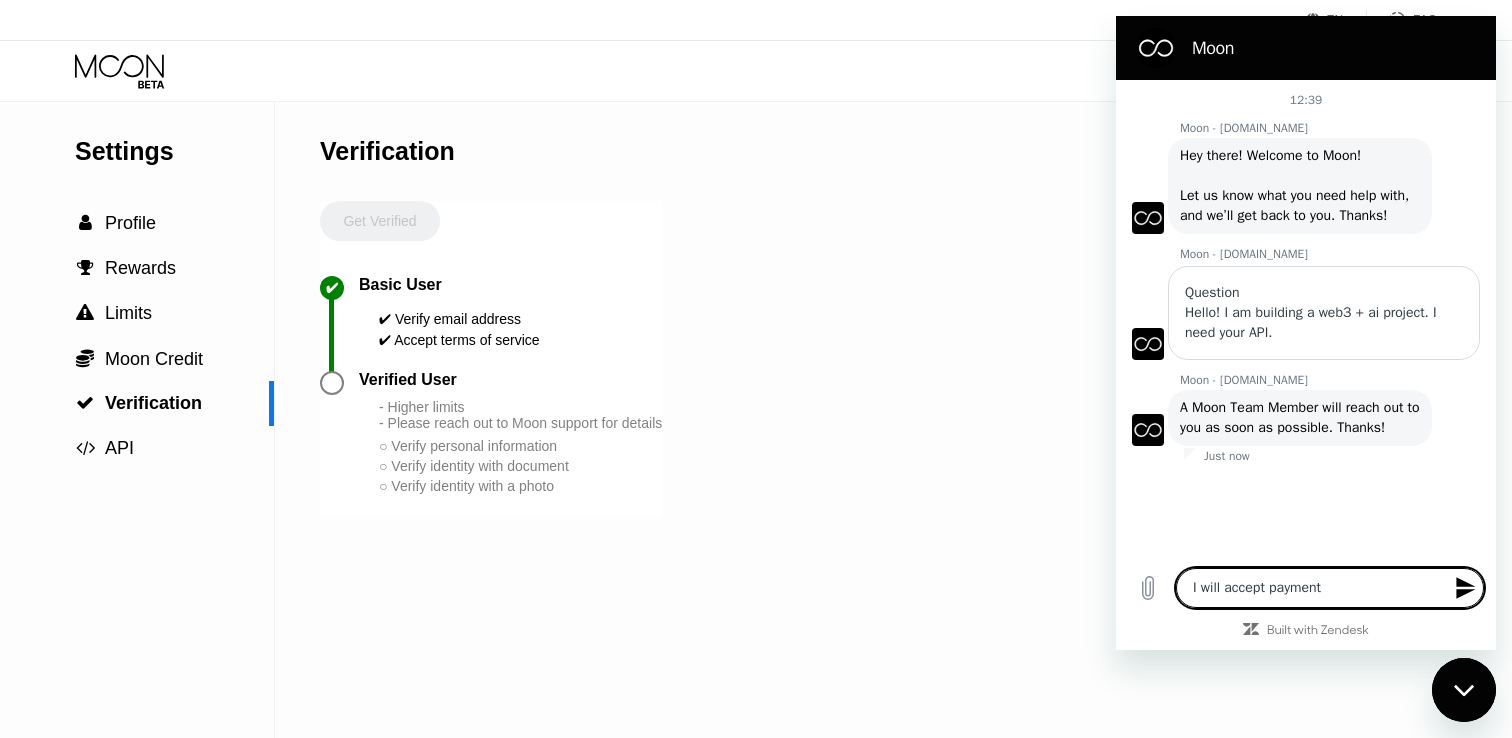 type on "I will accept paymen" 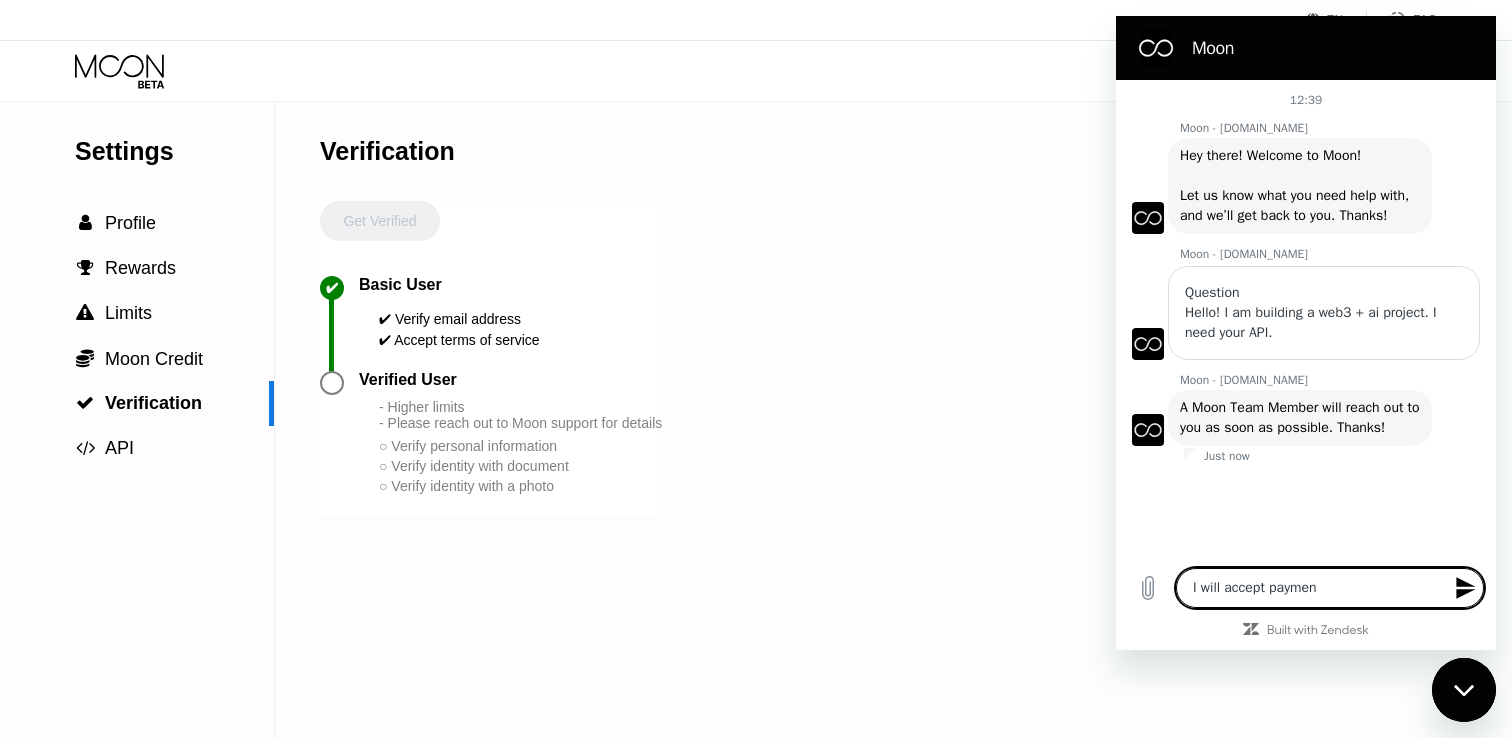 type on "I" 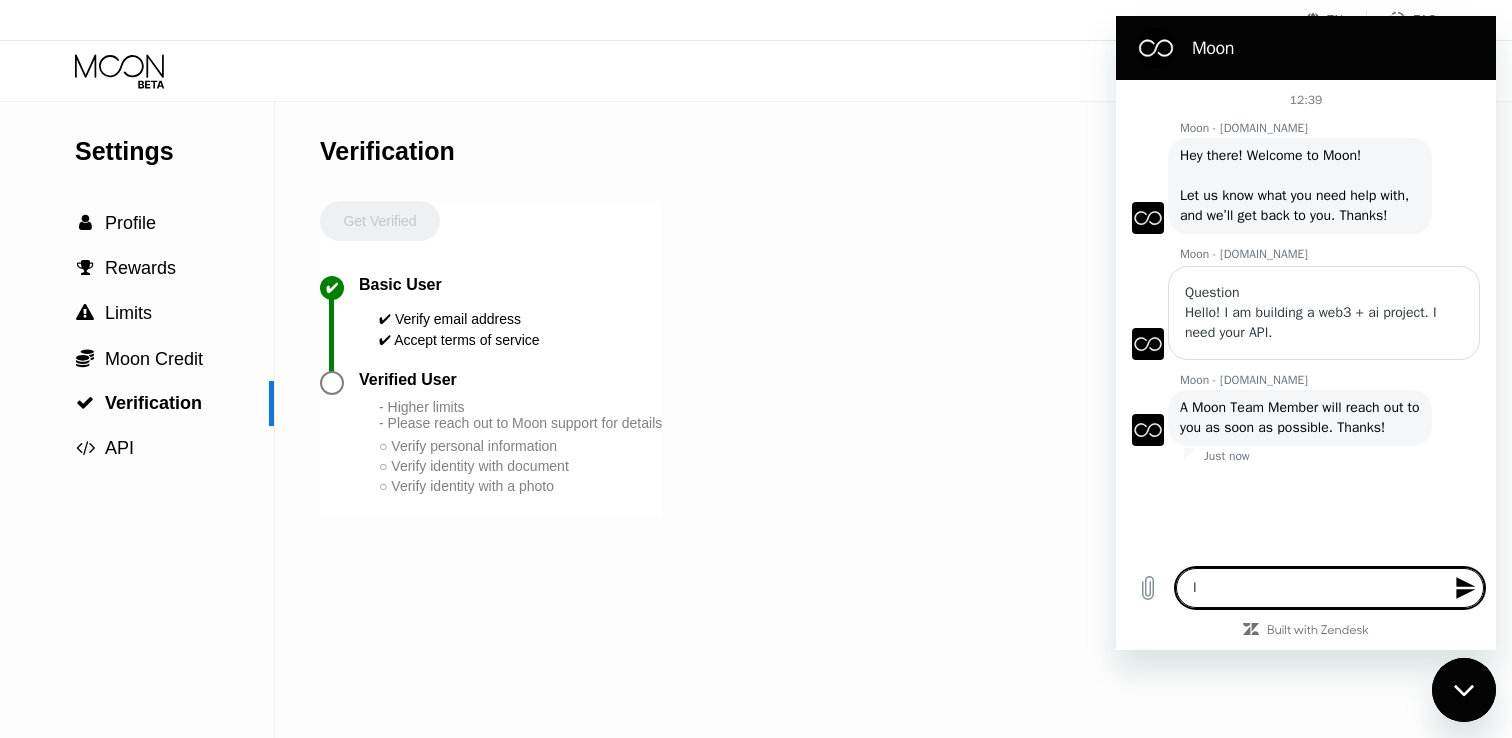 type 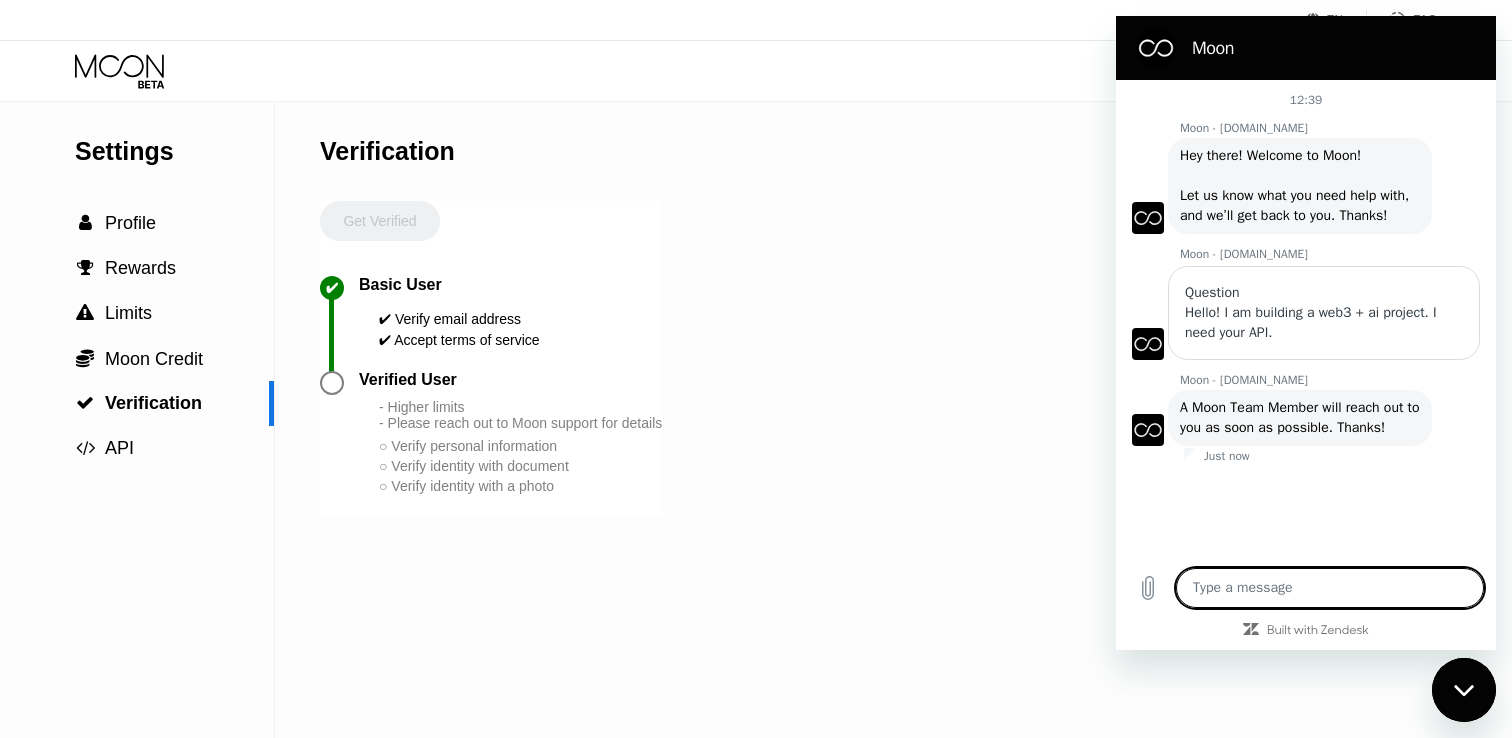 type on "U" 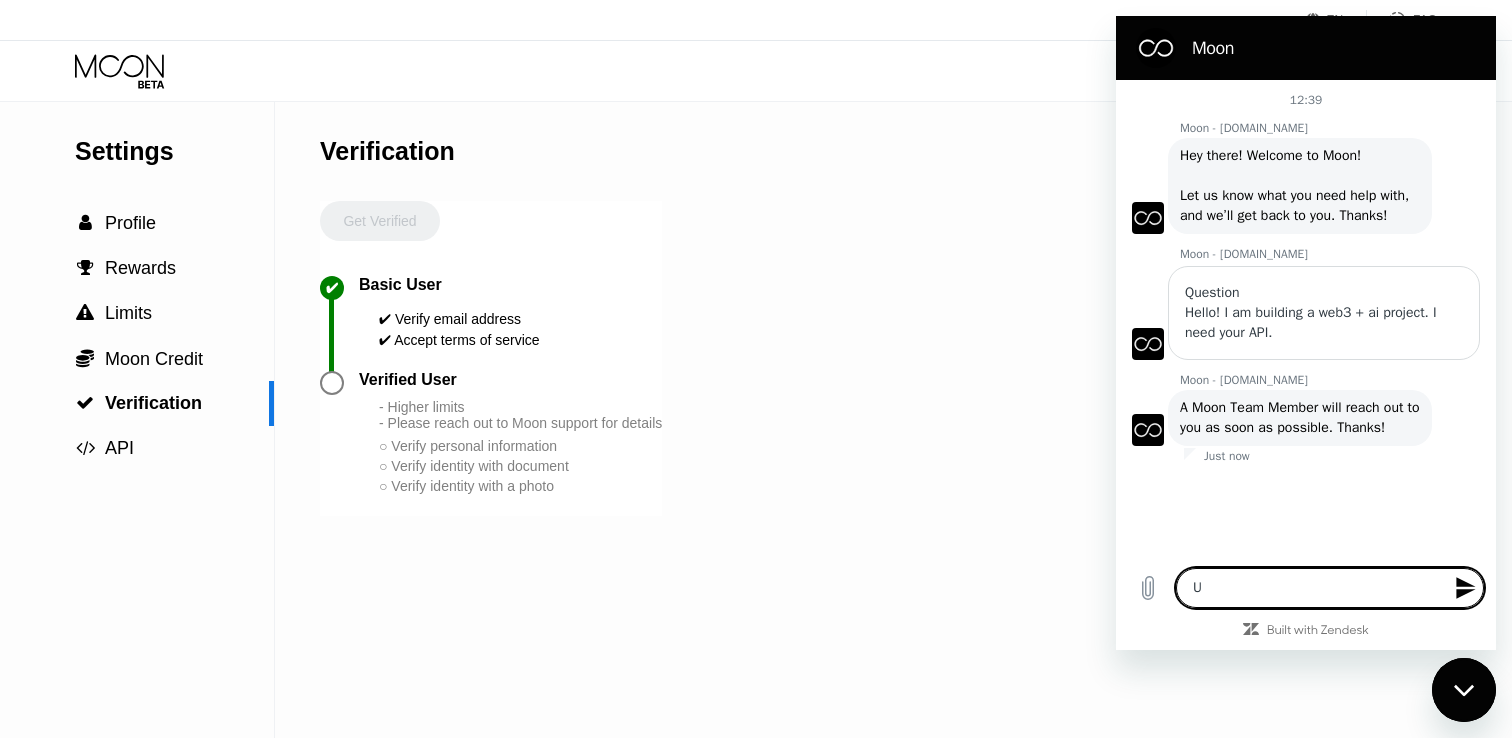 type on "Us" 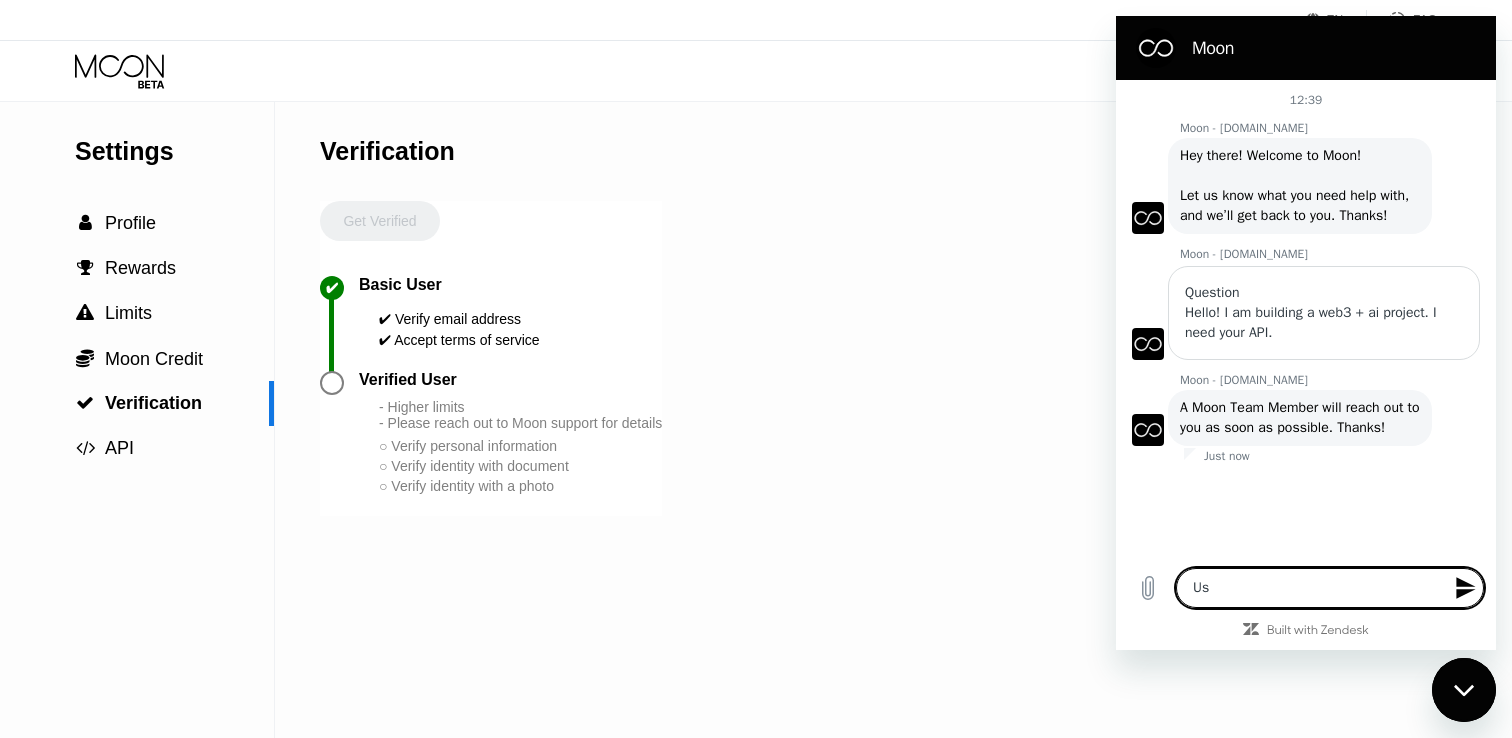 type on "Use" 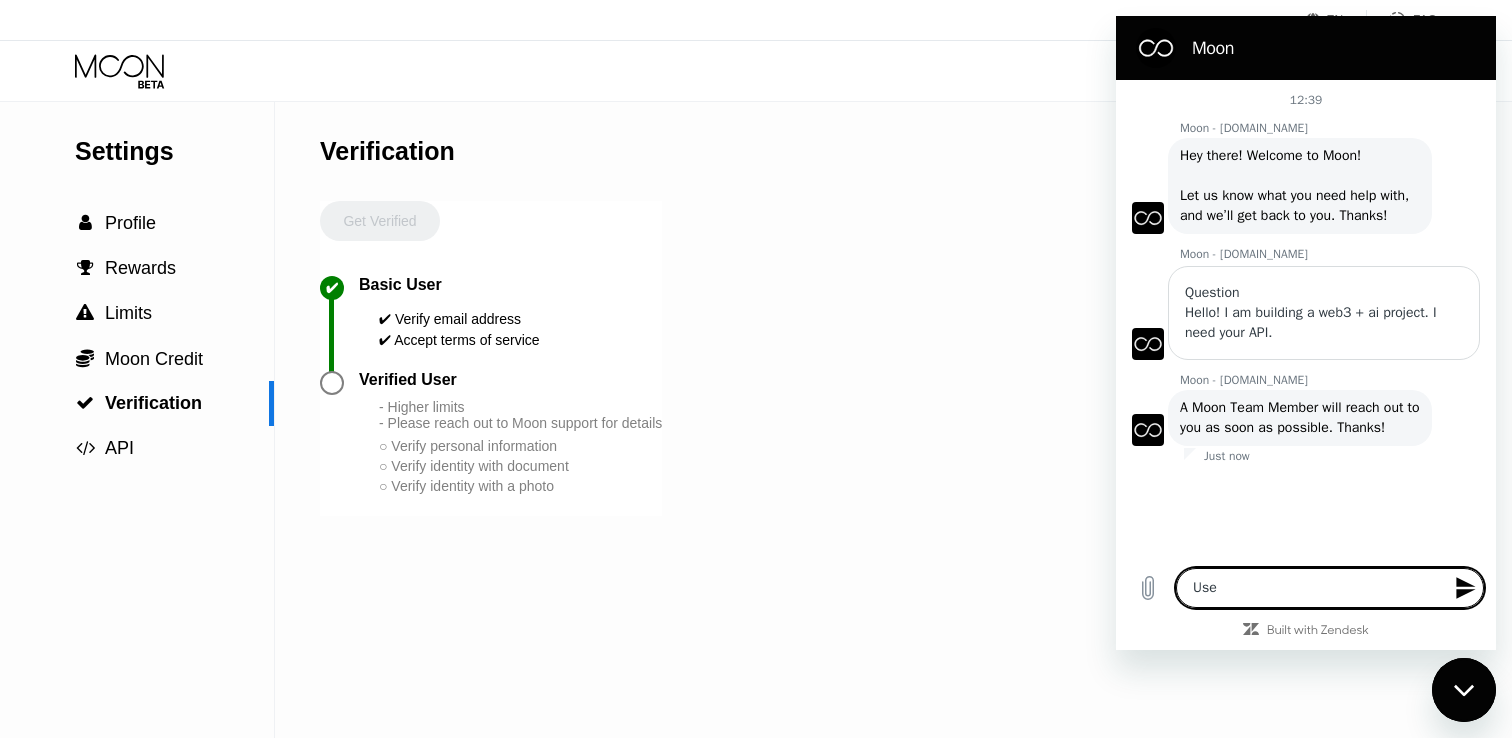 type on "User" 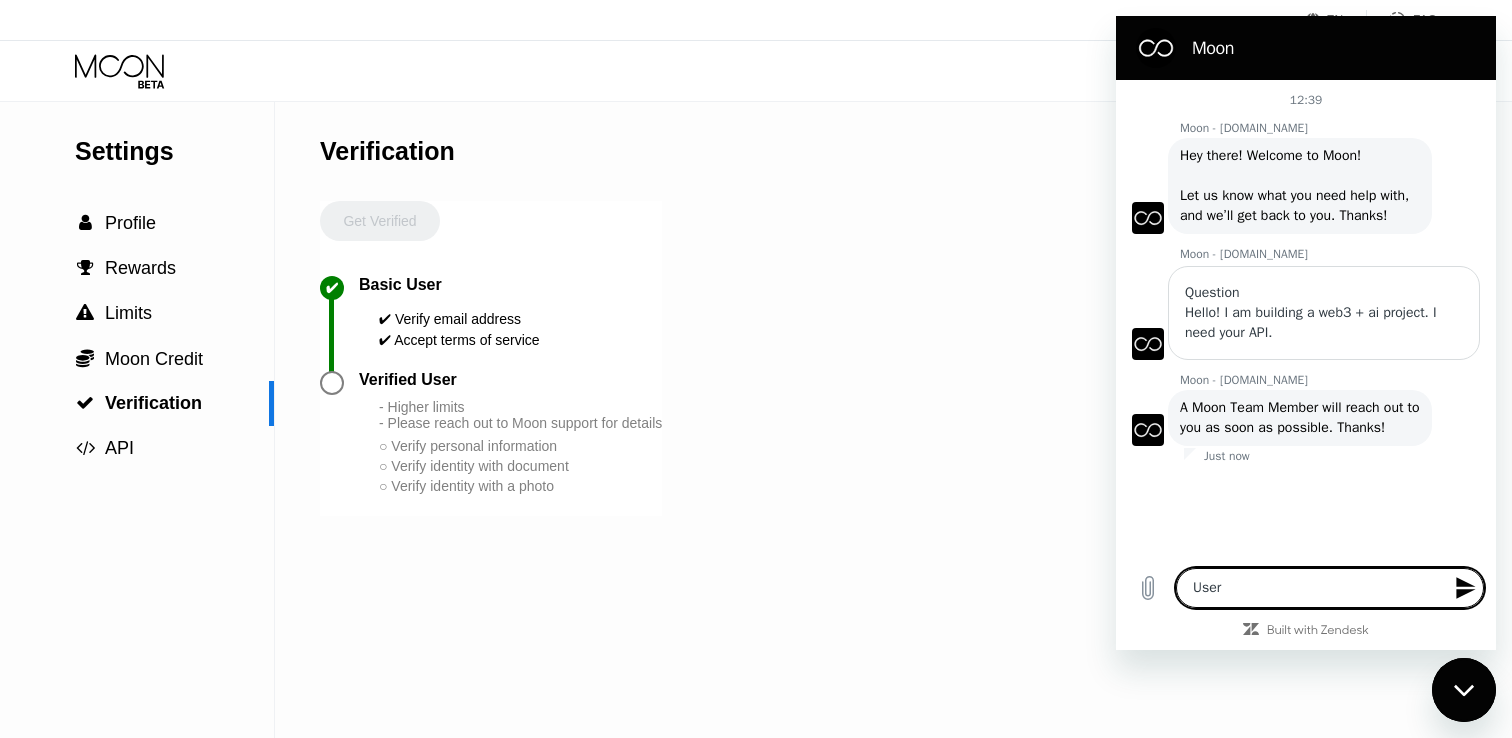type on "x" 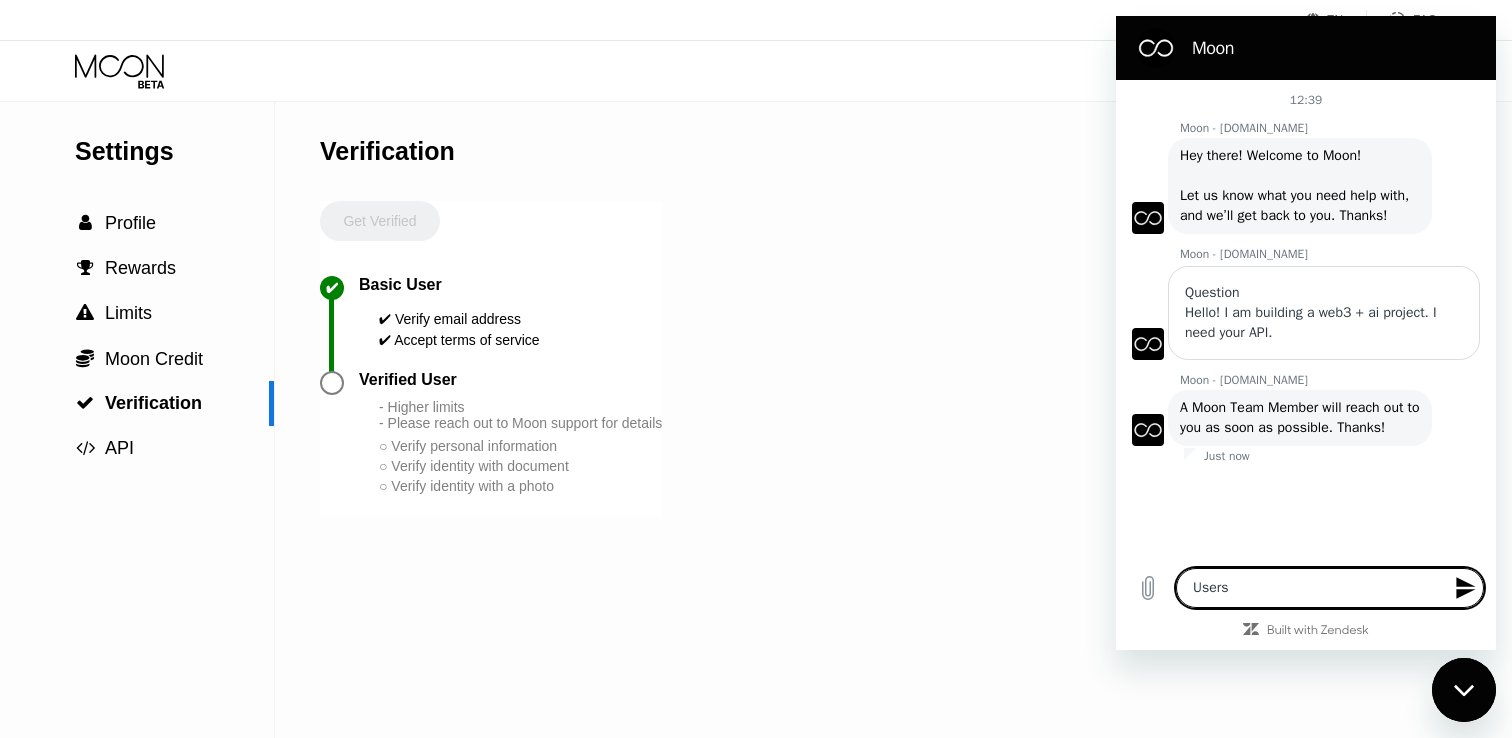type on "Users" 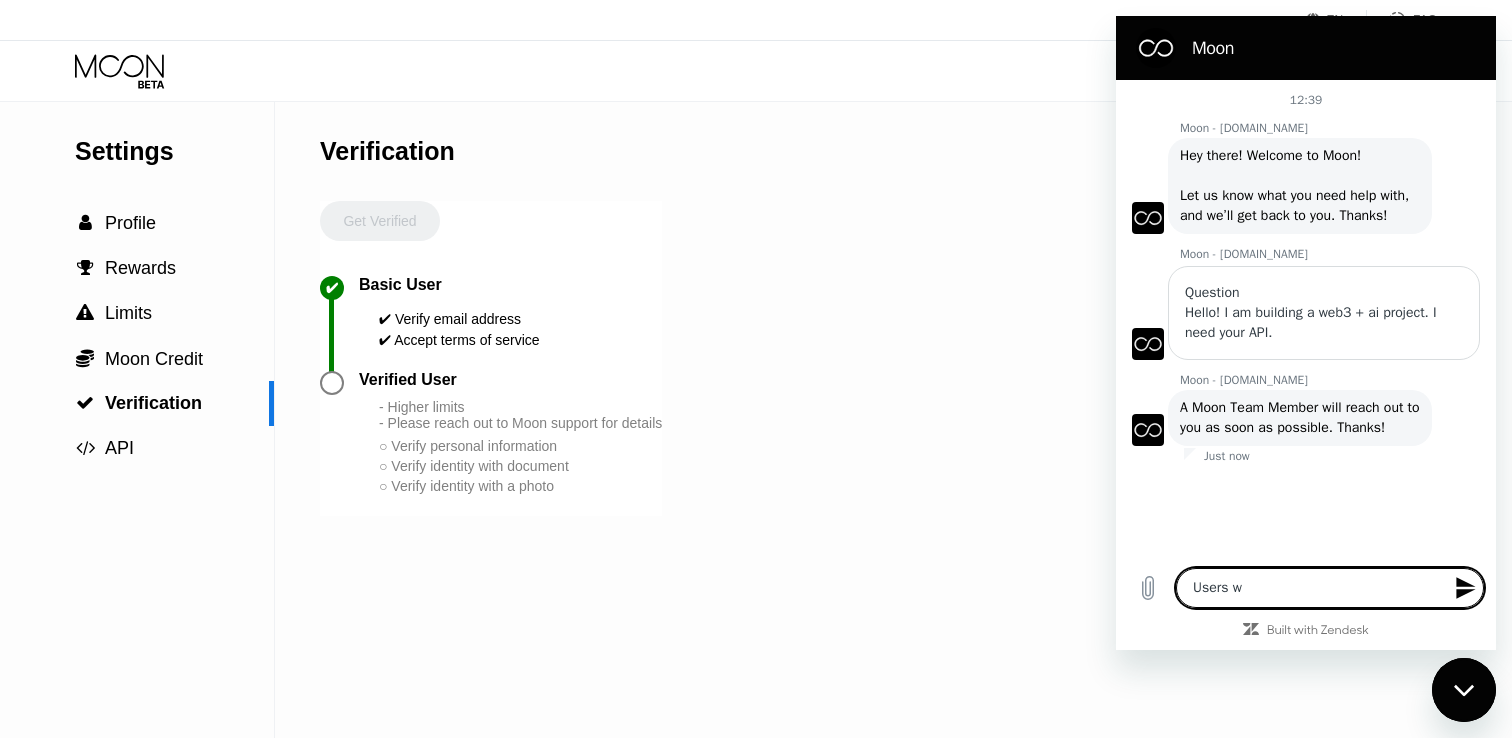 type on "Users wi" 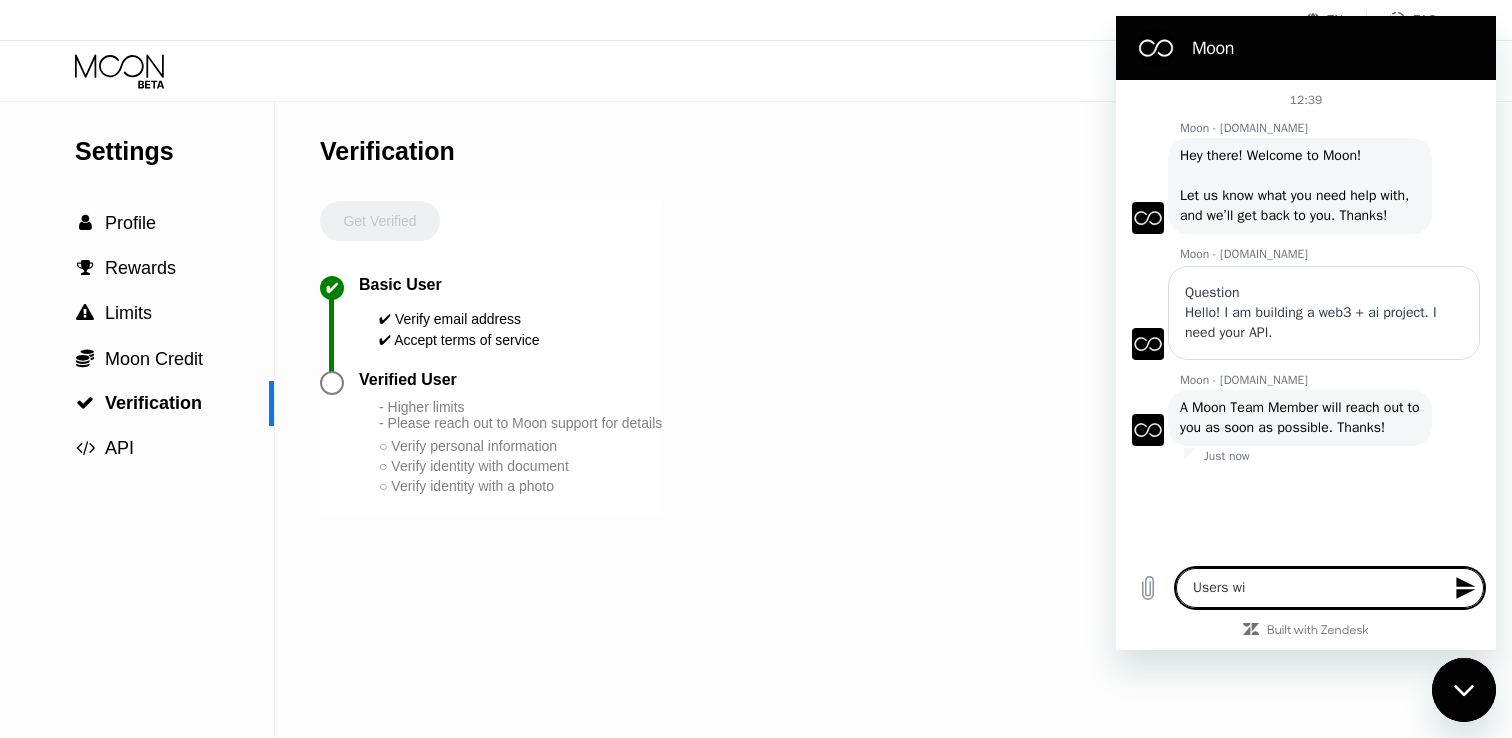 type on "Users wil" 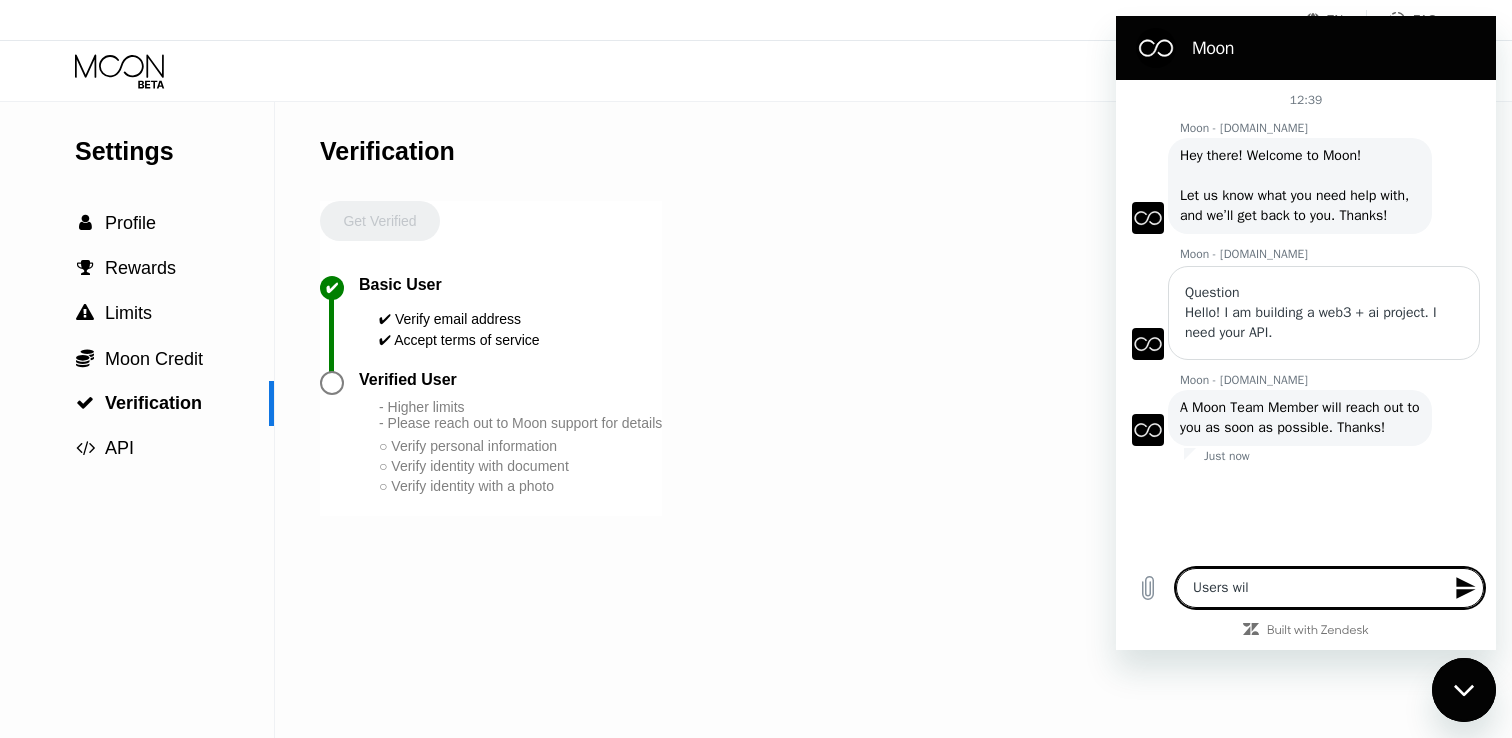 type on "Users will" 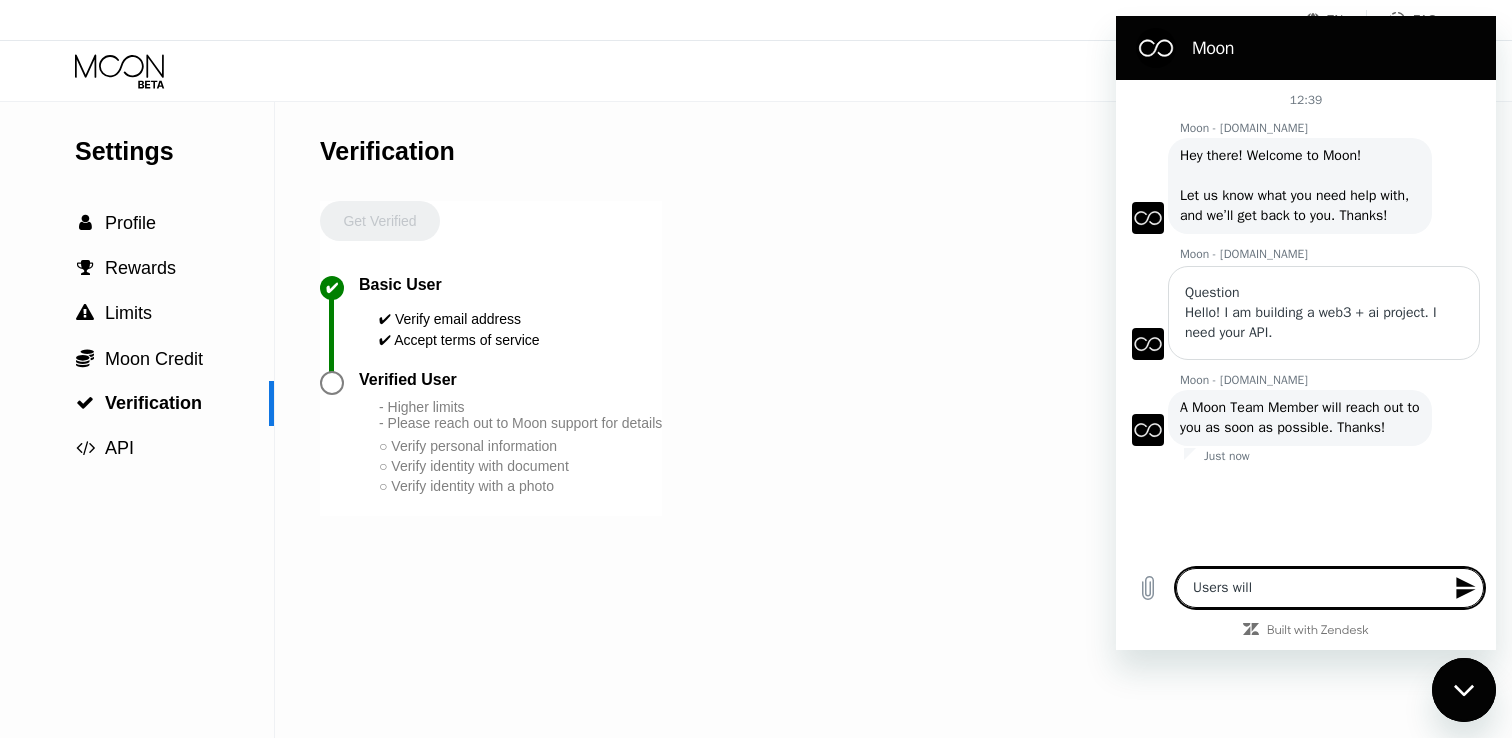 type on "Users will" 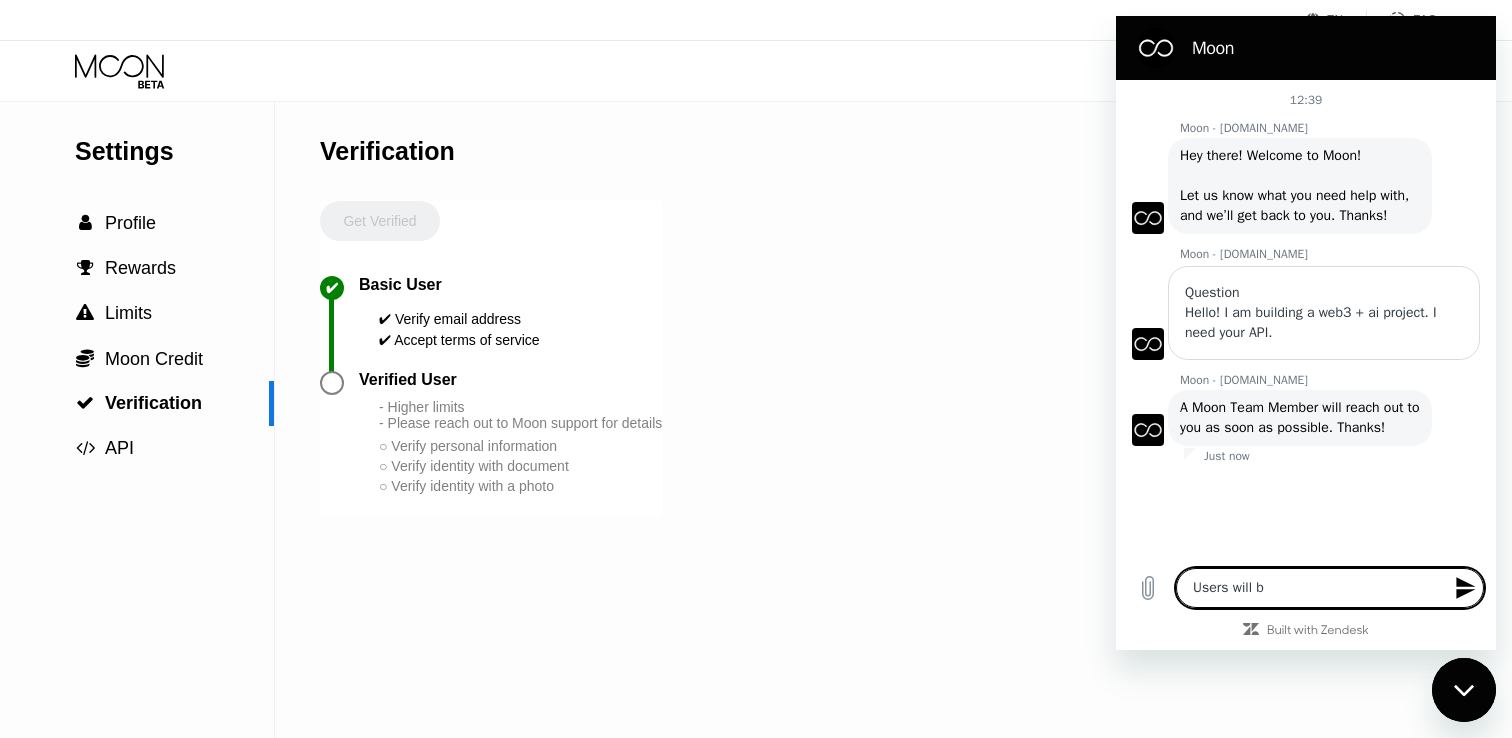 type on "Users will be" 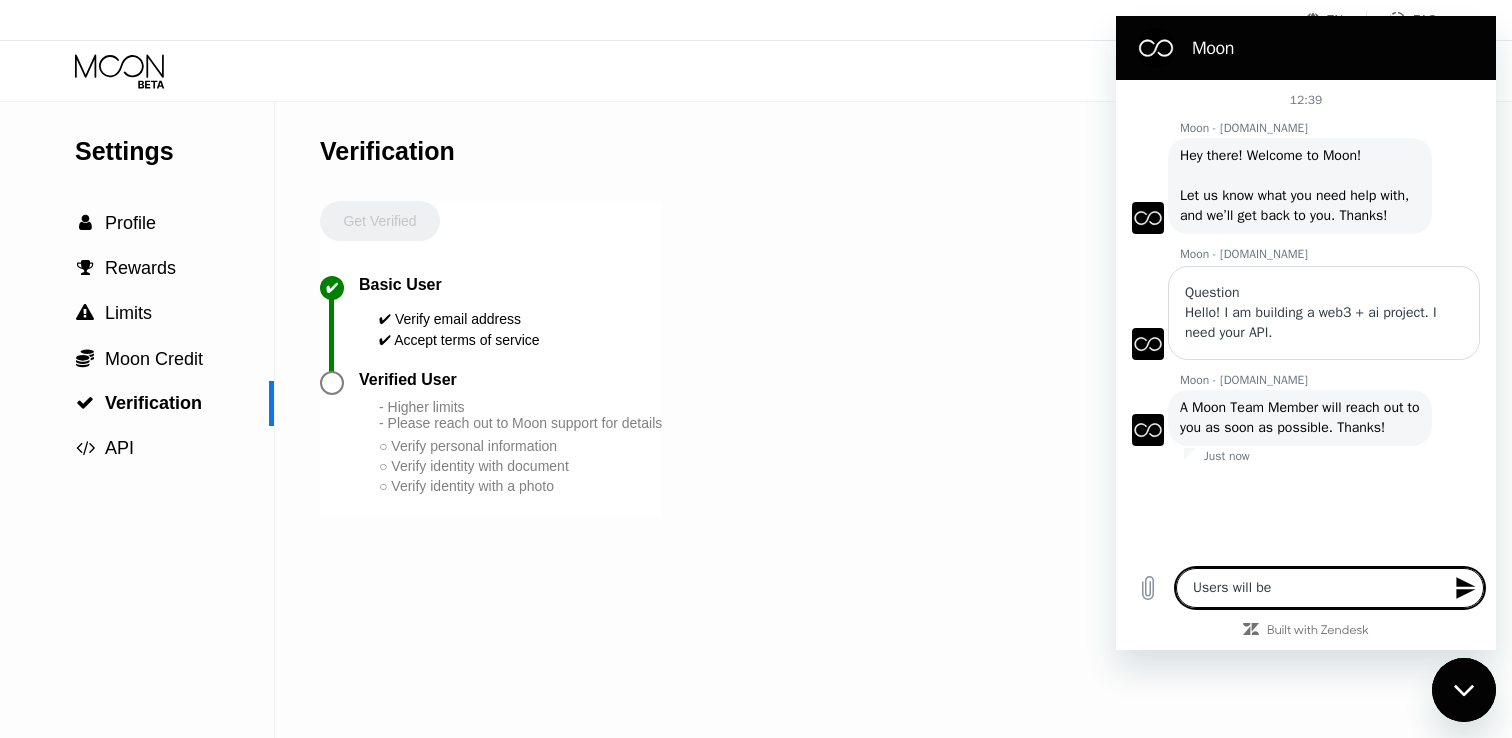 type on "Users will be" 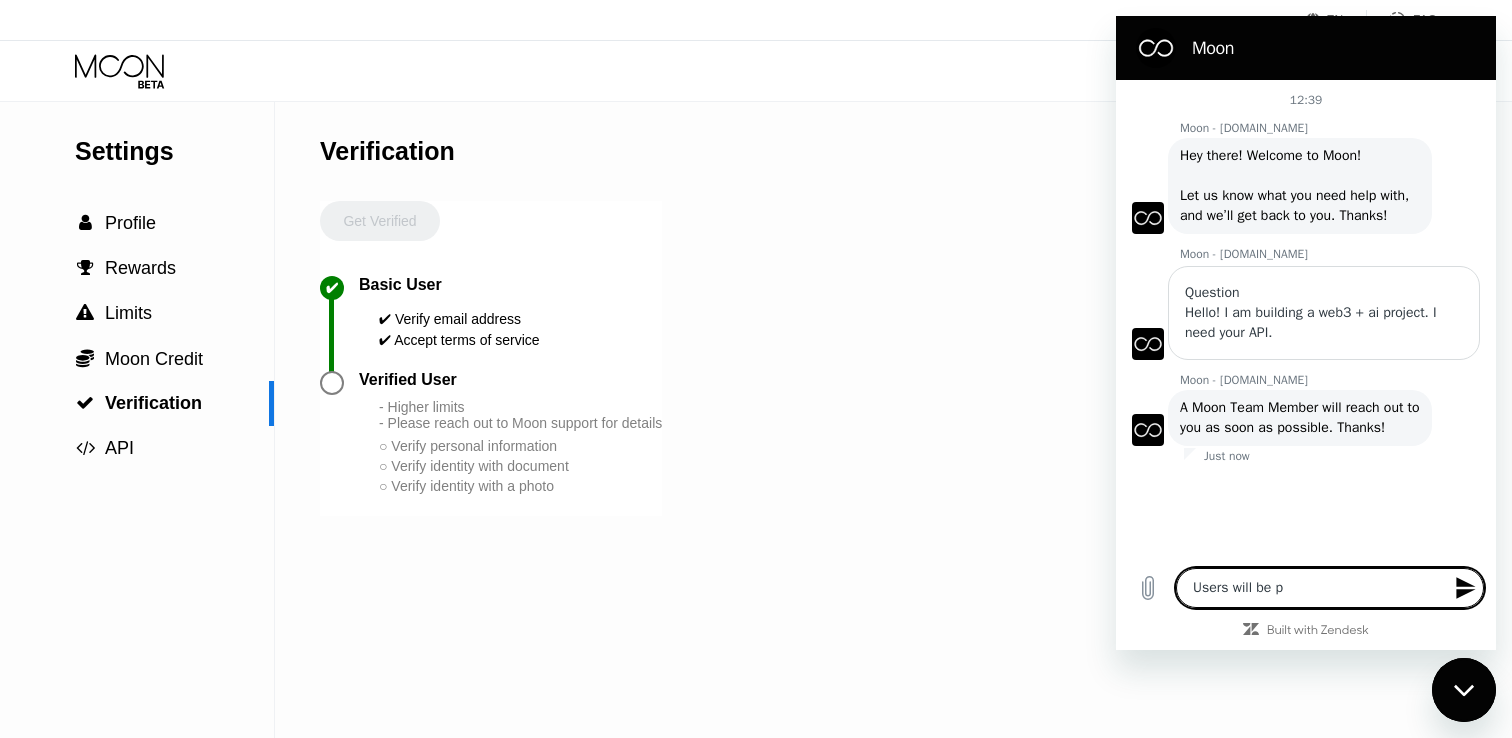 type on "Users will be pa" 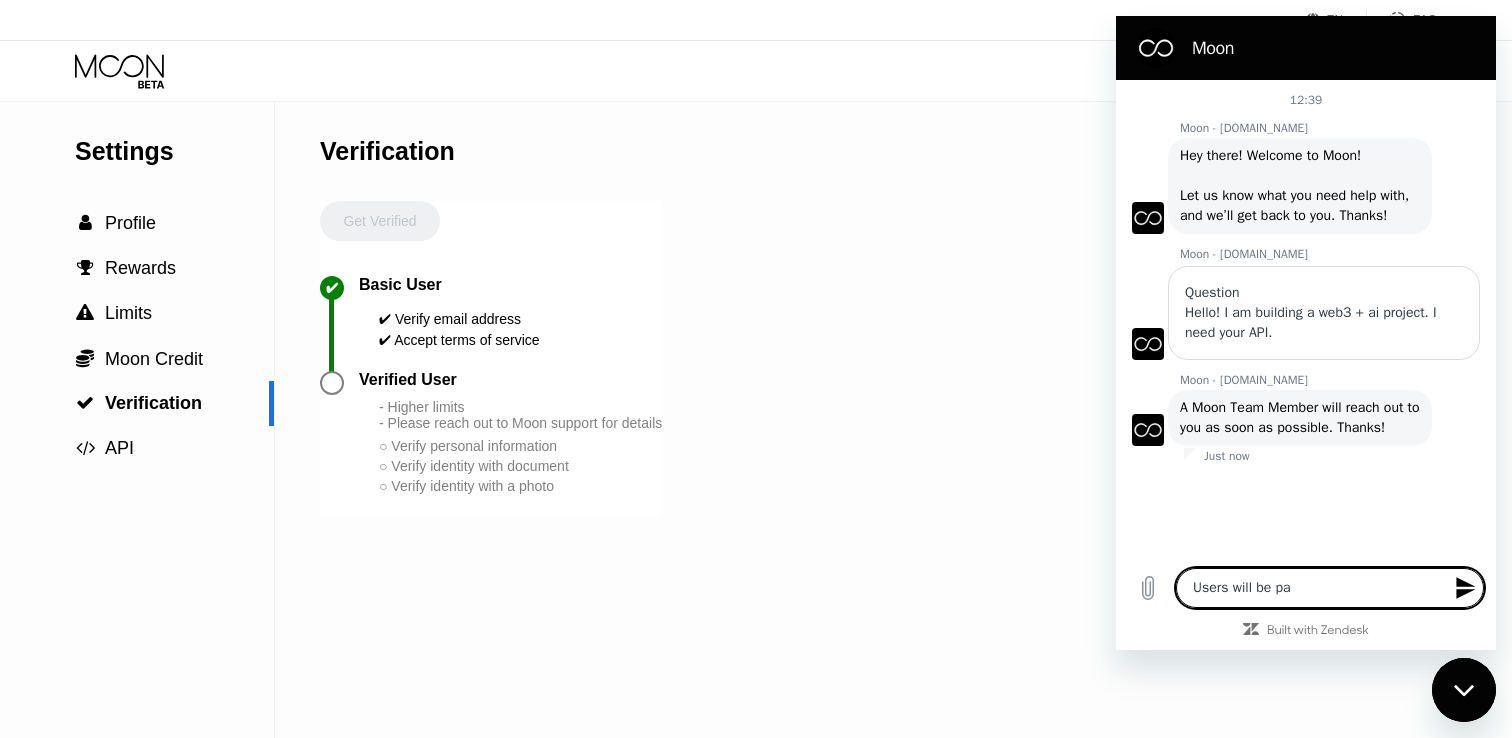 type on "Users will be pay" 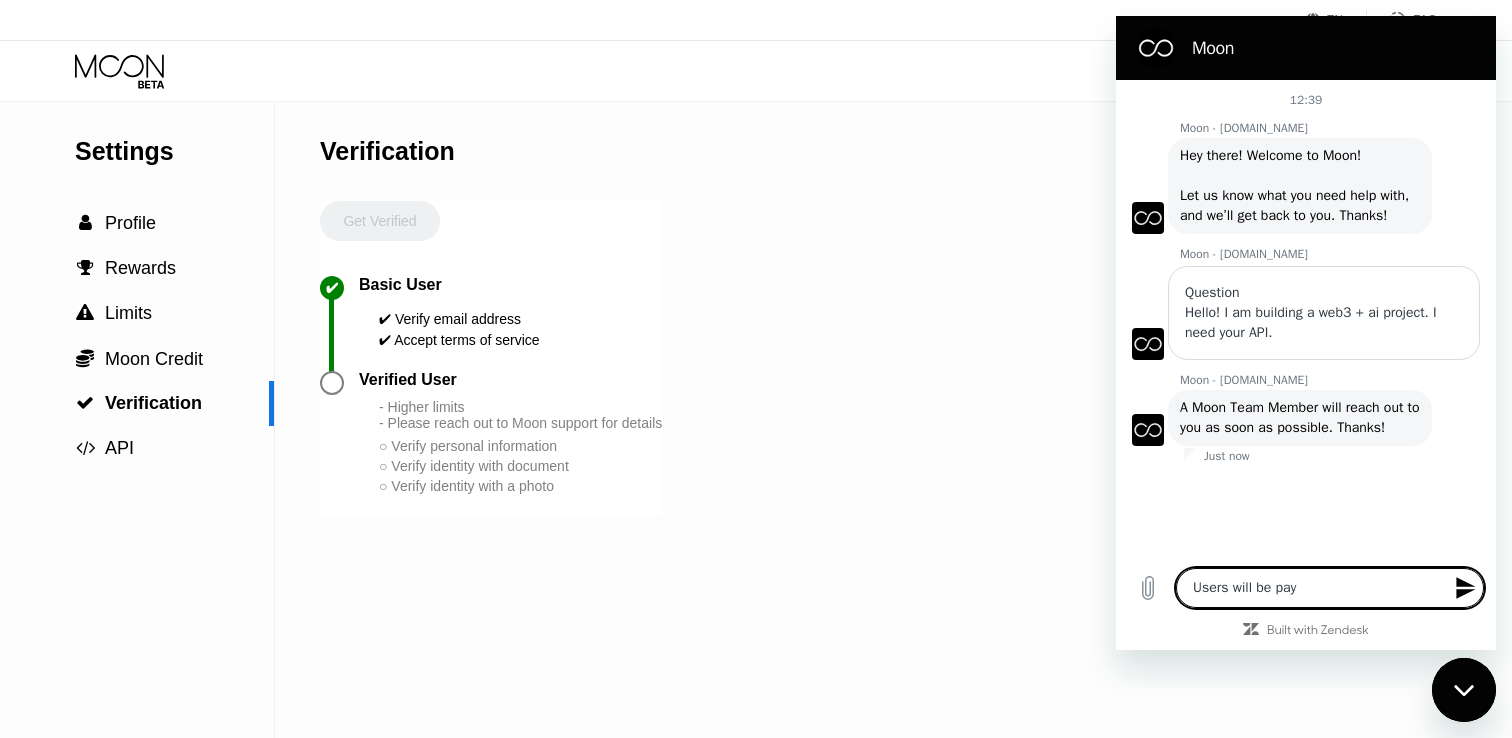 type on "Users will be payi" 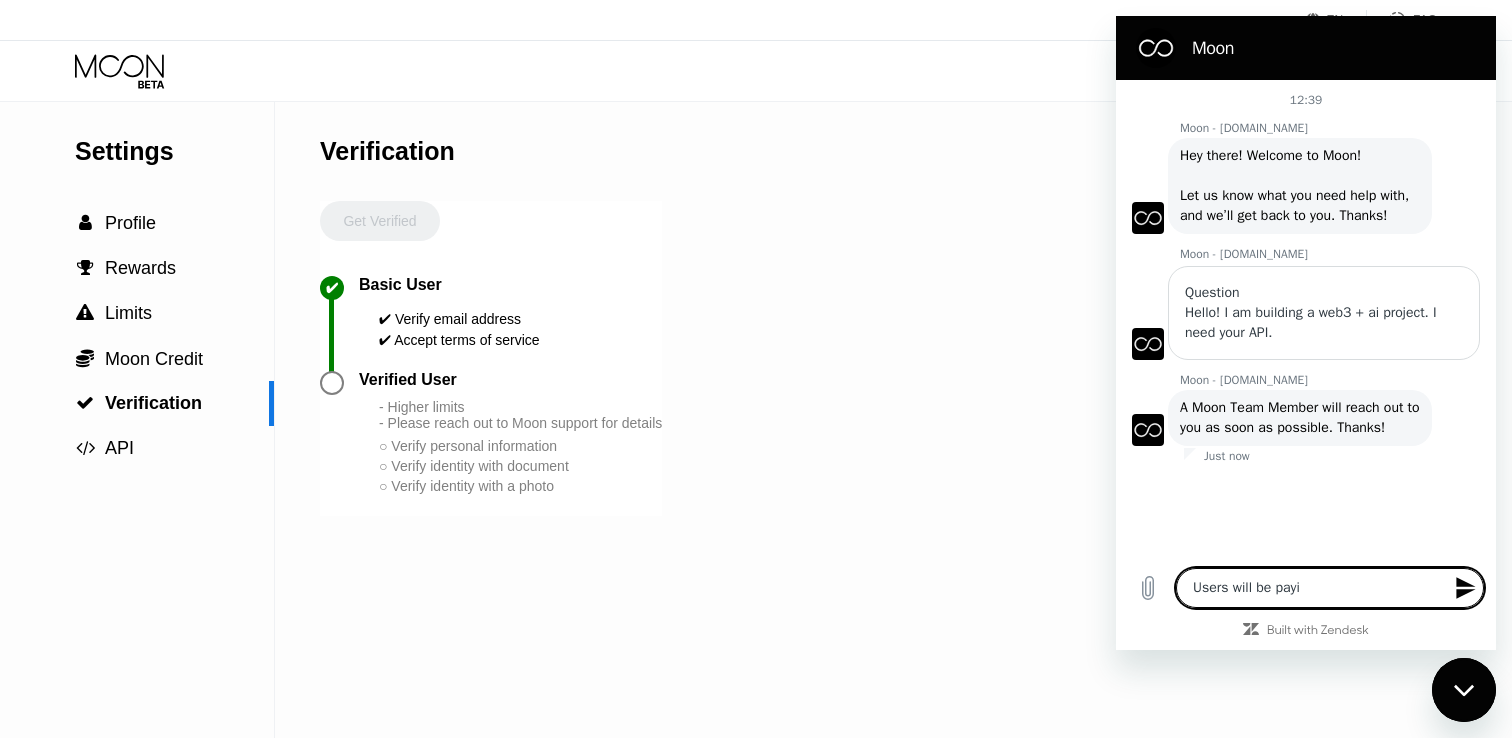 type on "Users will be payin" 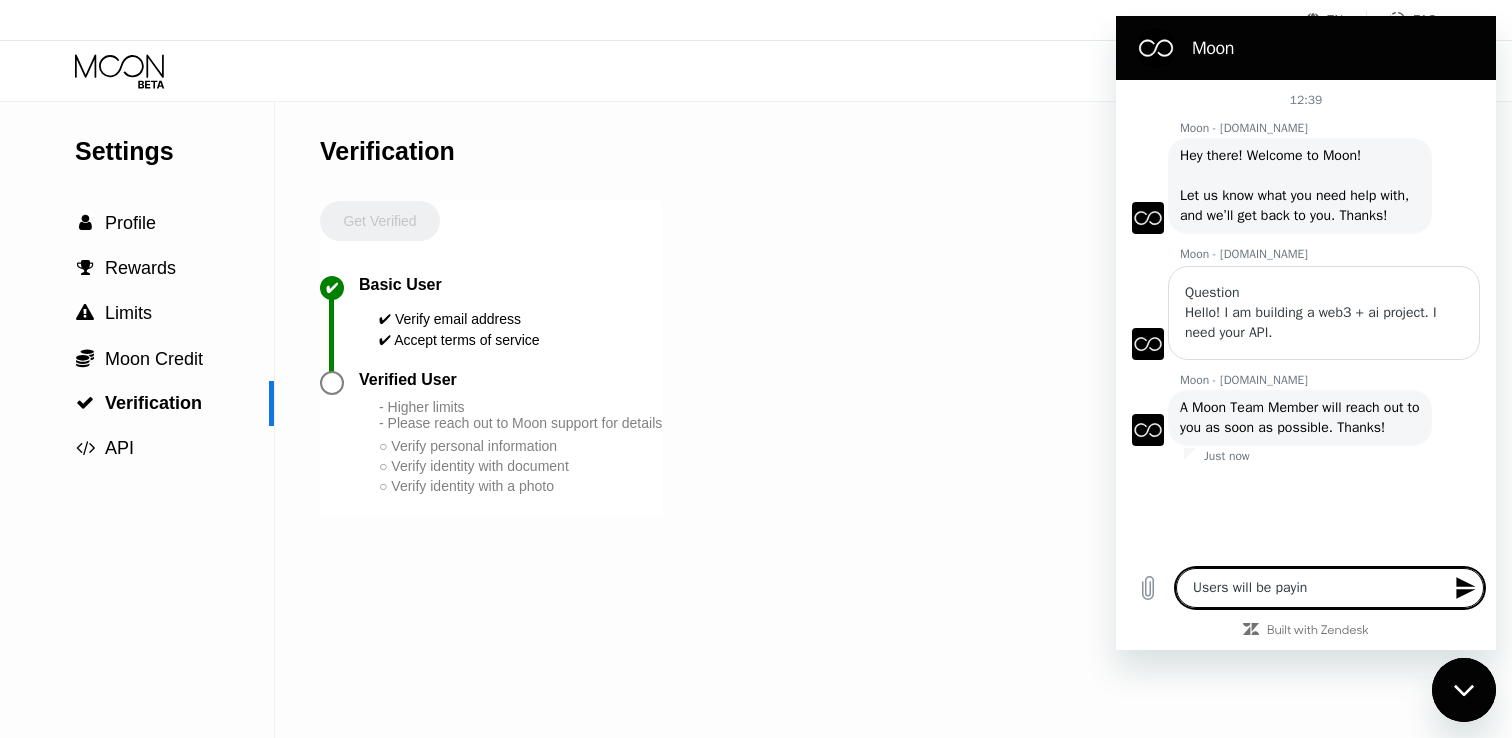 type on "Users will be paying" 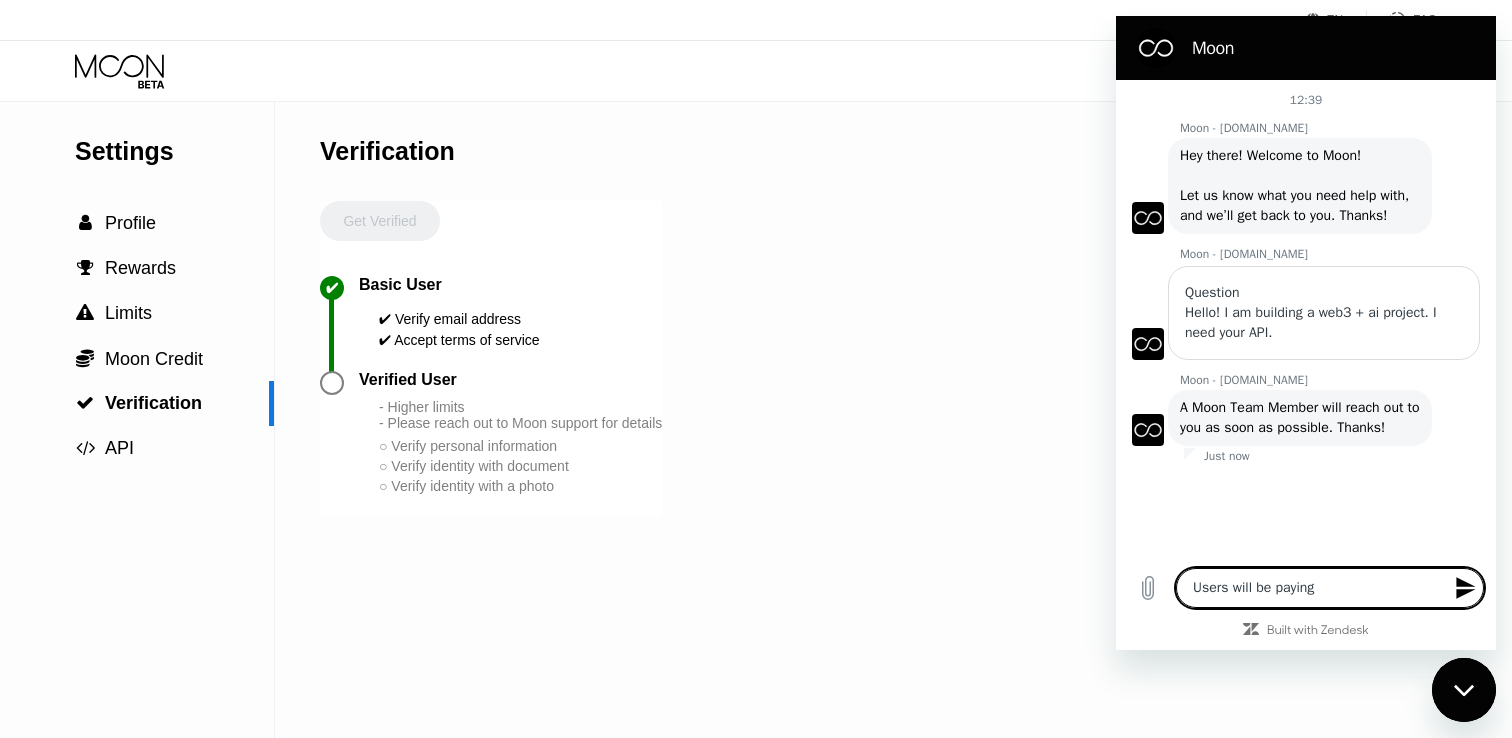 type on "Users will be paying" 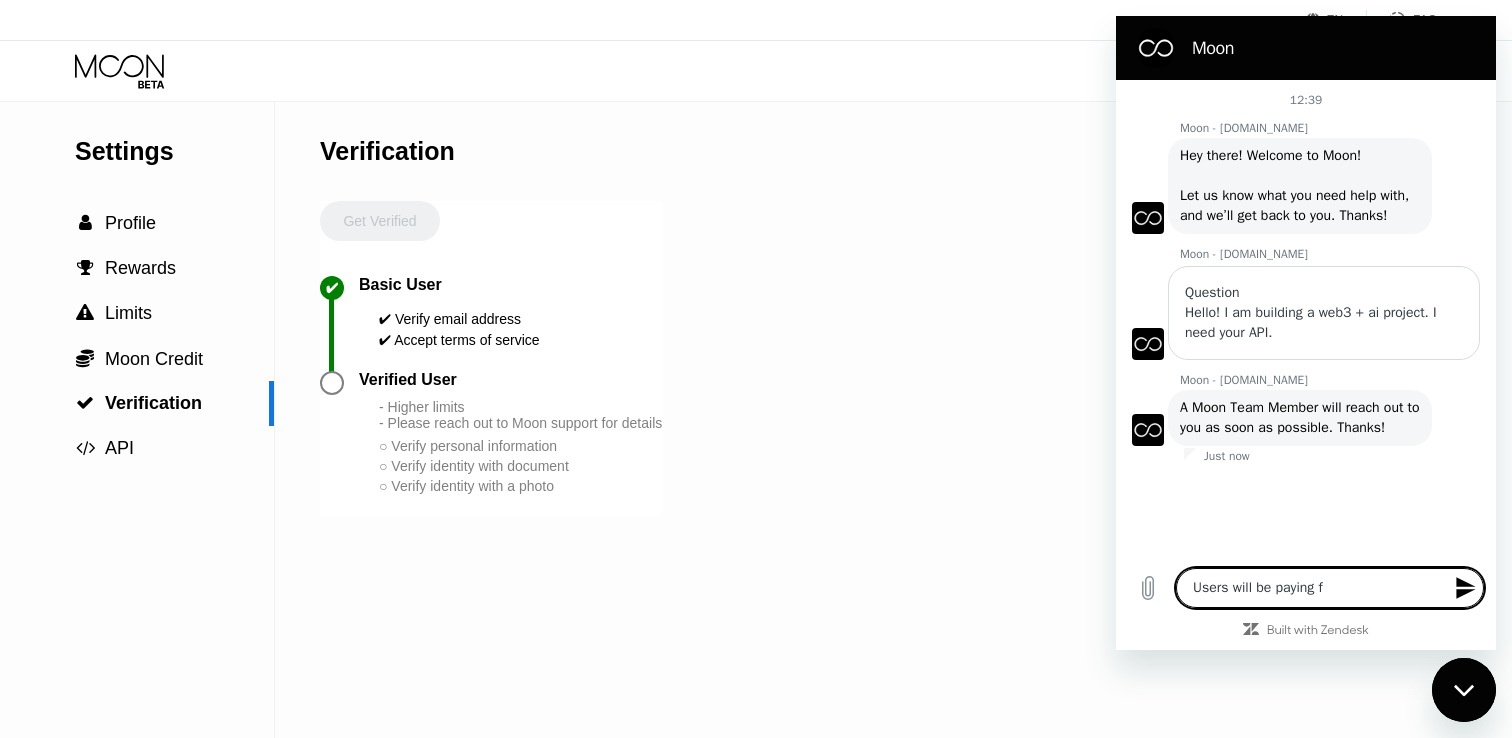 type on "Users will be paying fo" 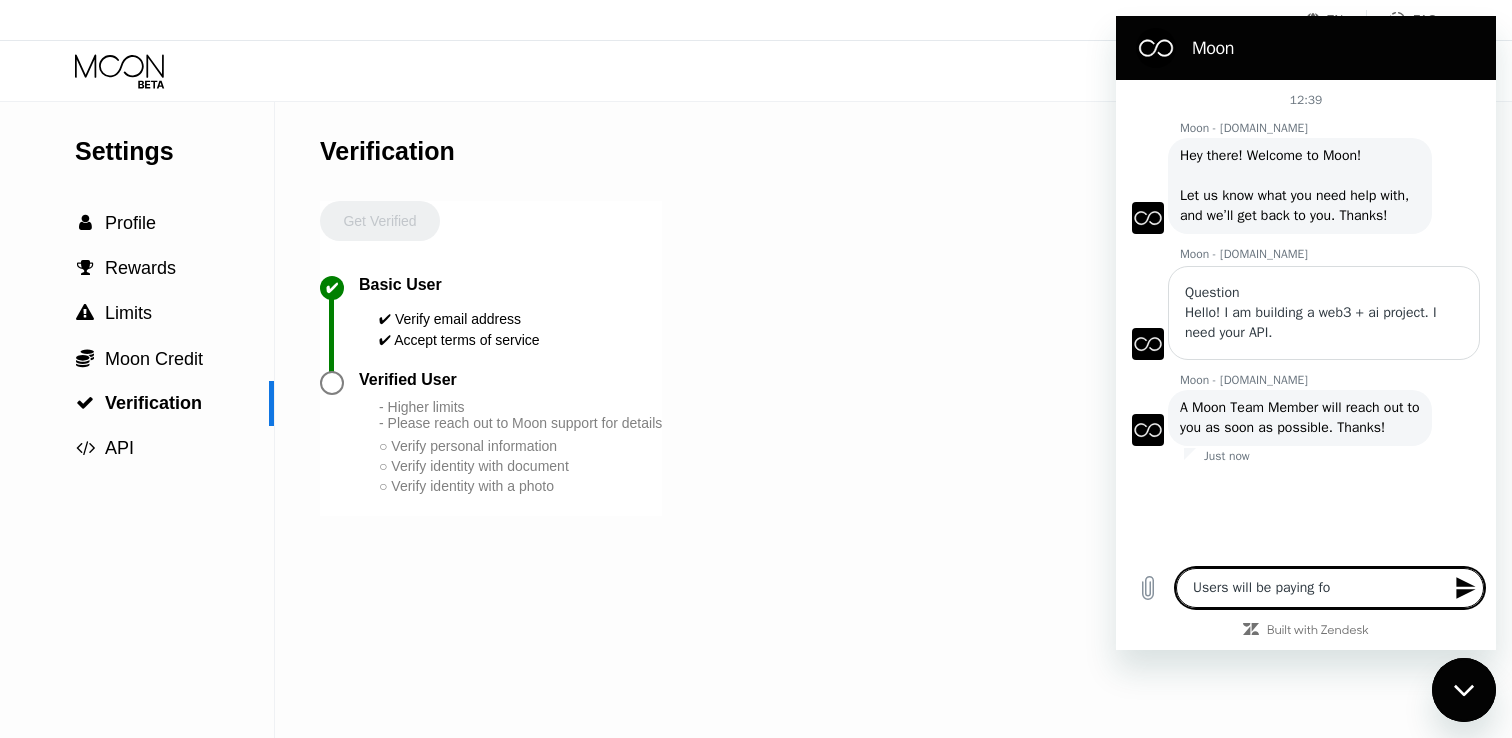 type on "Users will be paying for" 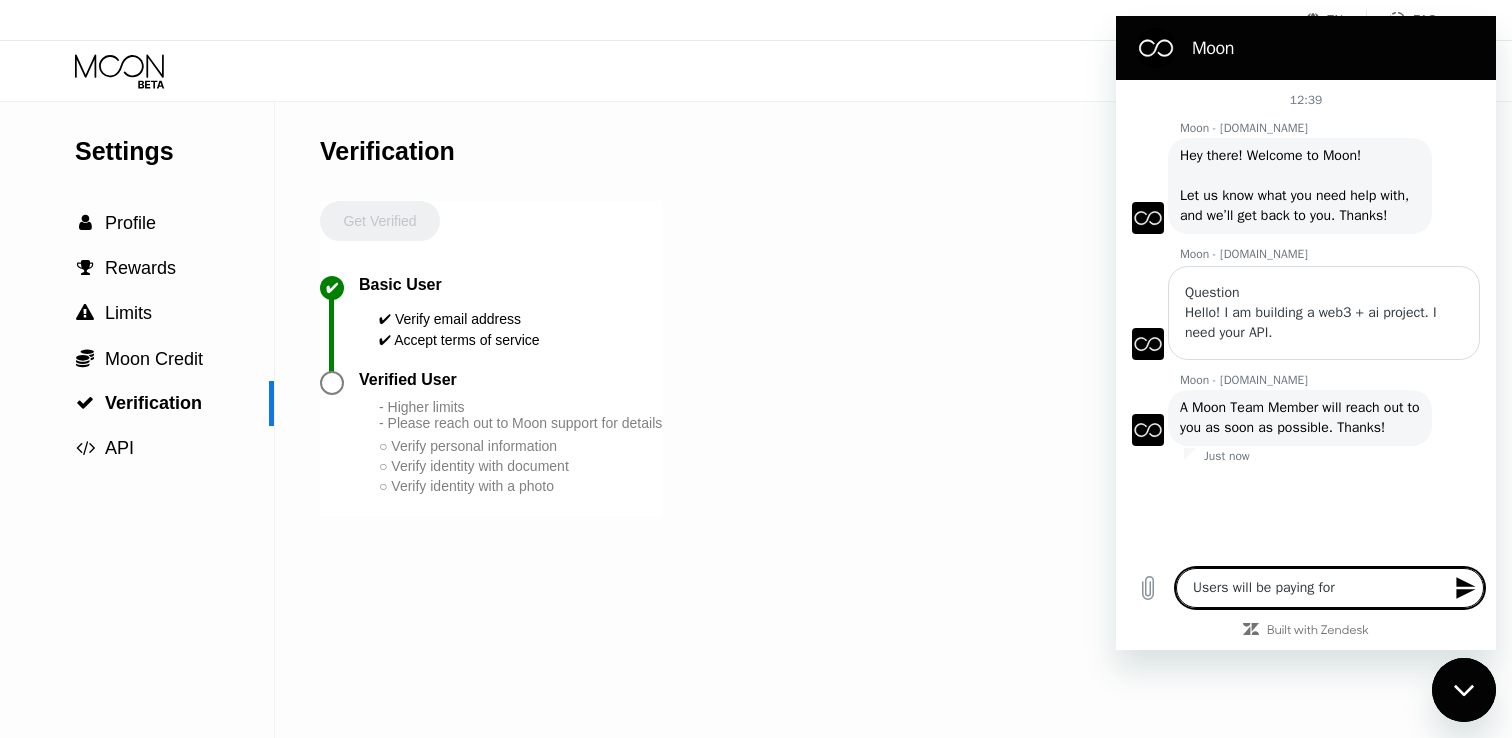 type on "Users will be paying for" 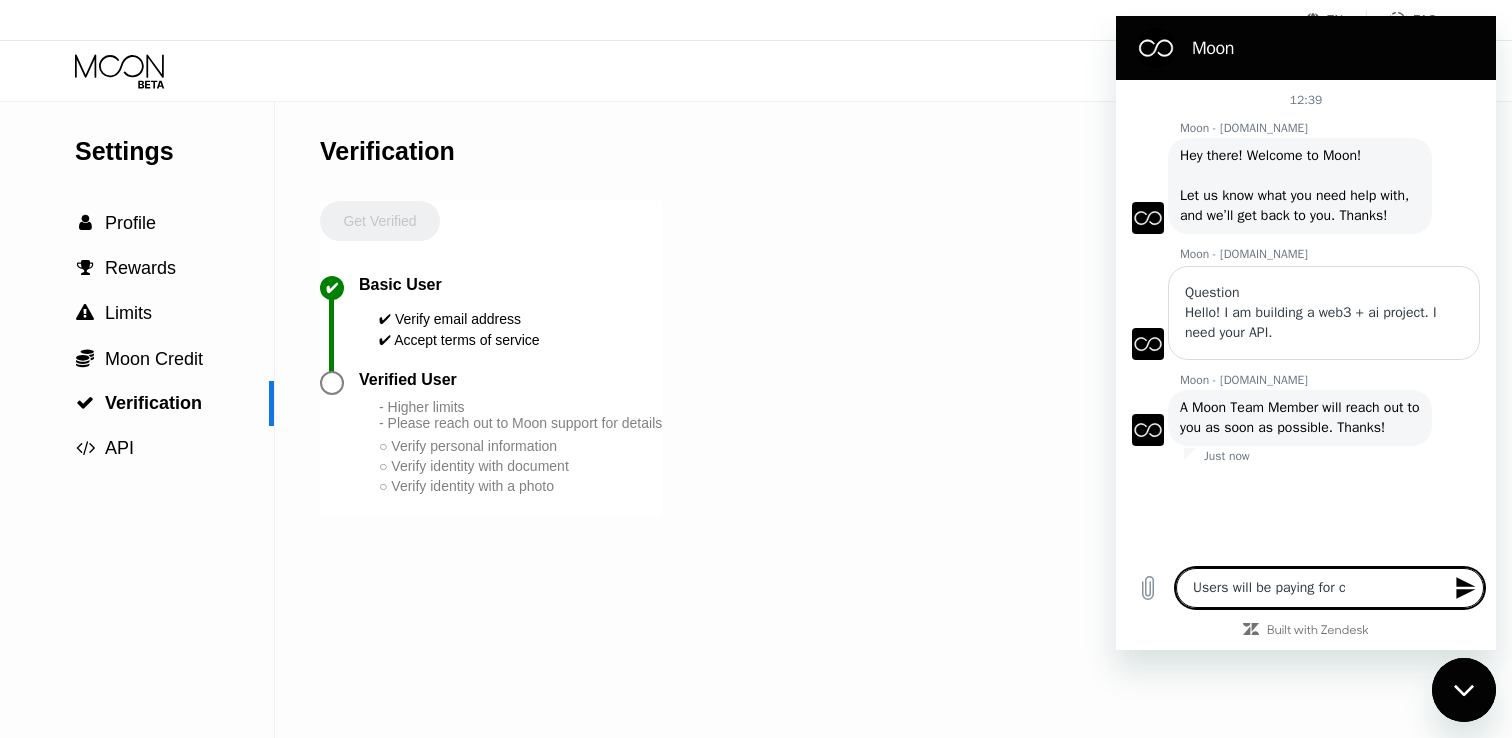 type on "Users will be paying for ch" 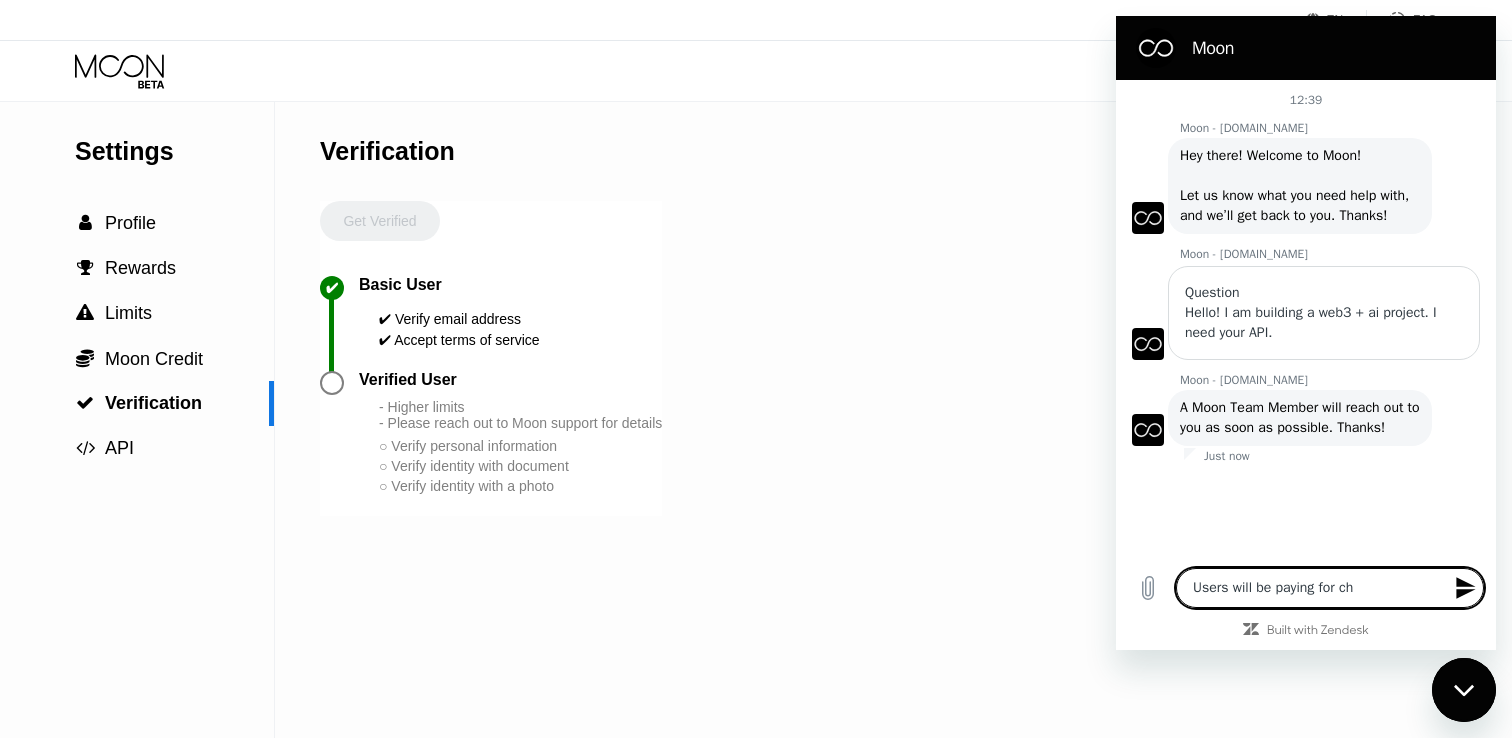 type on "Users will be paying for cha" 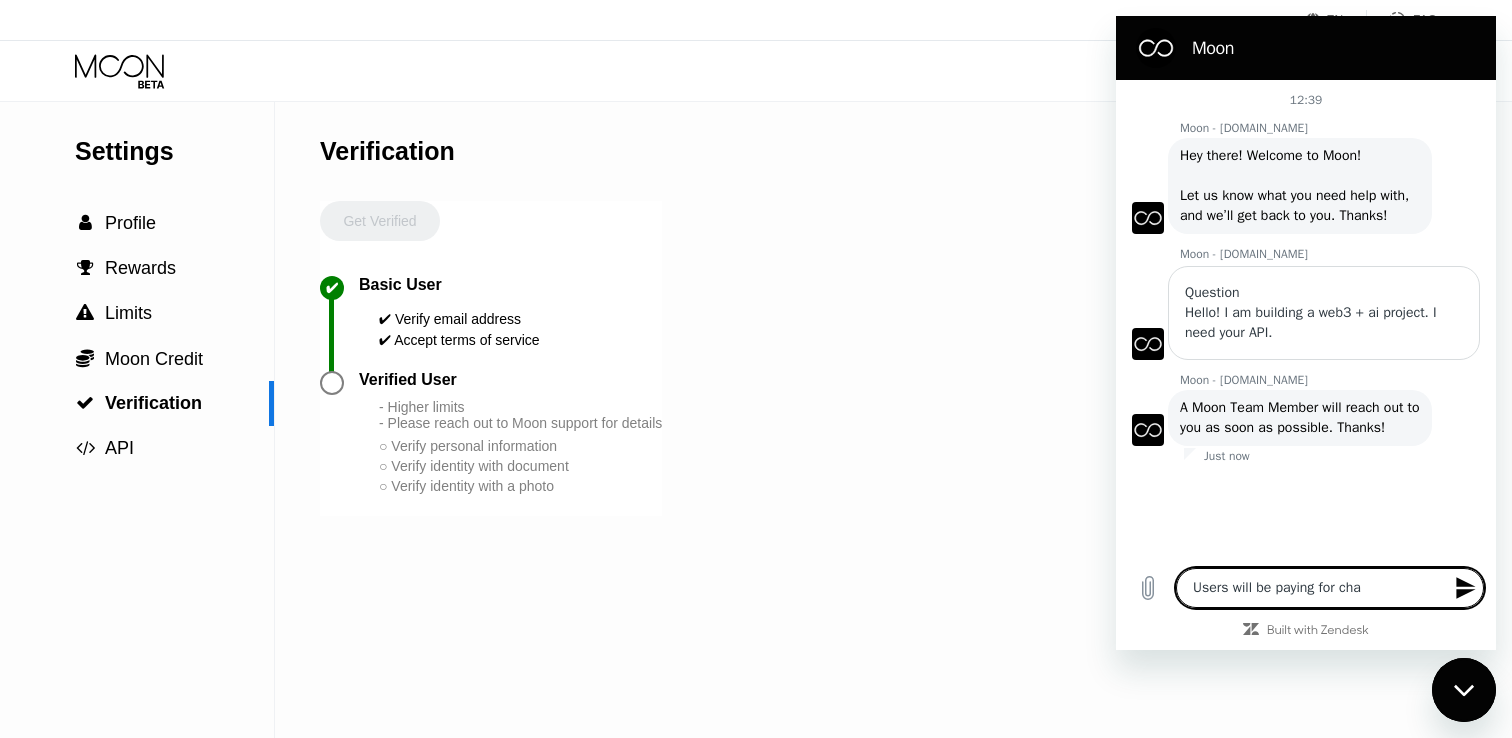 type on "Users will be paying for chat" 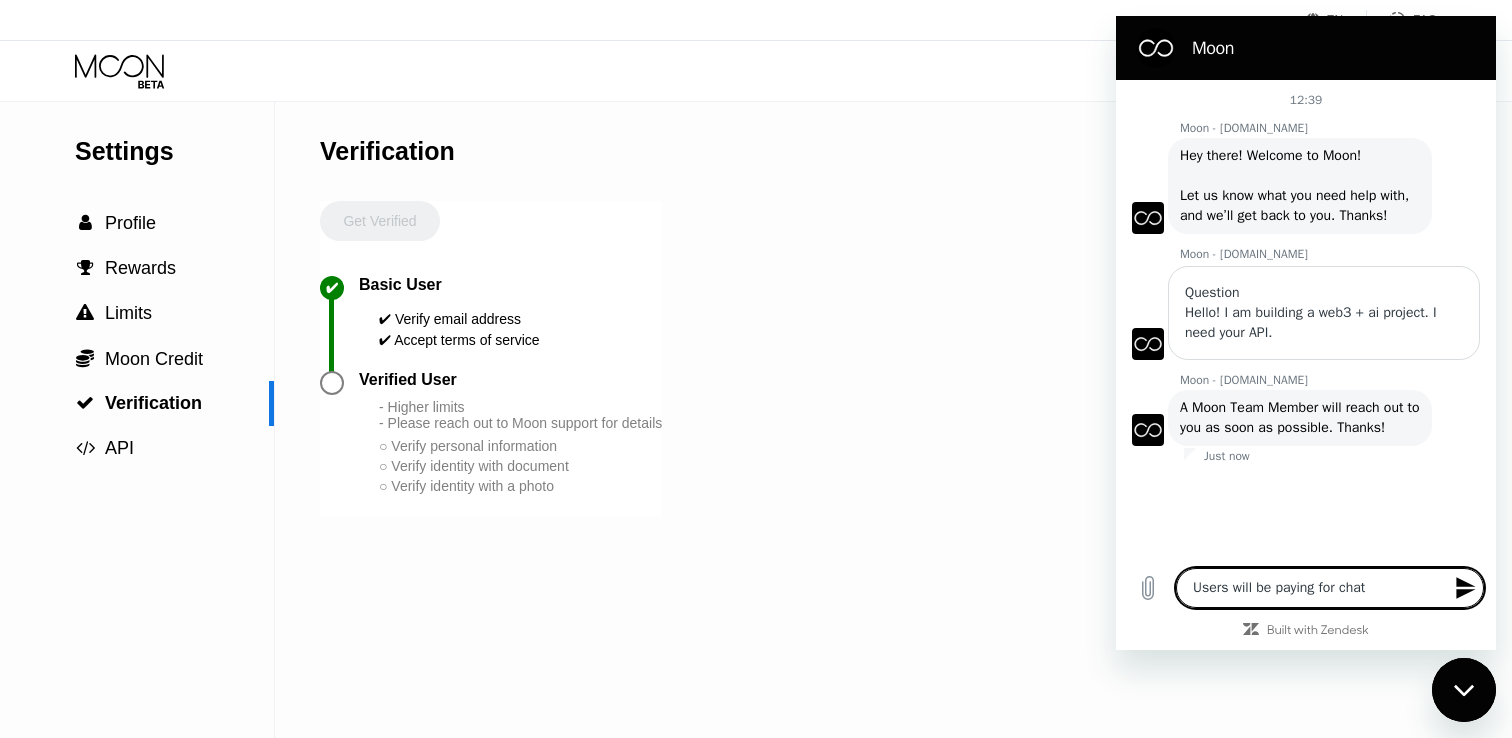 type on "Users will be paying for chatb" 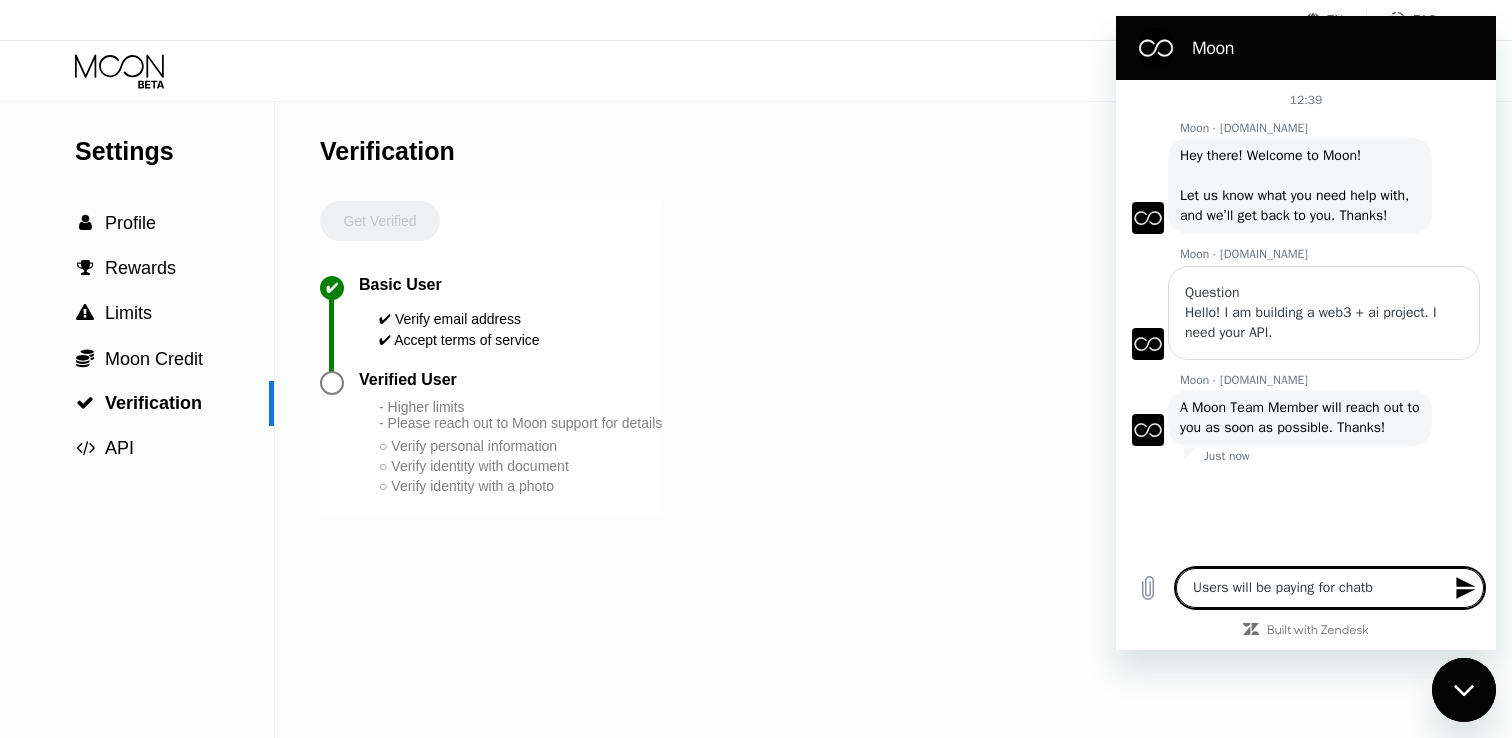 type on "Users will be paying for chatbo" 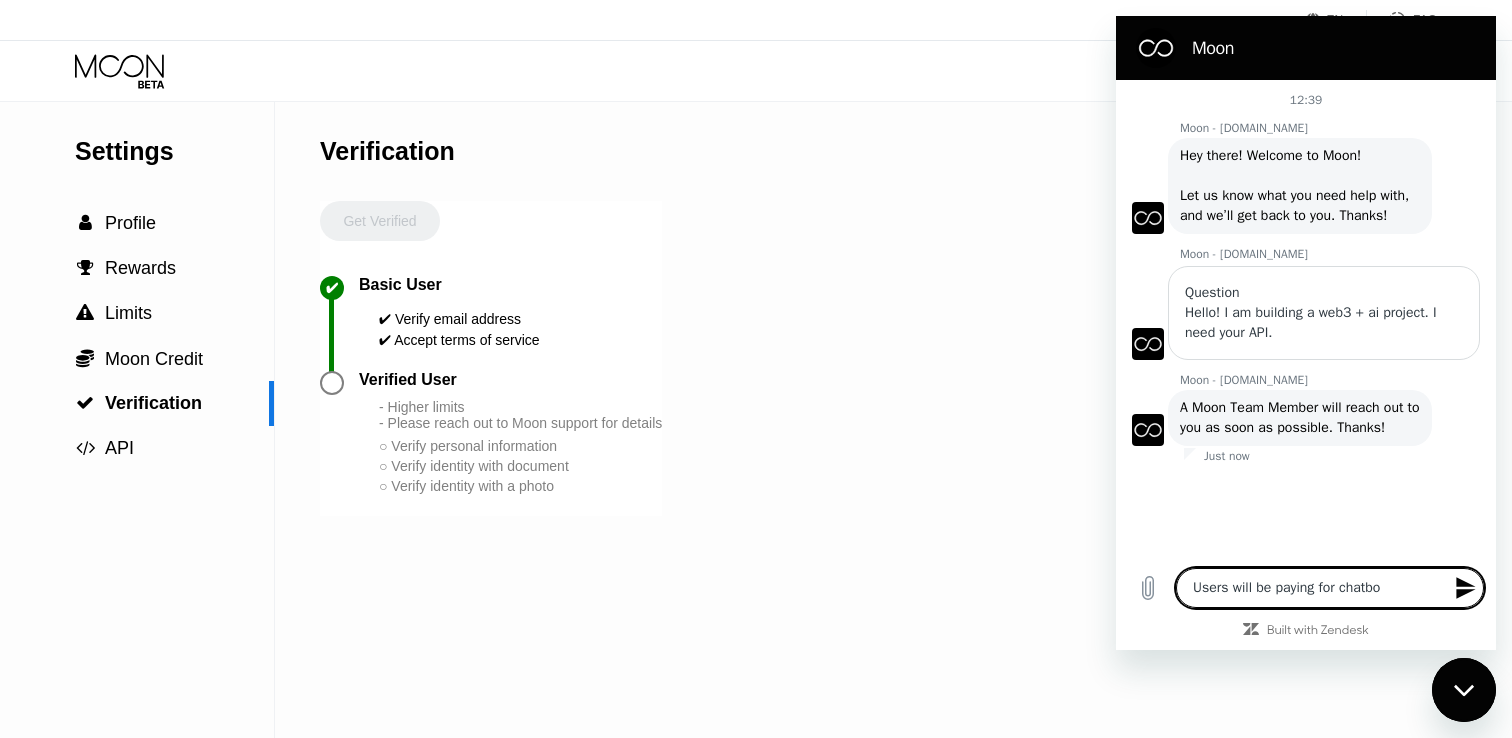 type on "Users will be paying for chatbot" 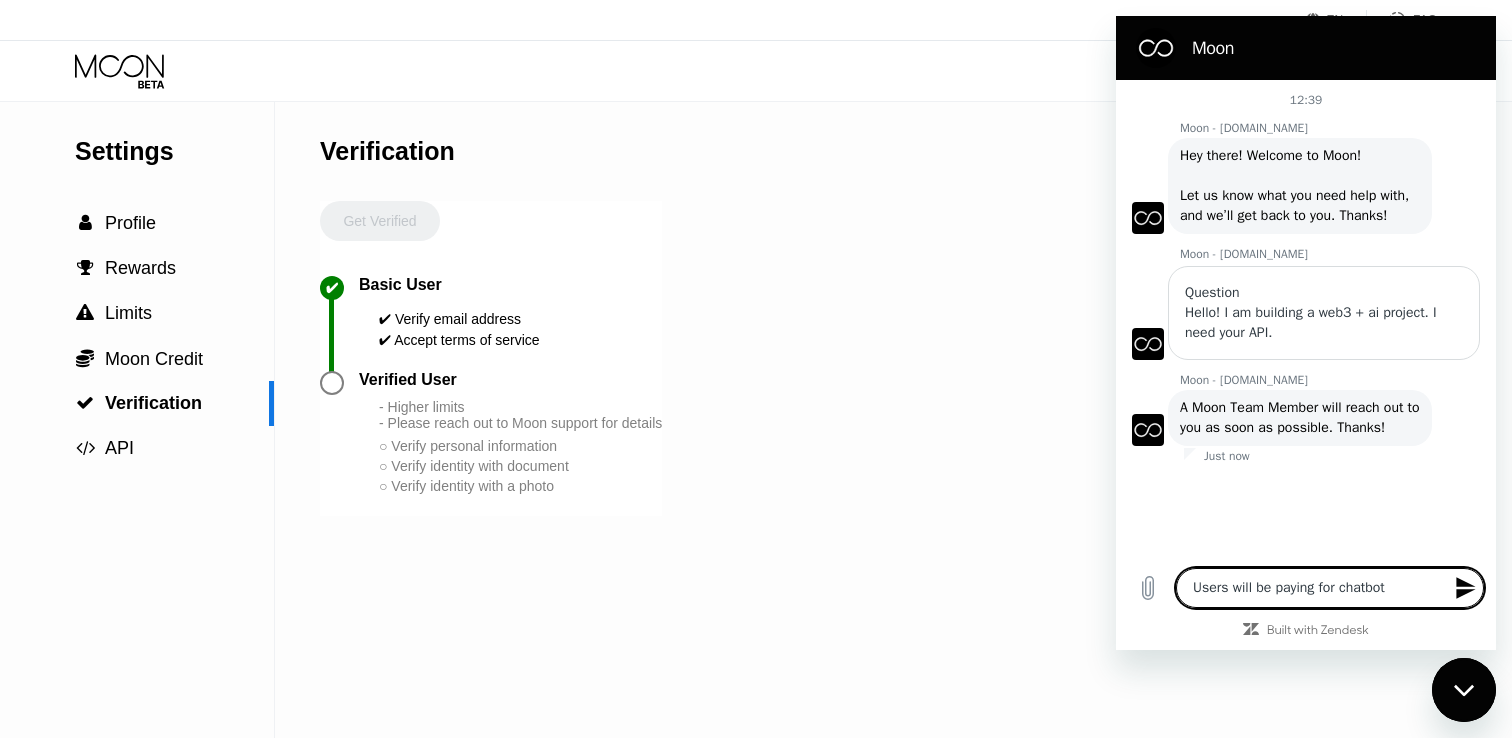 type on "Users will be paying for chatbot" 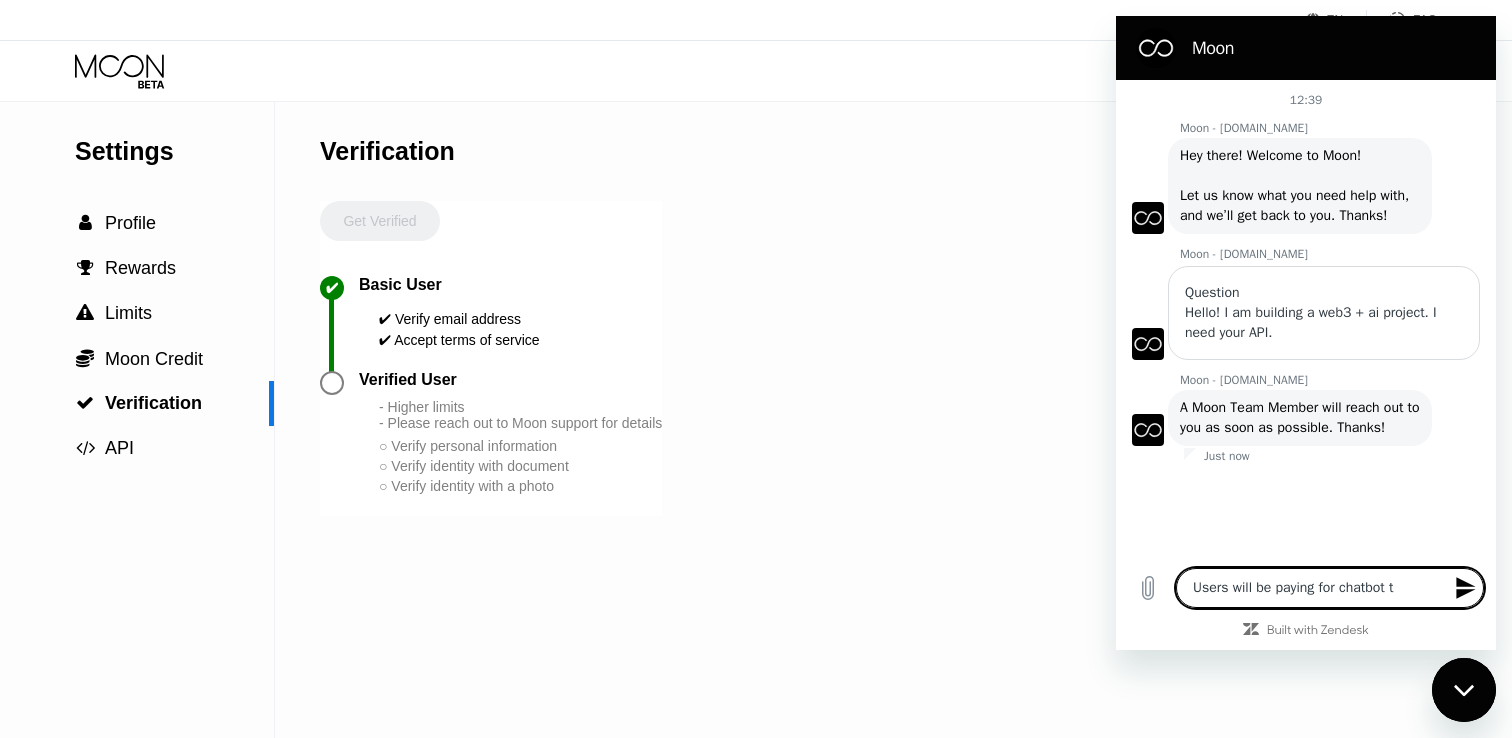 type on "Users will be paying for chatbot to" 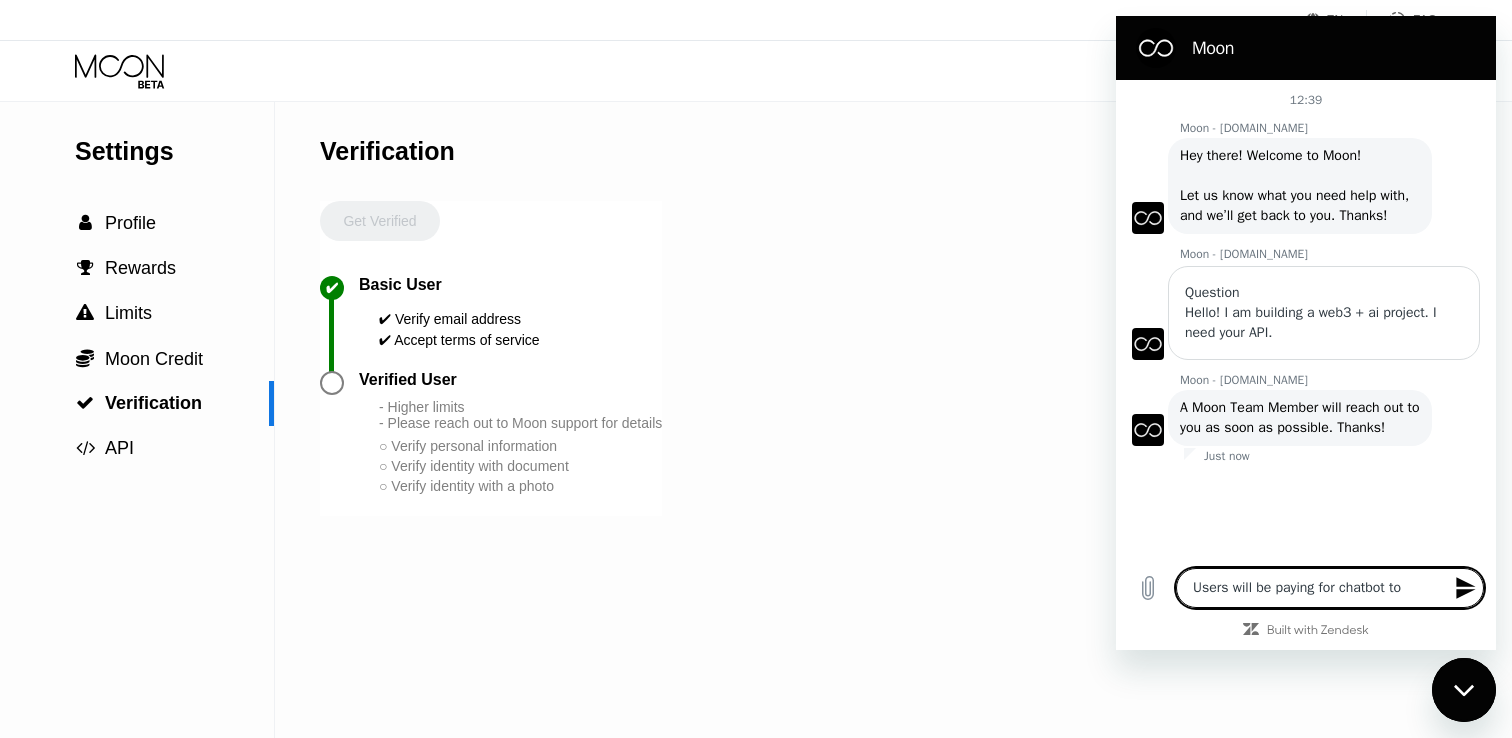 type on "Users will be paying for chatbot tok" 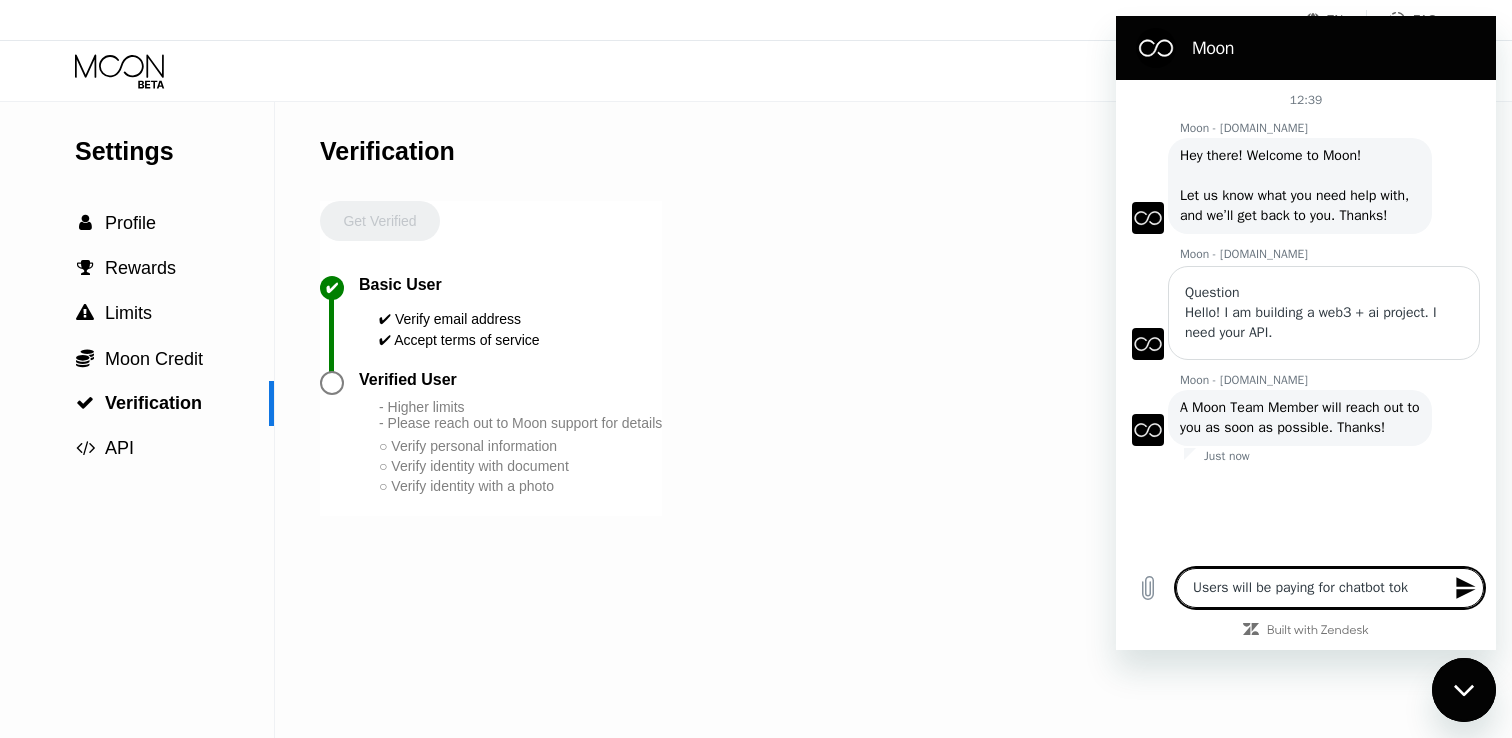 type on "Users will be paying for chatbot toke" 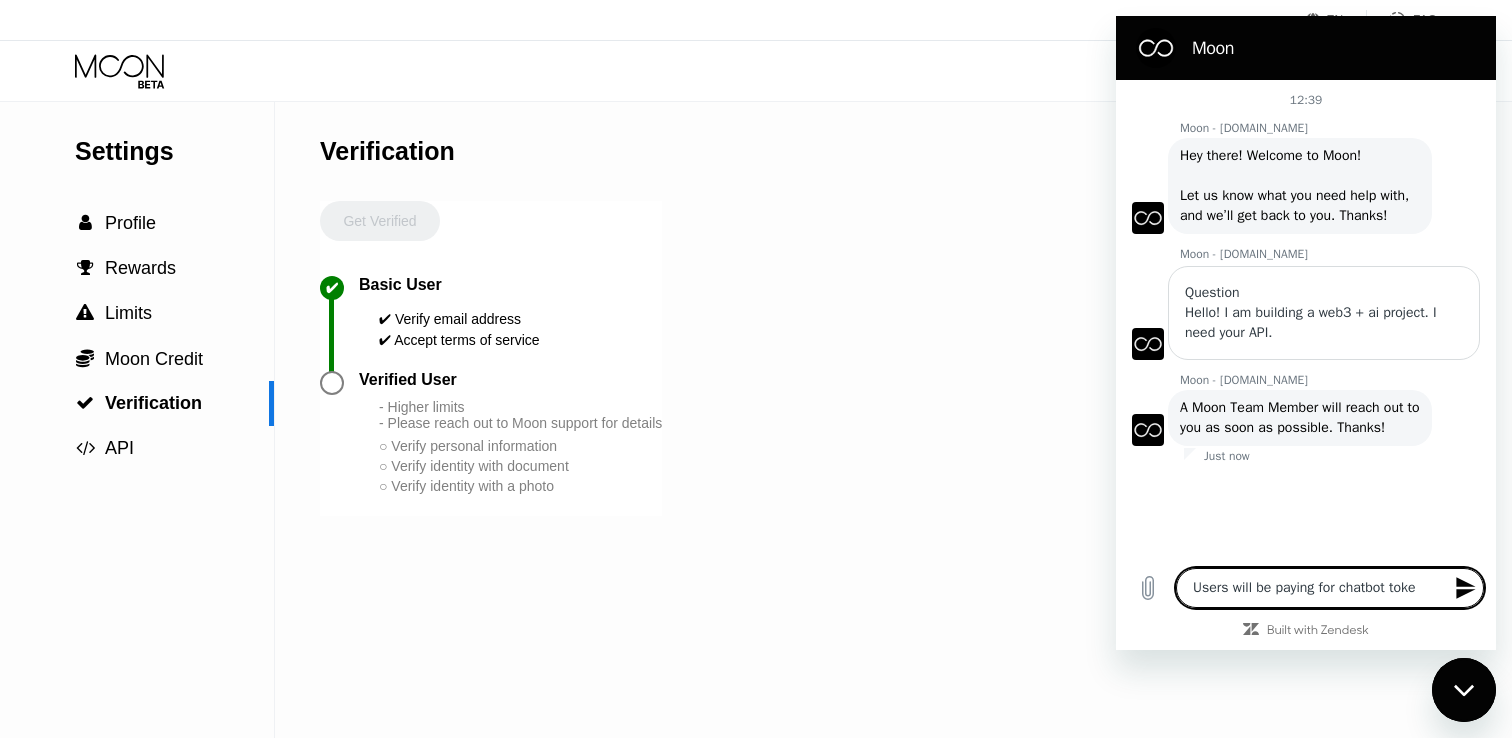 type on "Users will be paying for chatbot token" 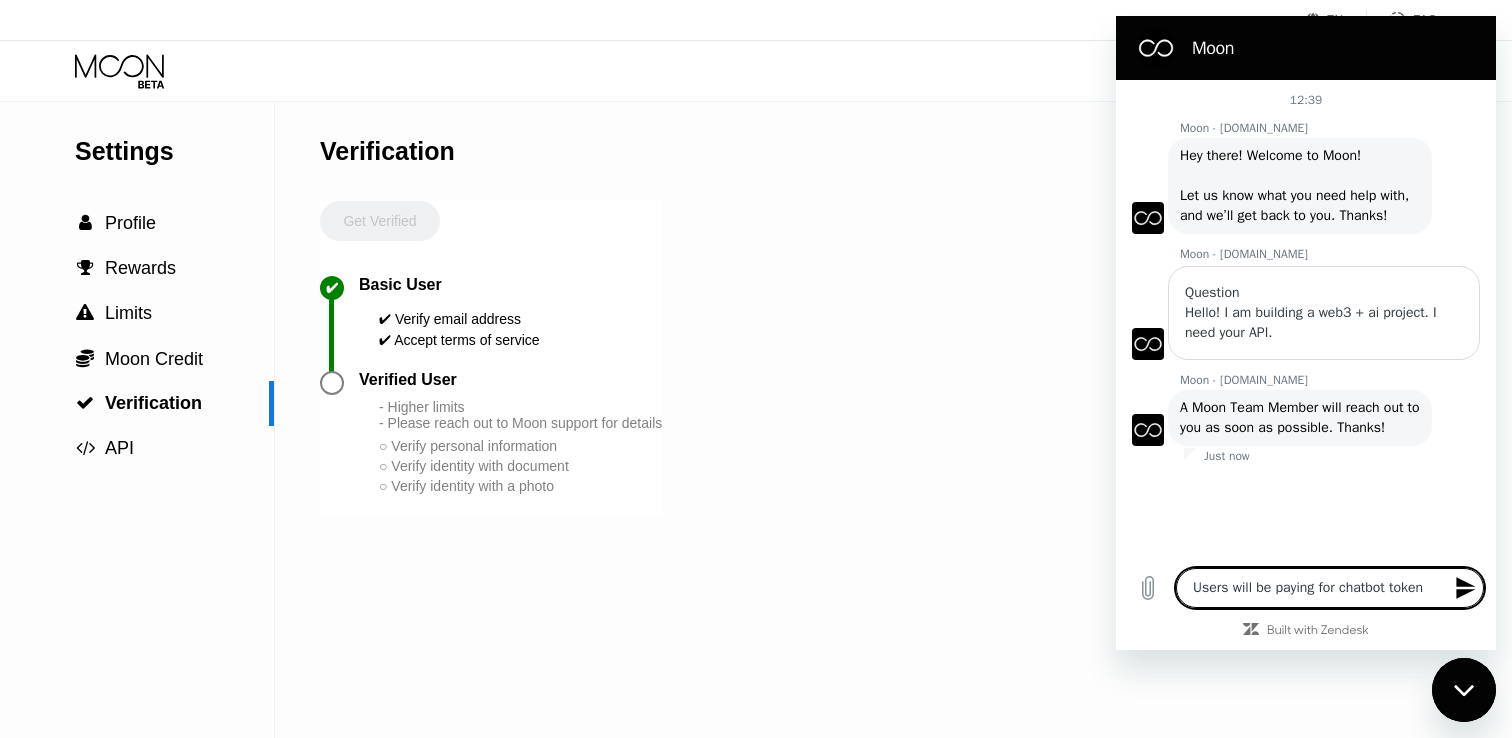type on "Users will be paying for chatbot tokens" 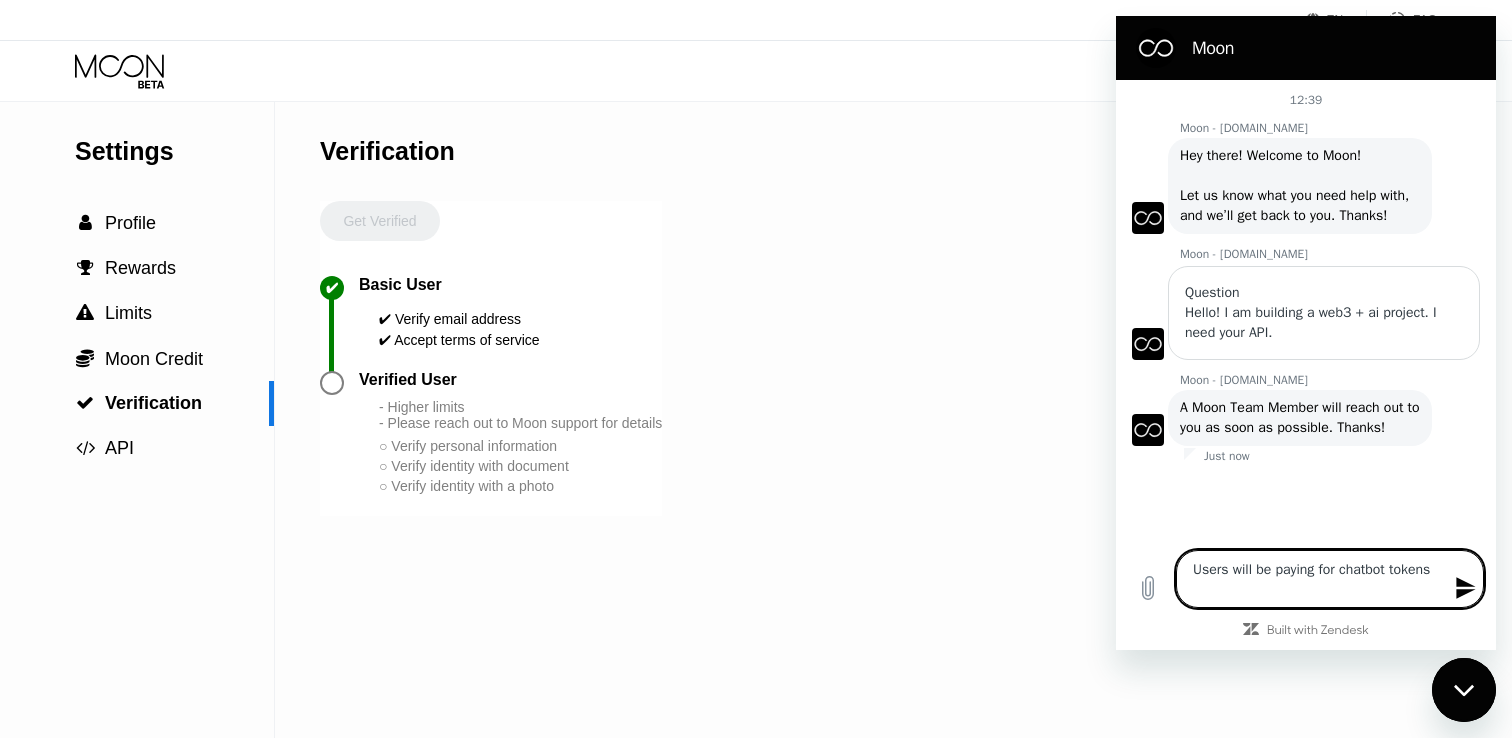 type on "Users will be paying for chatbot tokens" 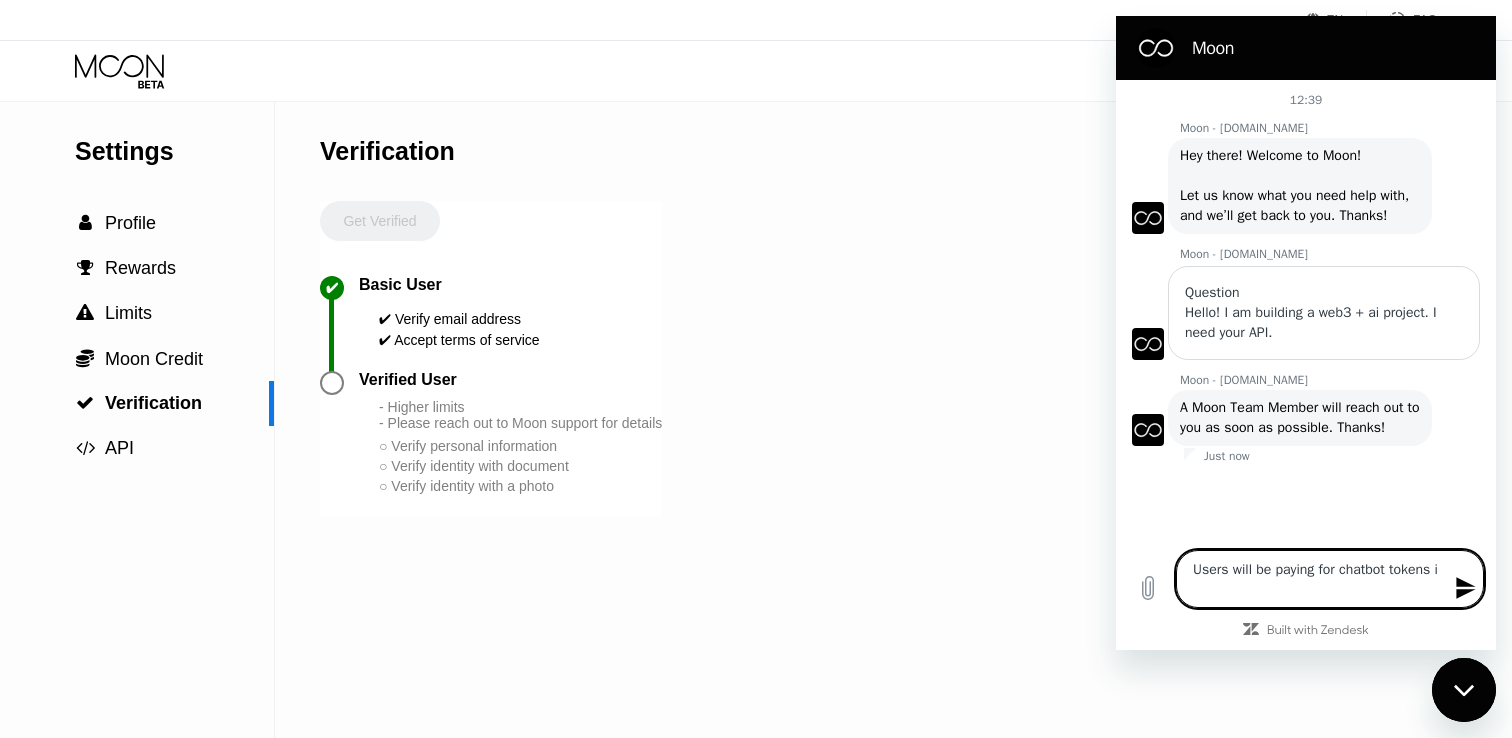 type on "Users will be paying for chatbot tokens in" 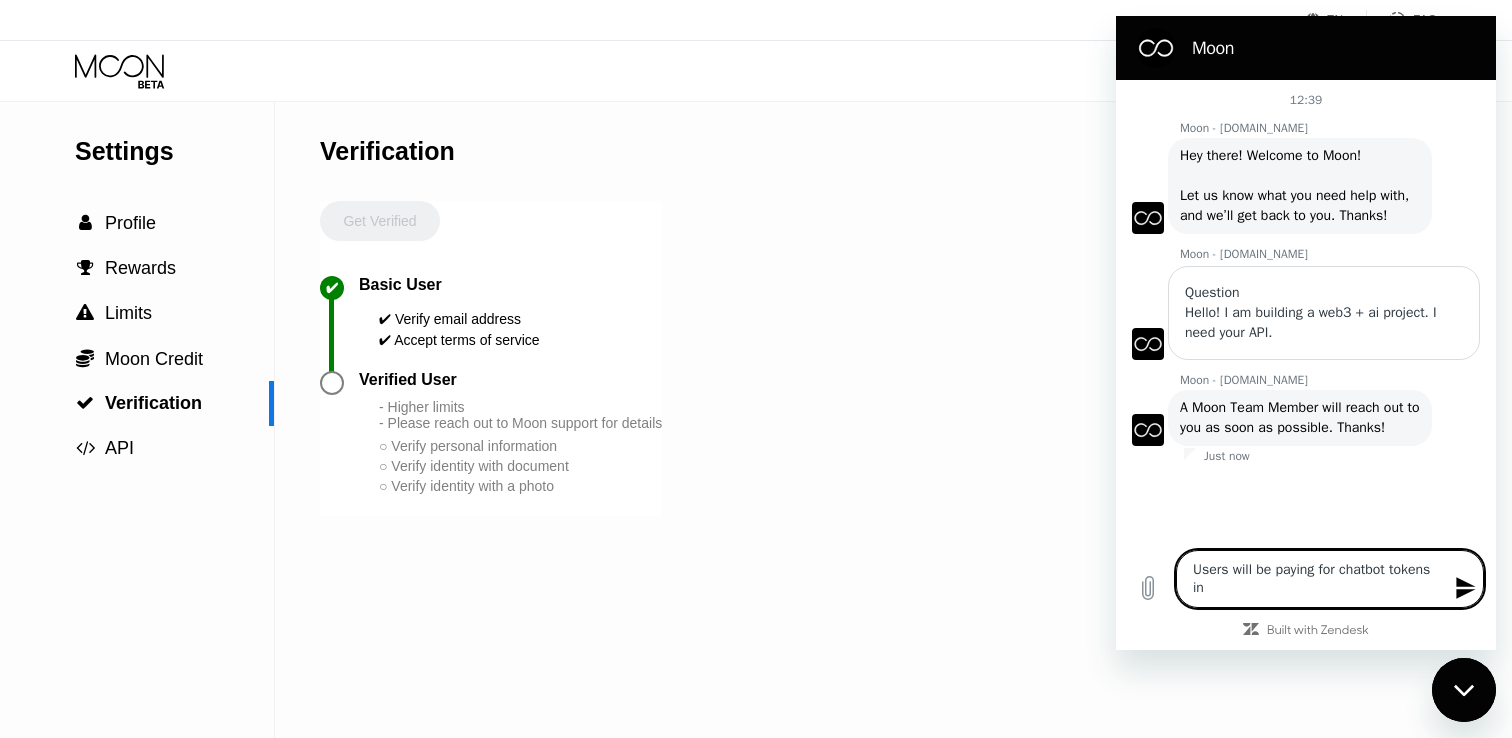 type on "Users will be paying for chatbot tokens in" 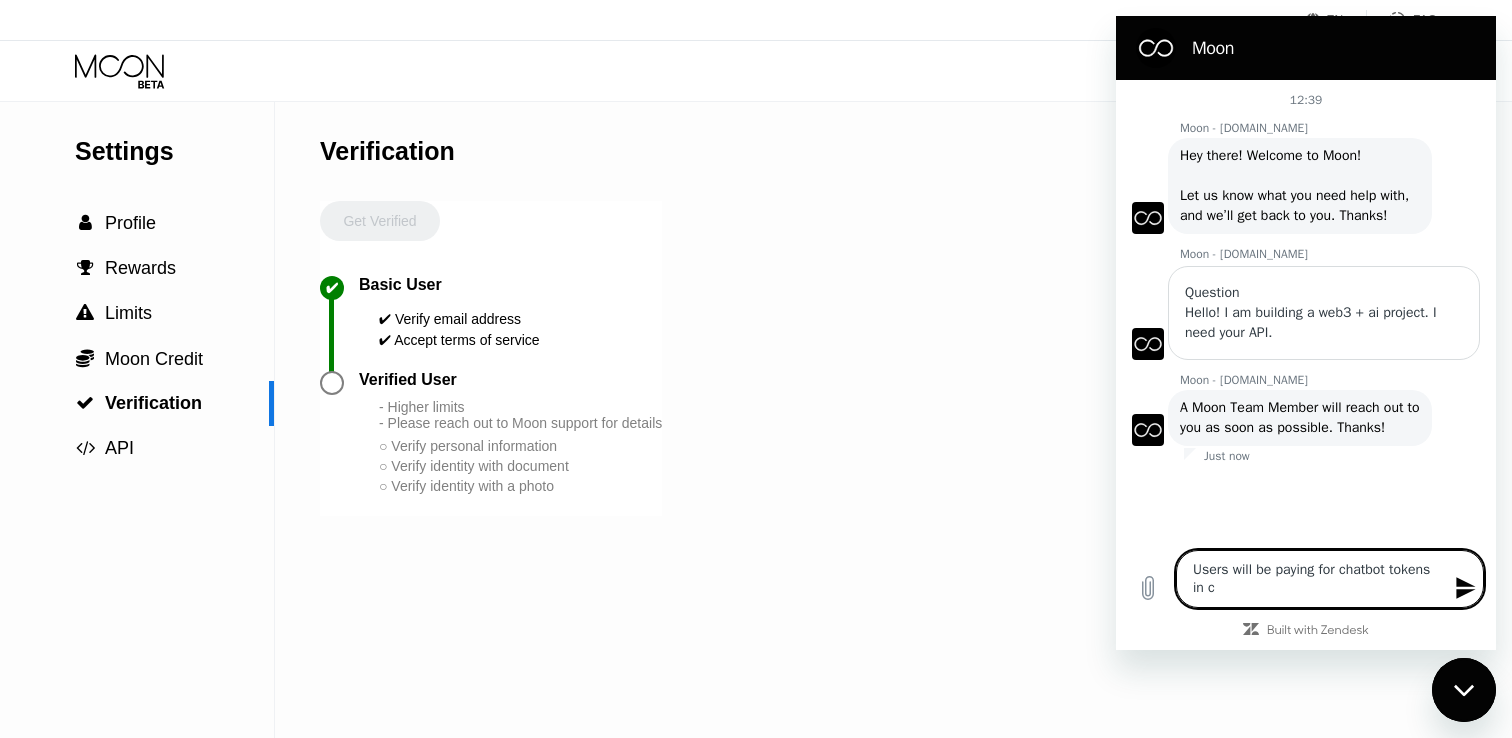 type on "Users will be paying for chatbot tokens in cr" 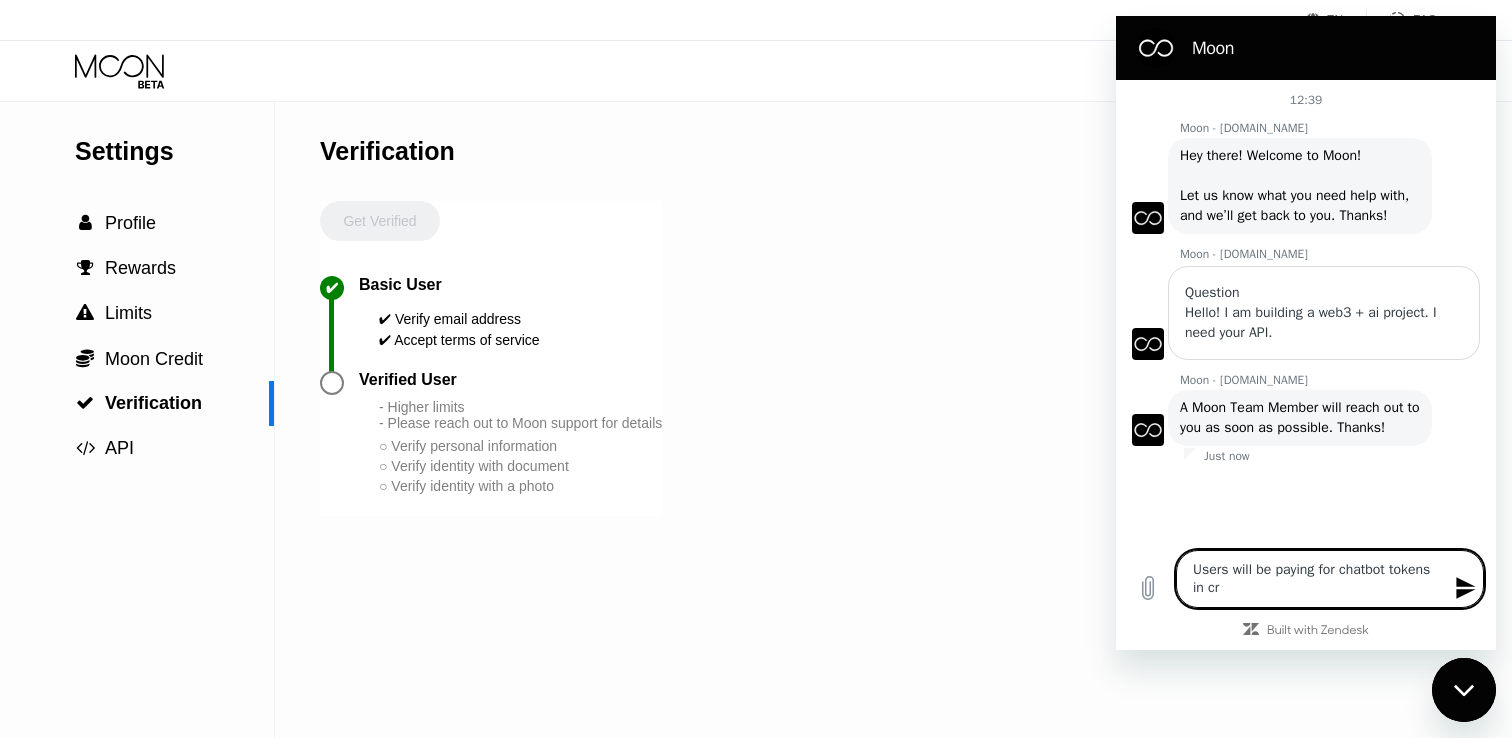 type on "Users will be paying for chatbot tokens in cry" 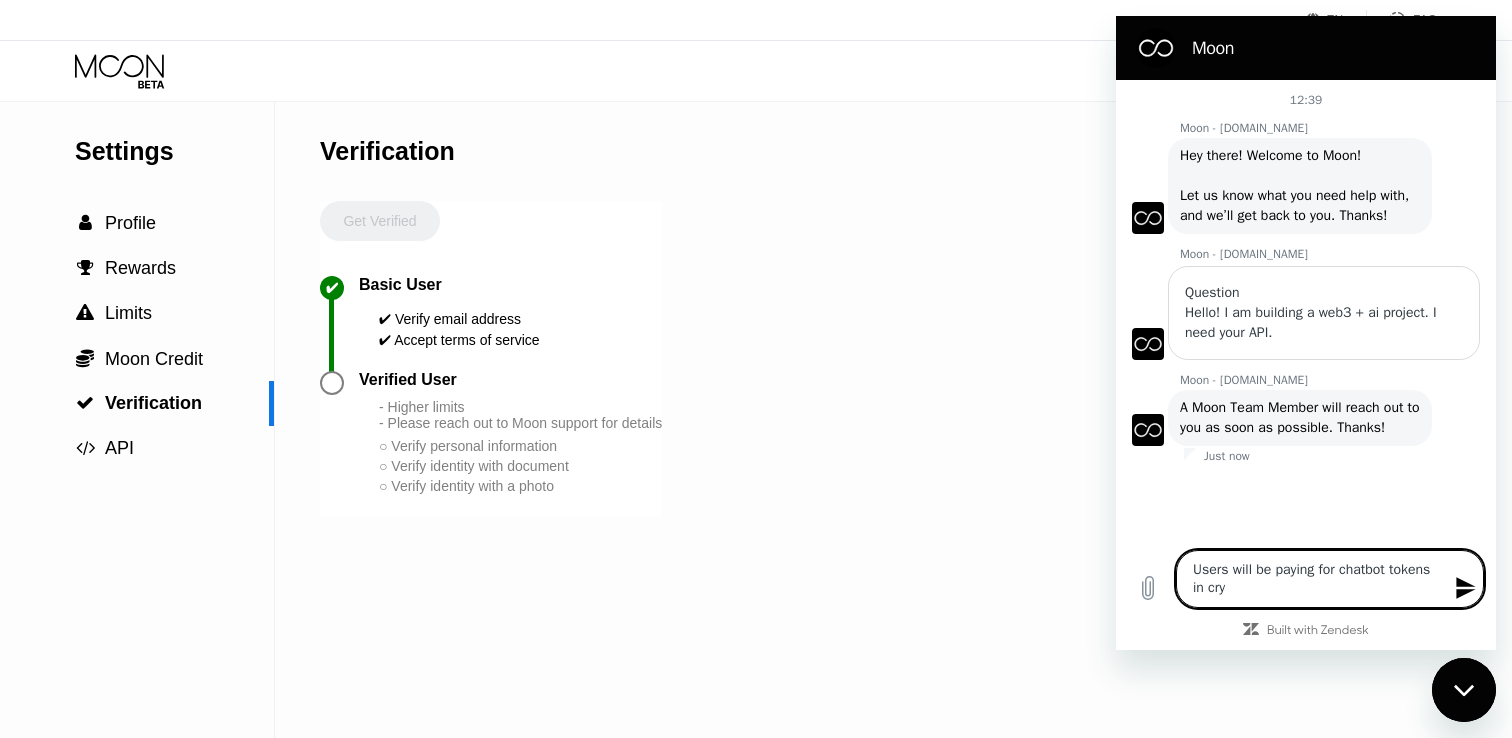 type on "Users will be paying for chatbot tokens in cryp" 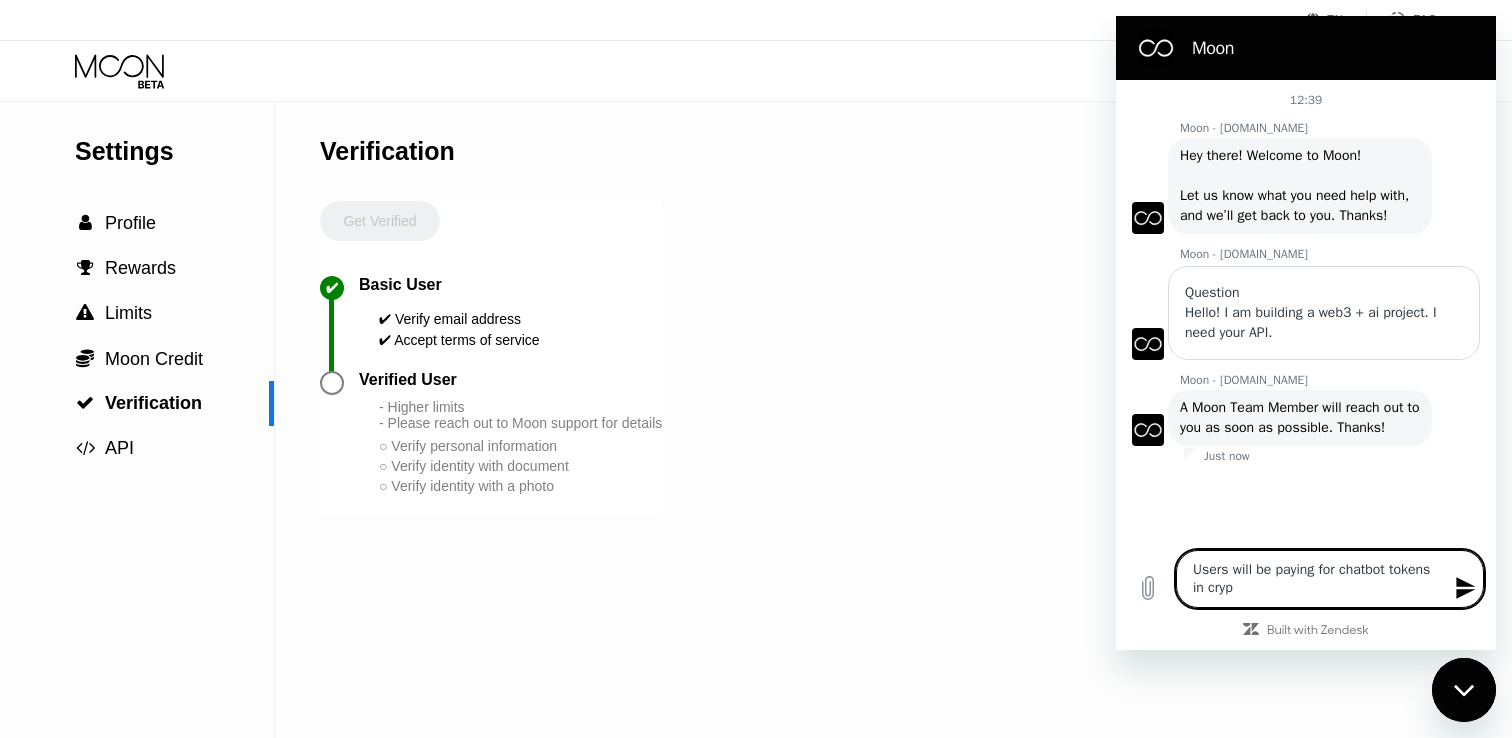 type on "Users will be paying for chatbot tokens in crypt" 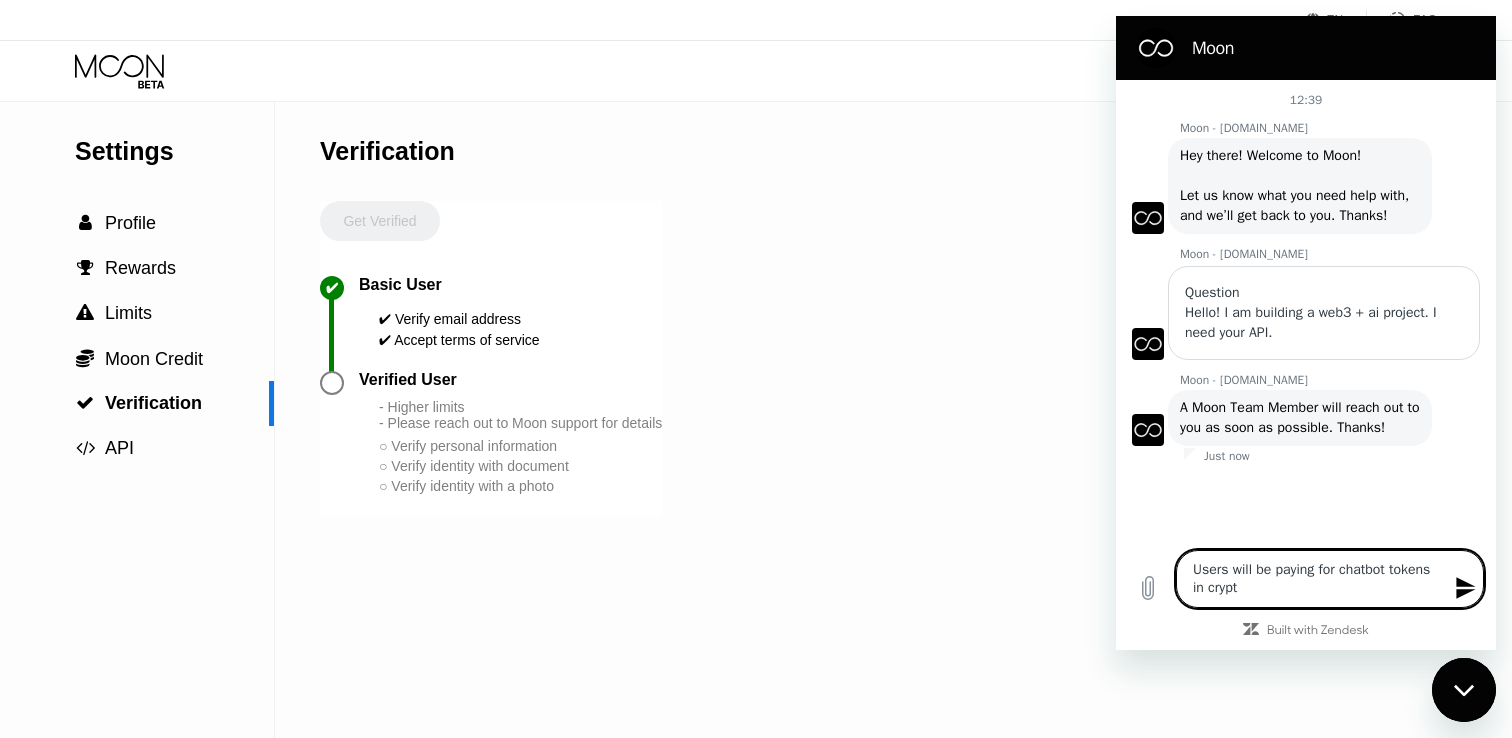 type on "Users will be paying for chatbot tokens in crypti" 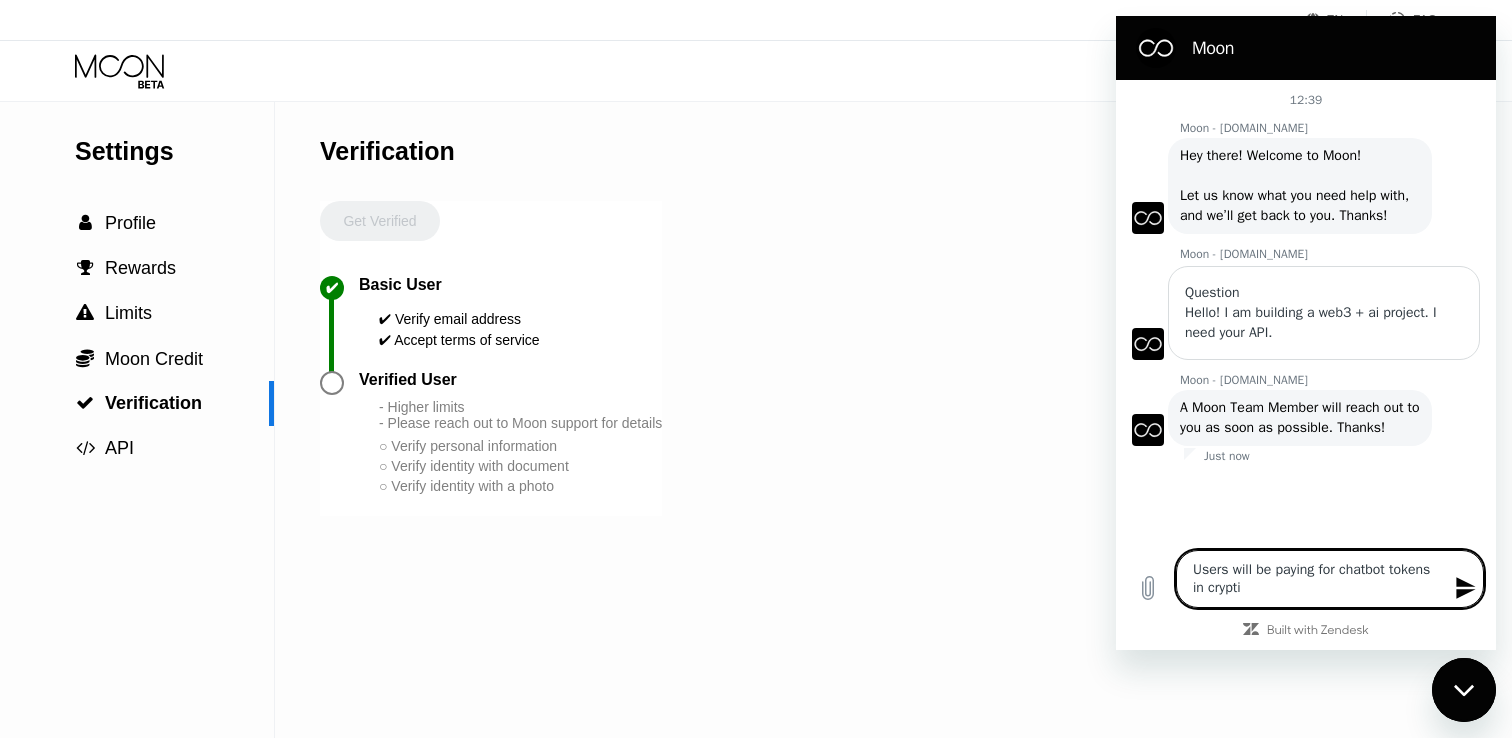 type on "Users will be paying for chatbot tokens in crypt" 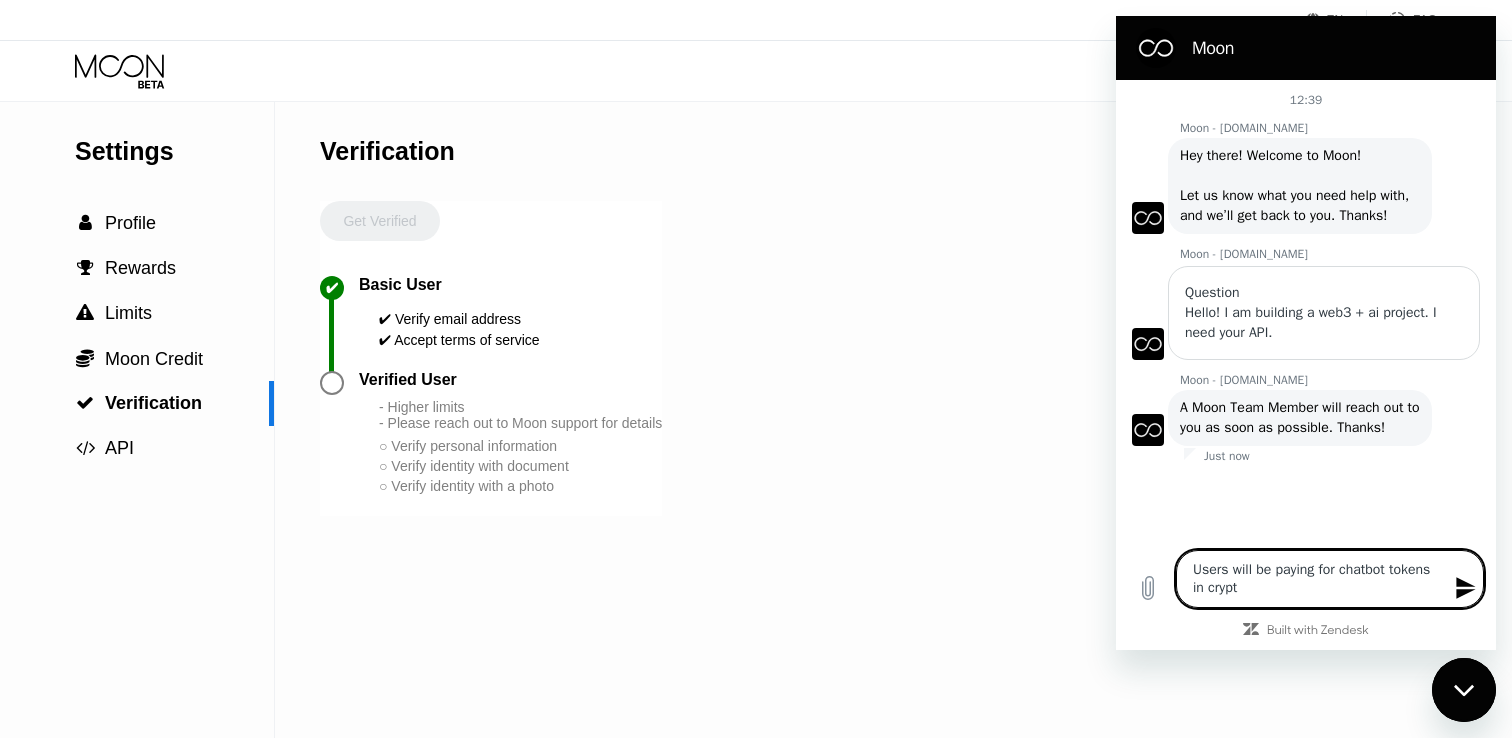 type on "Users will be paying for chatbot tokens in crypto" 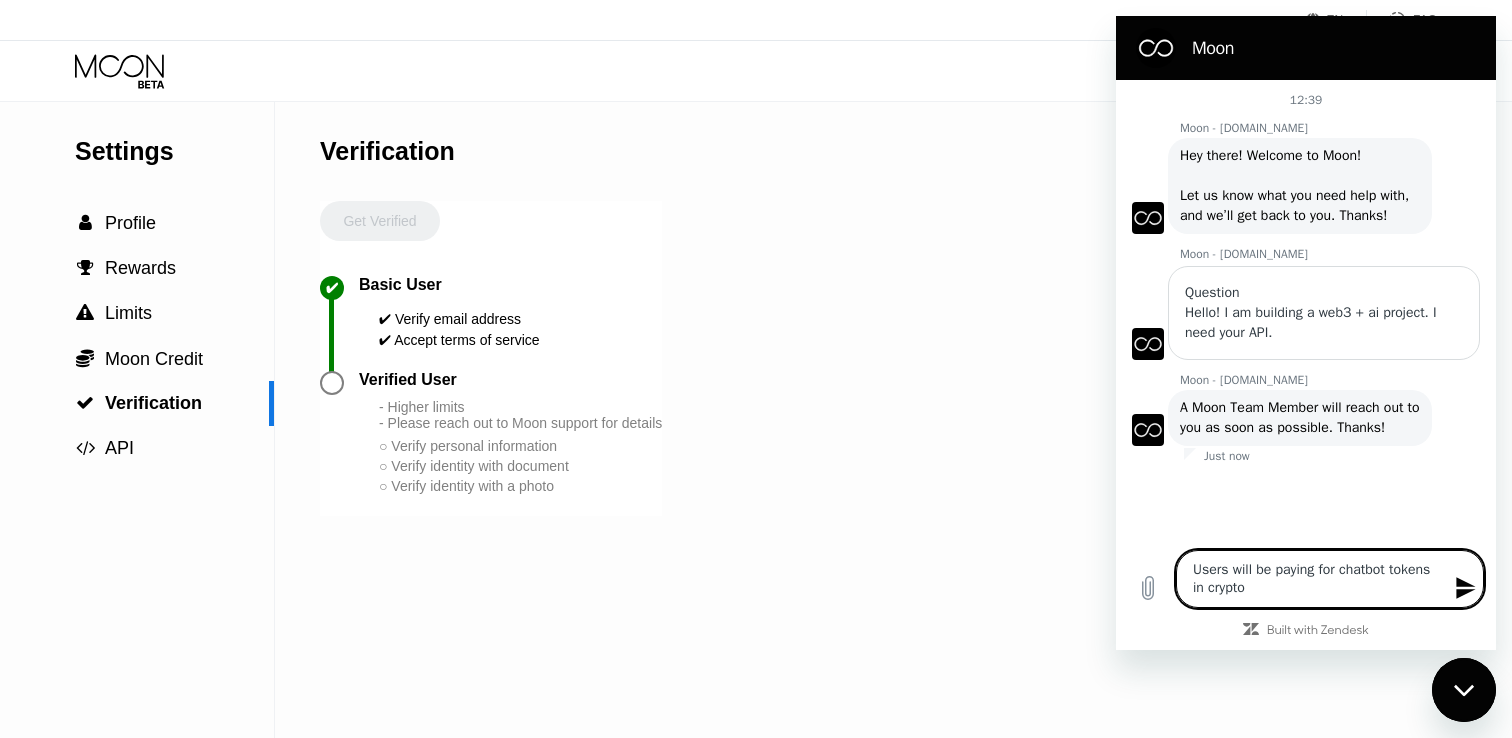 type on "Users will be paying for chatbot tokens in crypto," 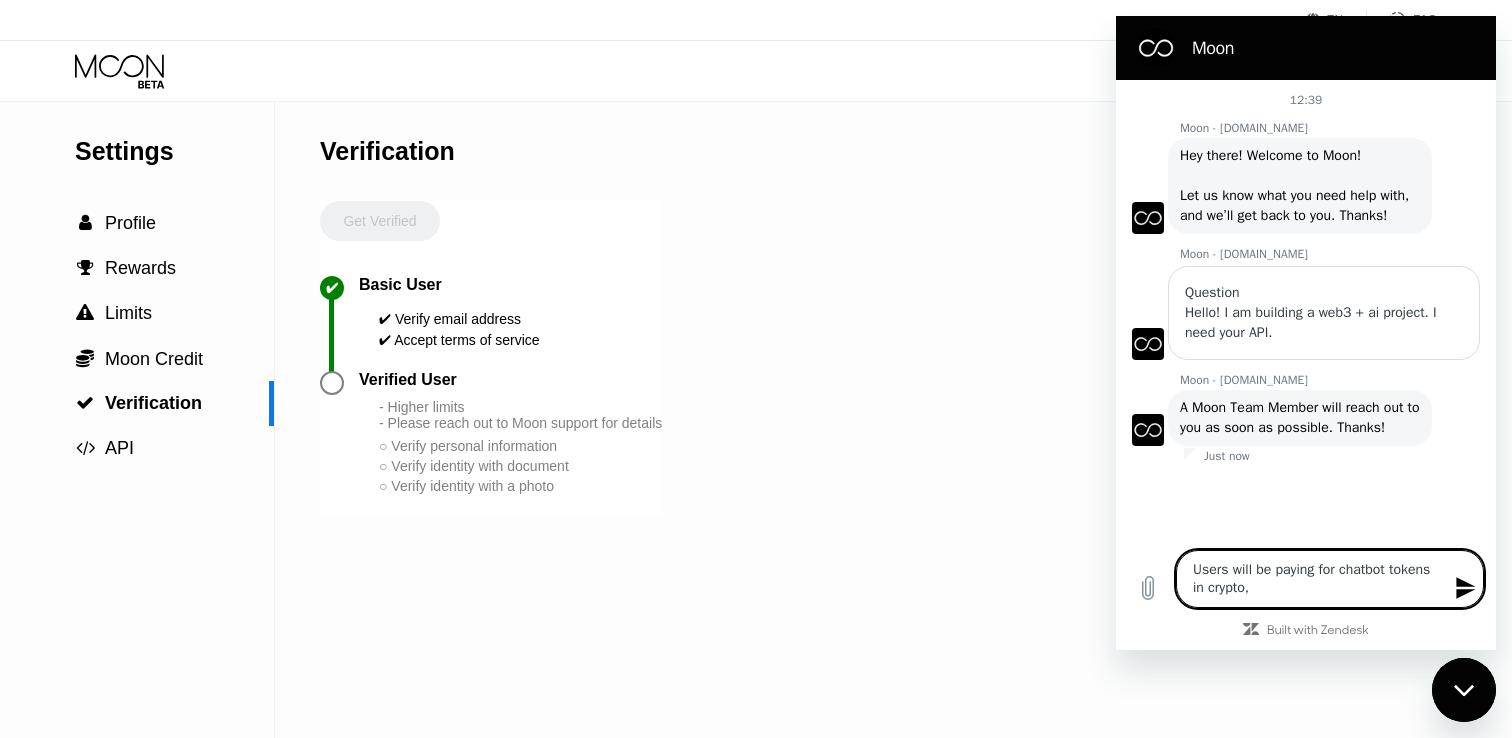 type on "x" 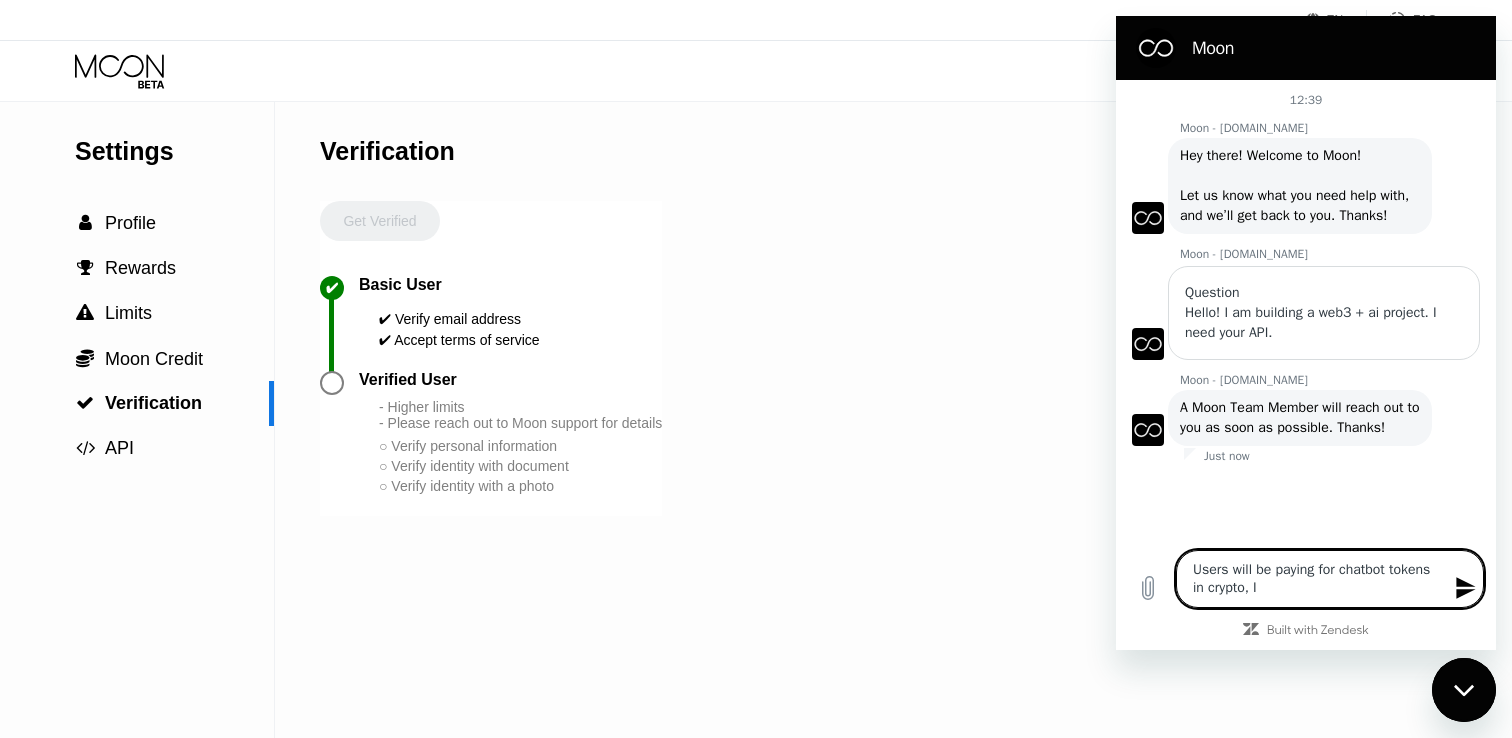 type on "Users will be paying for chatbot tokens in crypto, I" 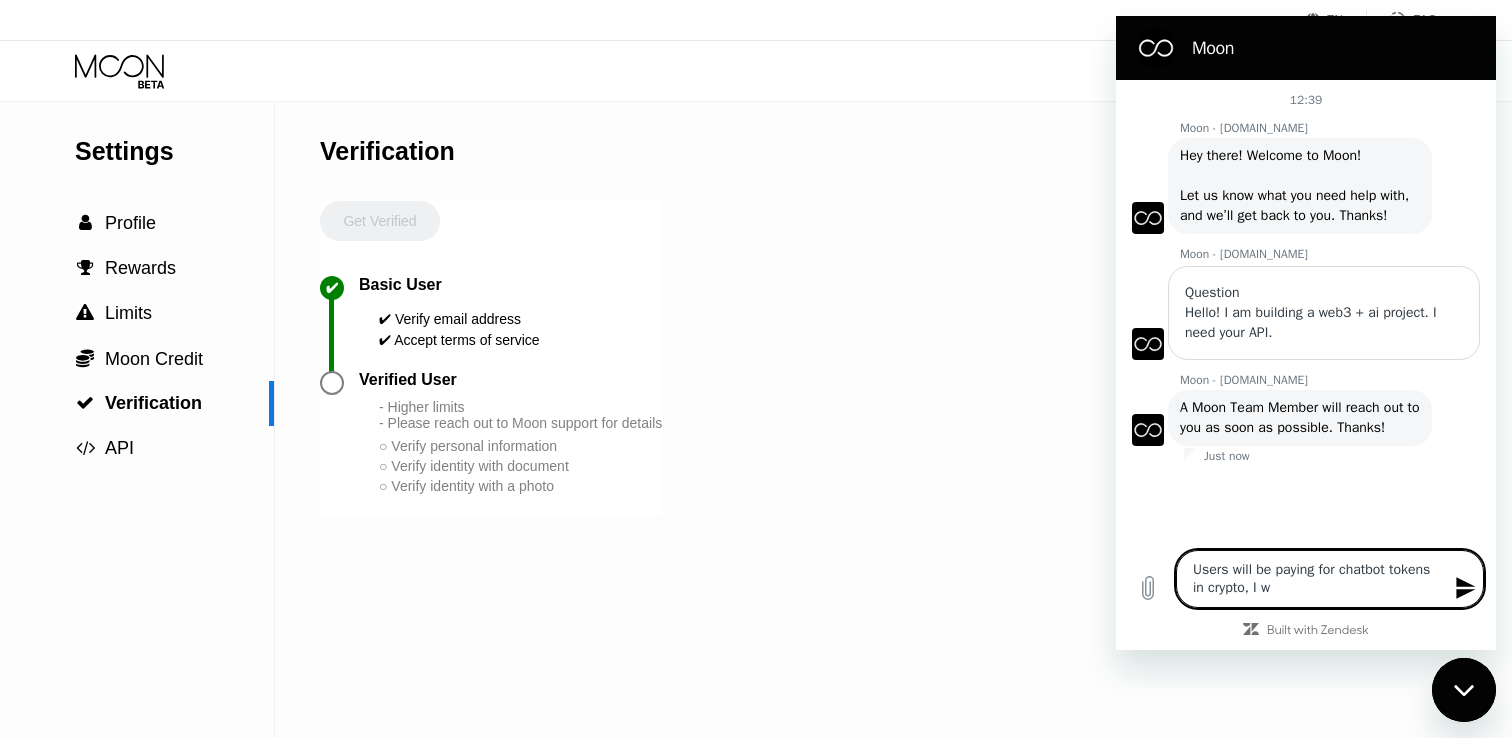 type on "Users will be paying for chatbot tokens in crypto, I wi" 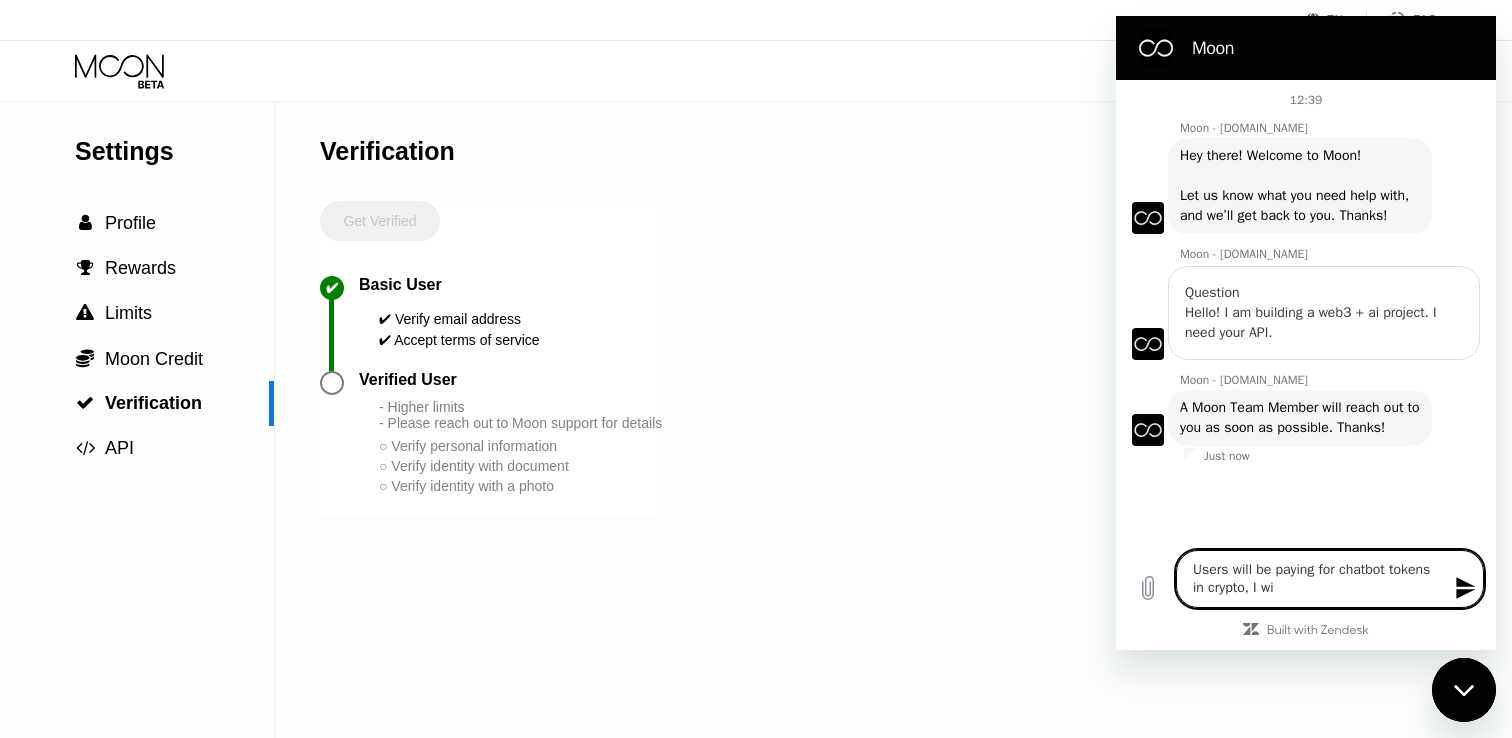 type on "Users will be paying for chatbot tokens in crypto, I wil" 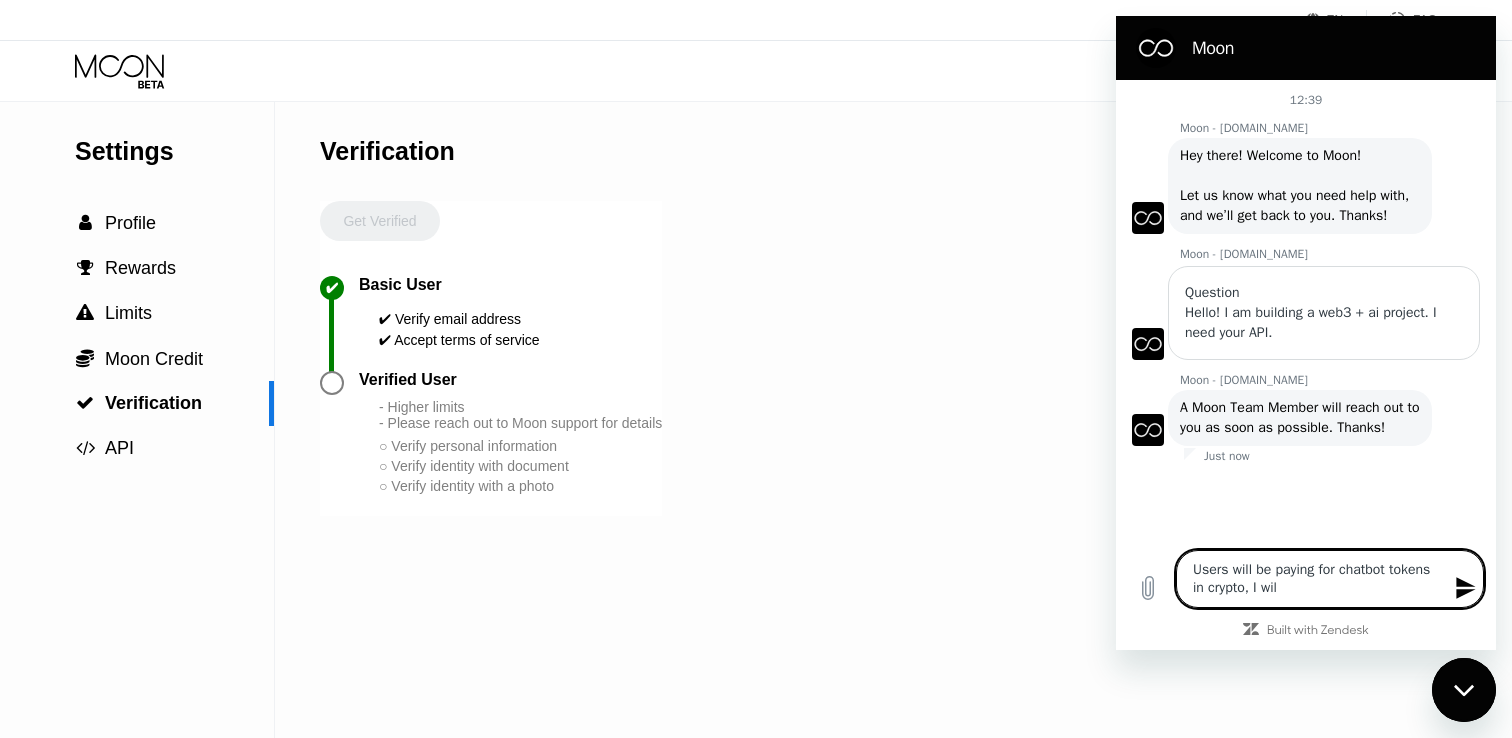 type on "Users will be paying for chatbot tokens in crypto, I will" 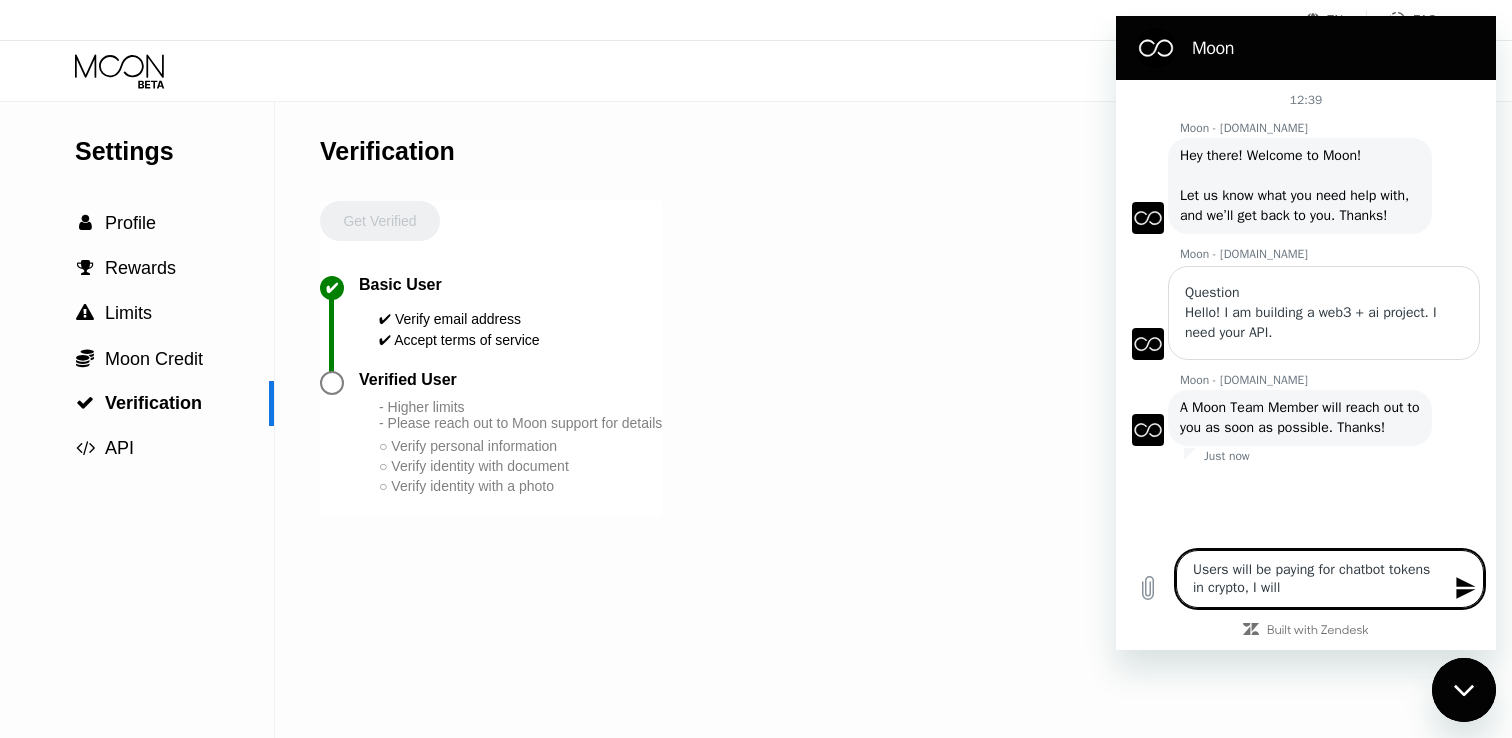 type on "Users will be paying for chatbot tokens in crypto, I will" 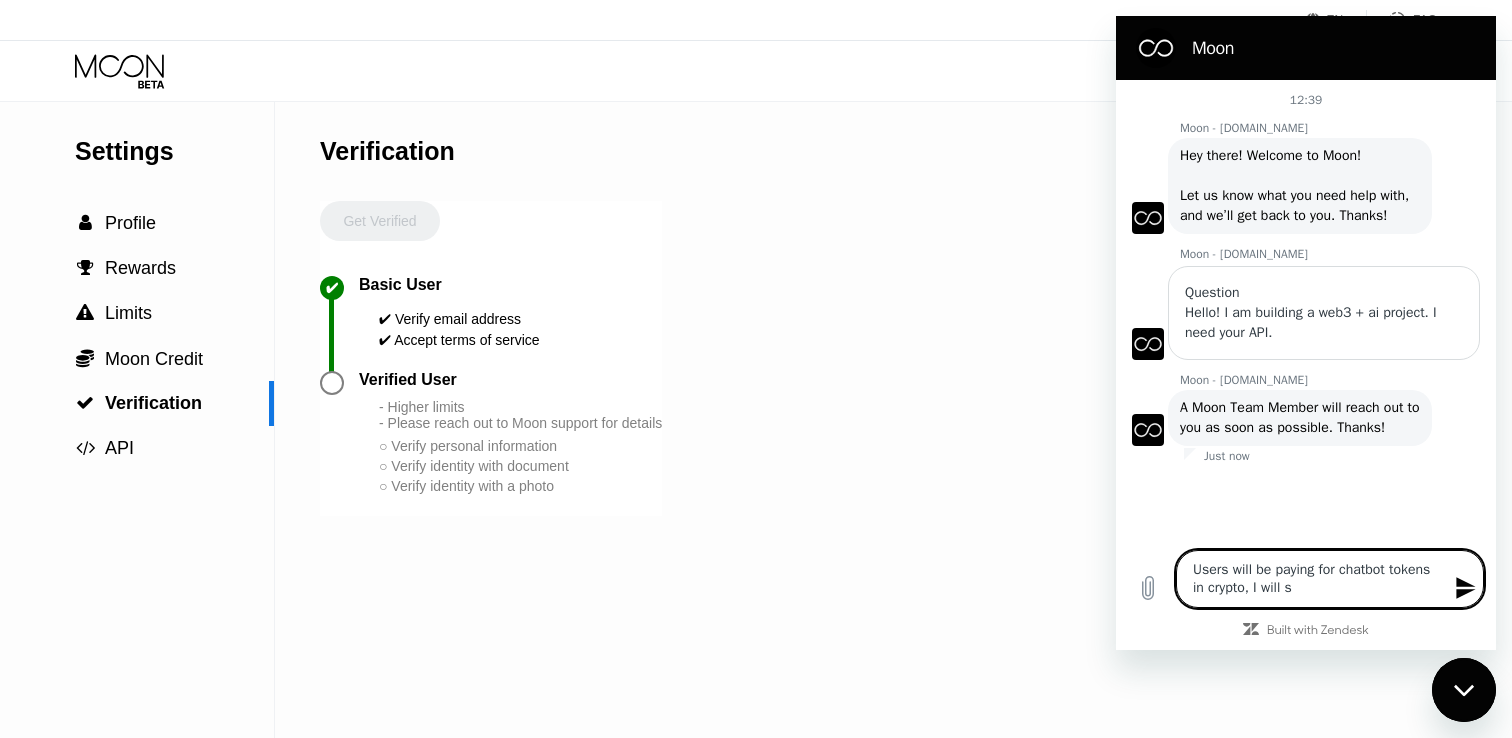 type on "Users will be paying for chatbot tokens in crypto, I will sw" 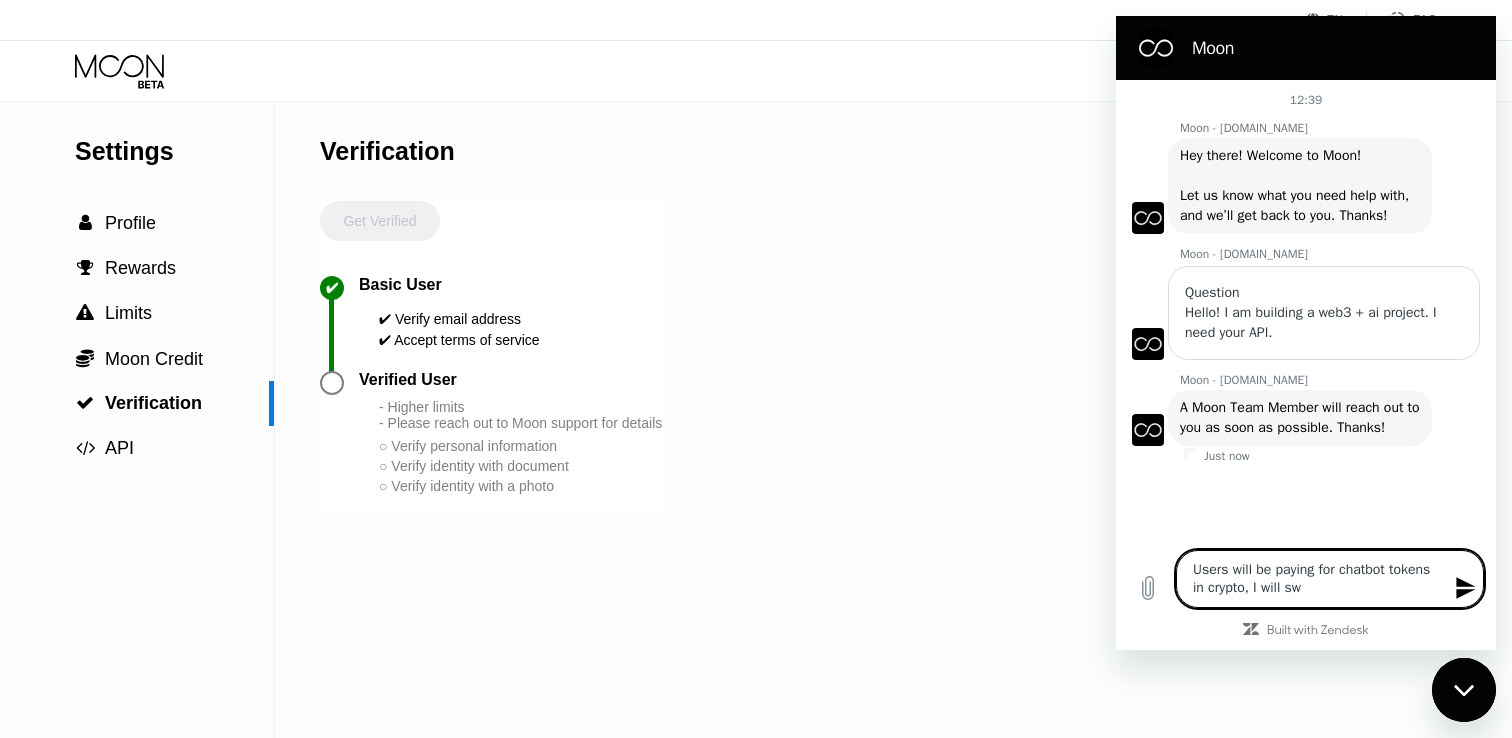 type on "Users will be paying for chatbot tokens in crypto, I will swa" 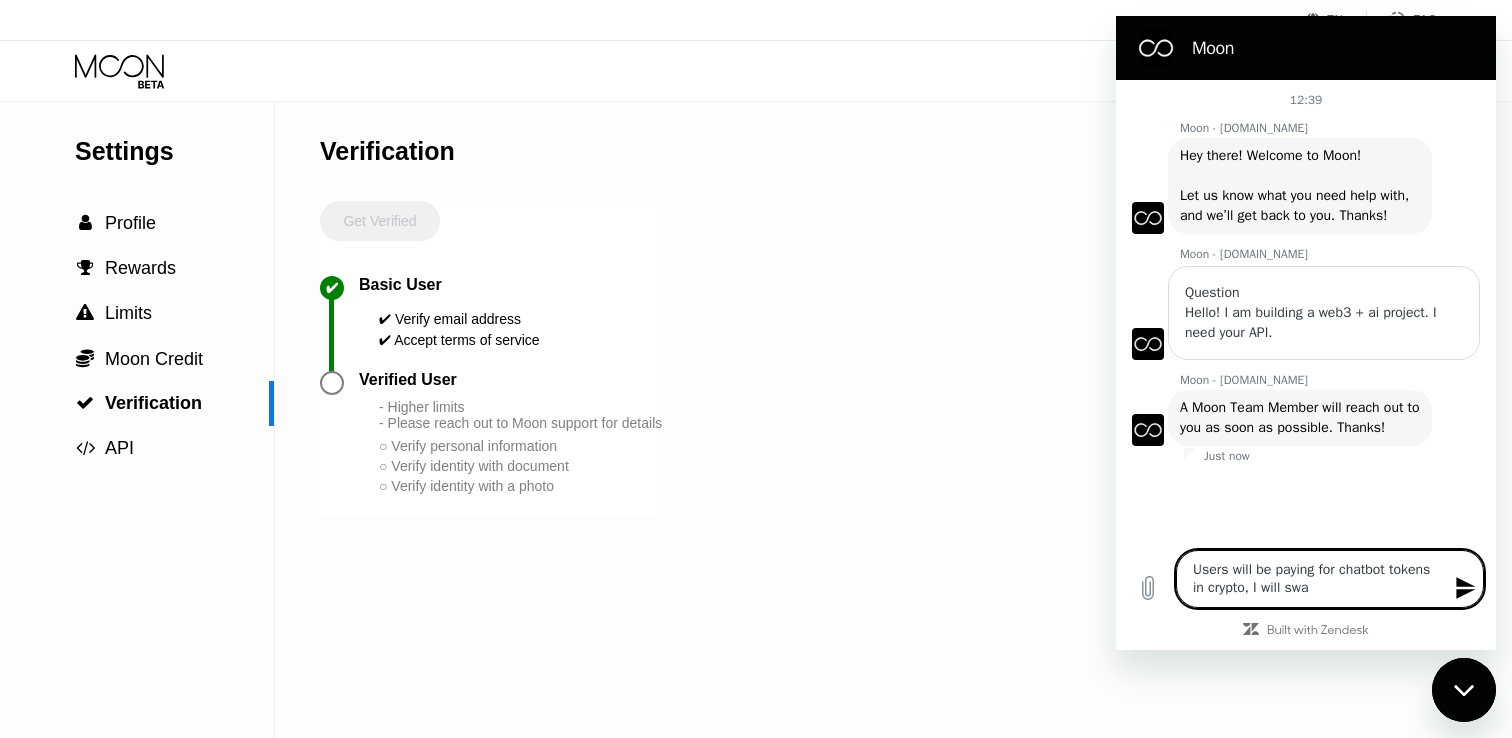 type on "Users will be paying for chatbot tokens in crypto, I will swap" 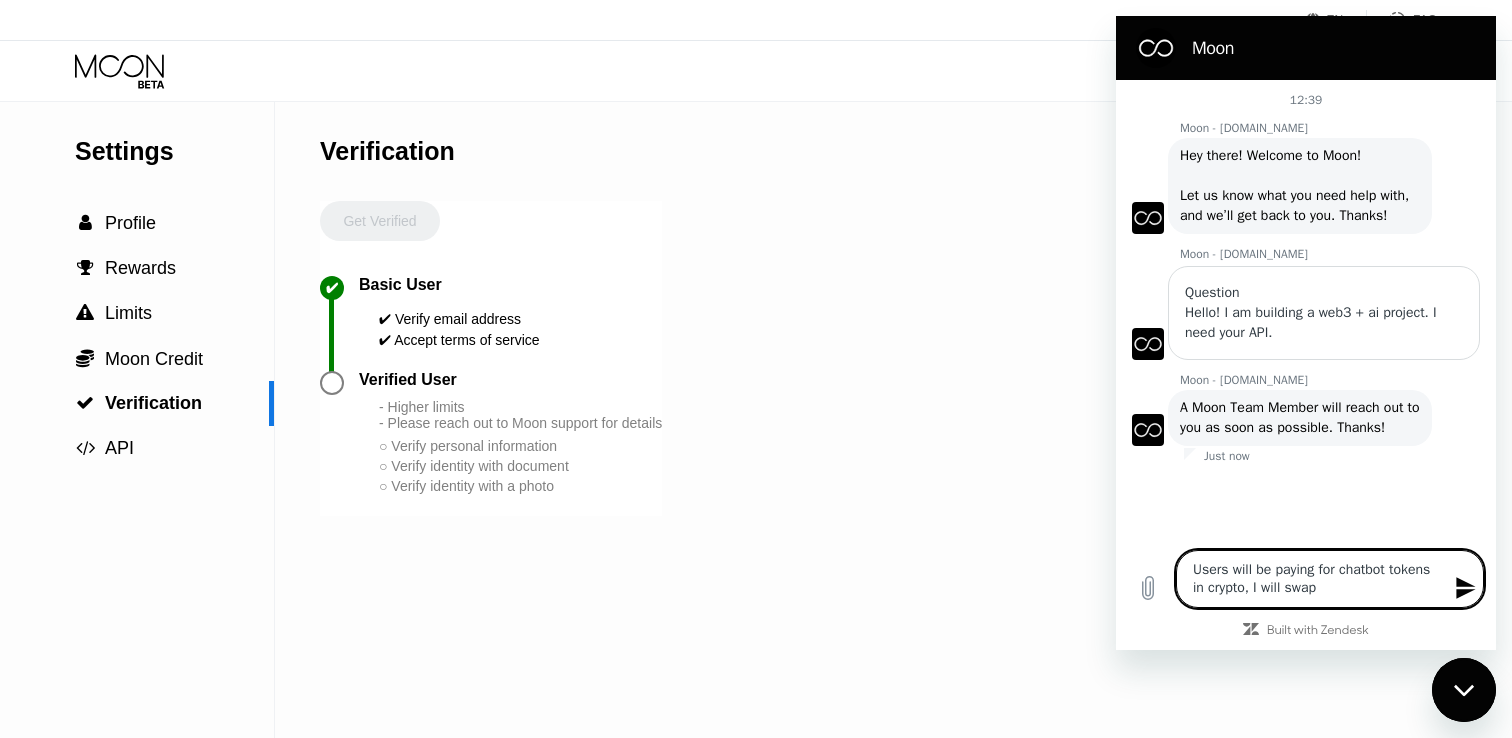 type on "Users will be paying for chatbot tokens in crypto, I will swap" 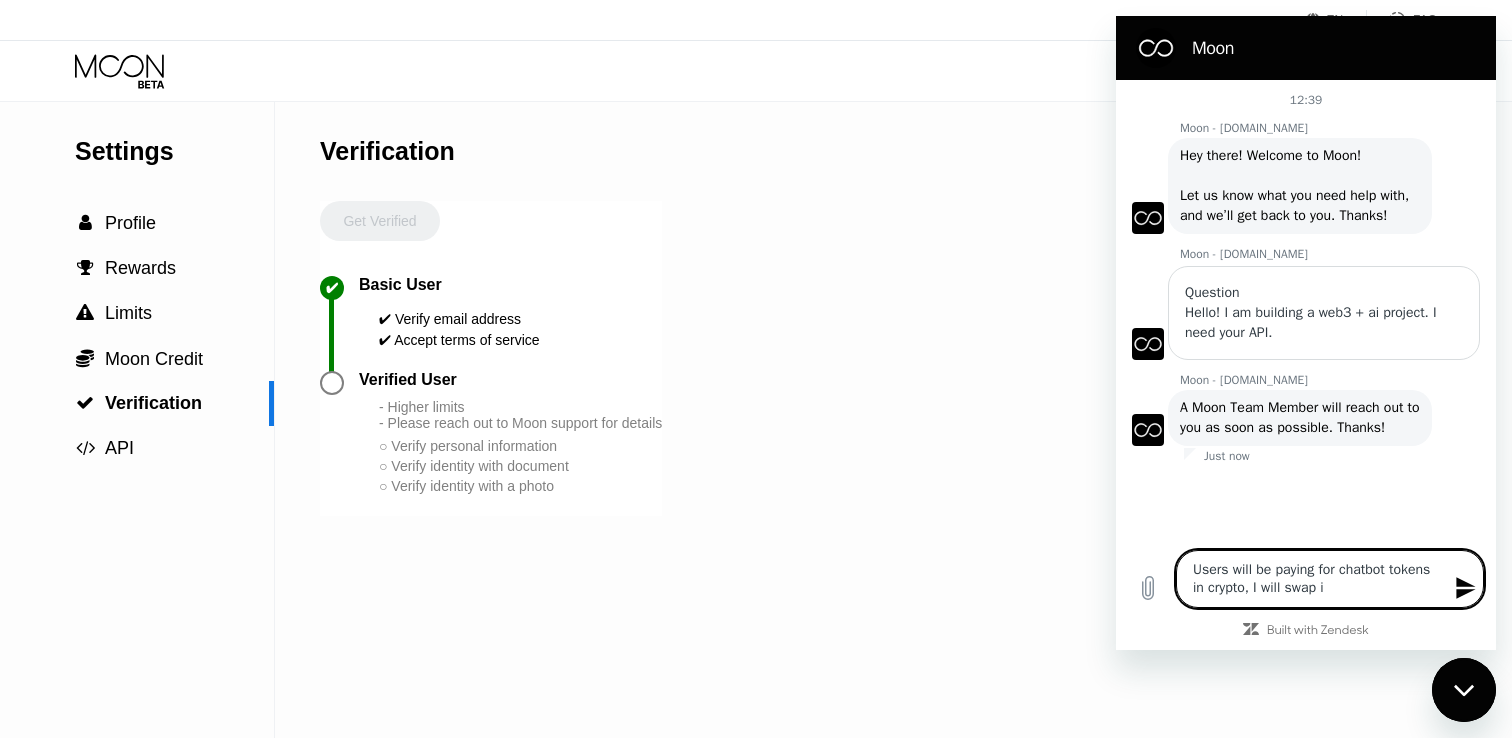 type on "Users will be paying for chatbot tokens in crypto, I will swap it" 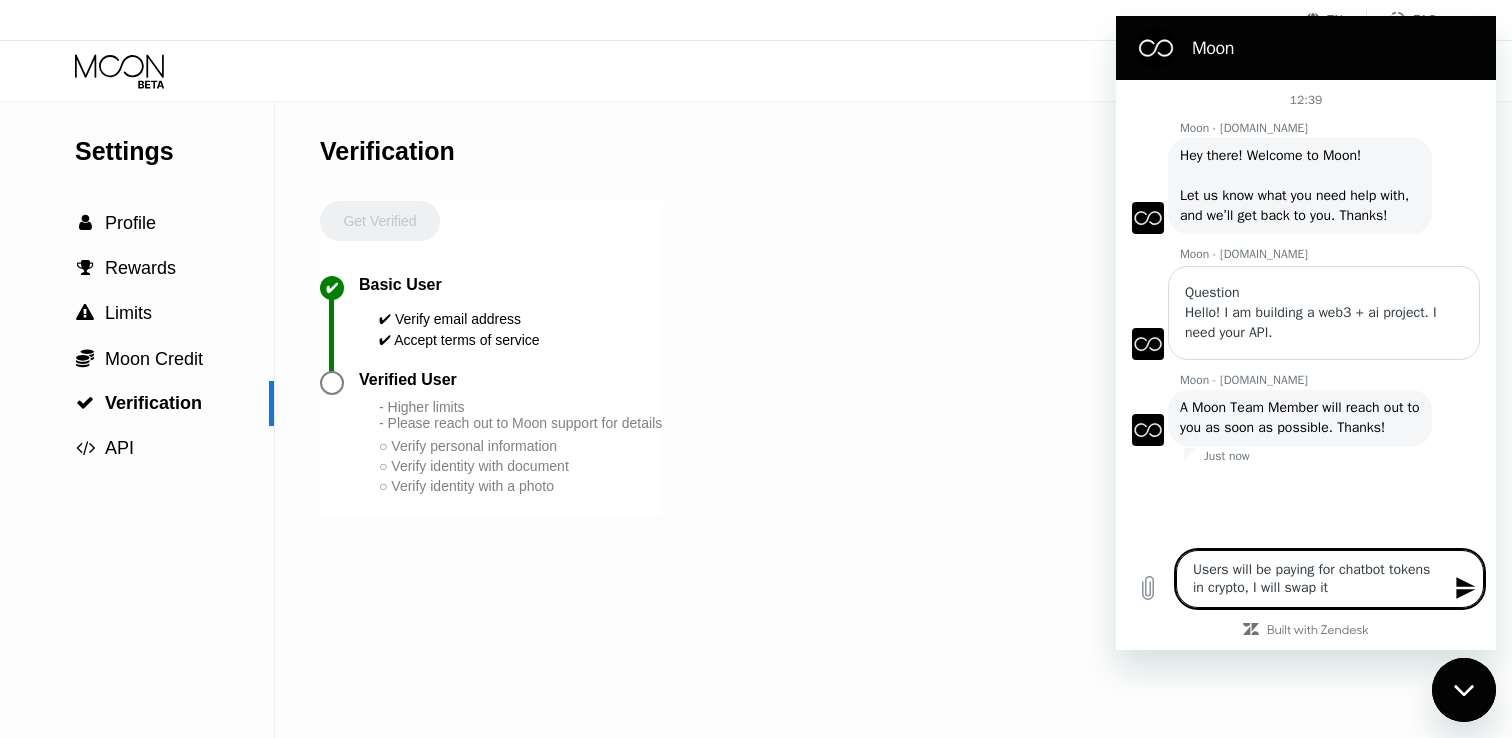 type on "Users will be paying for chatbot tokens in crypto, I will swap it" 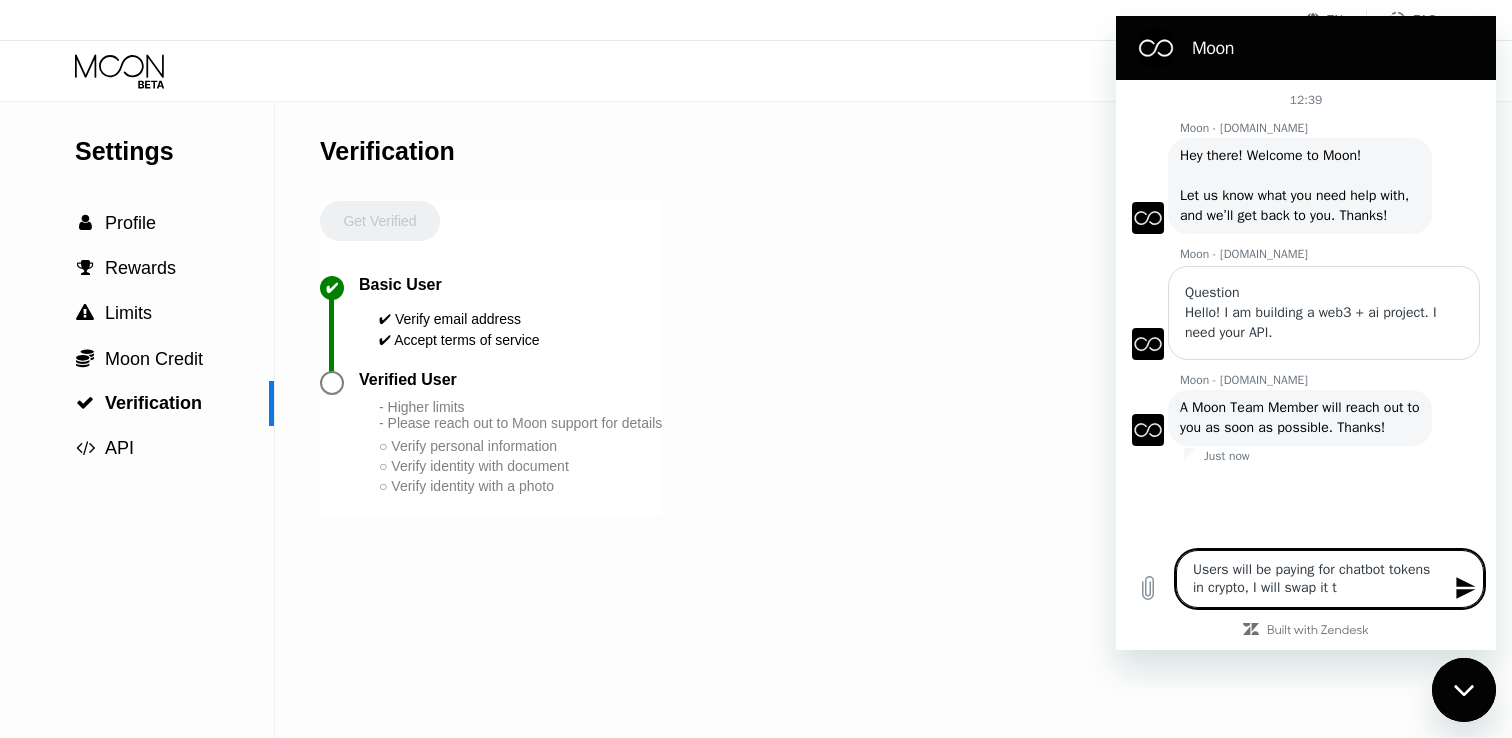 type on "Users will be paying for chatbot tokens in crypto, I will swap it to" 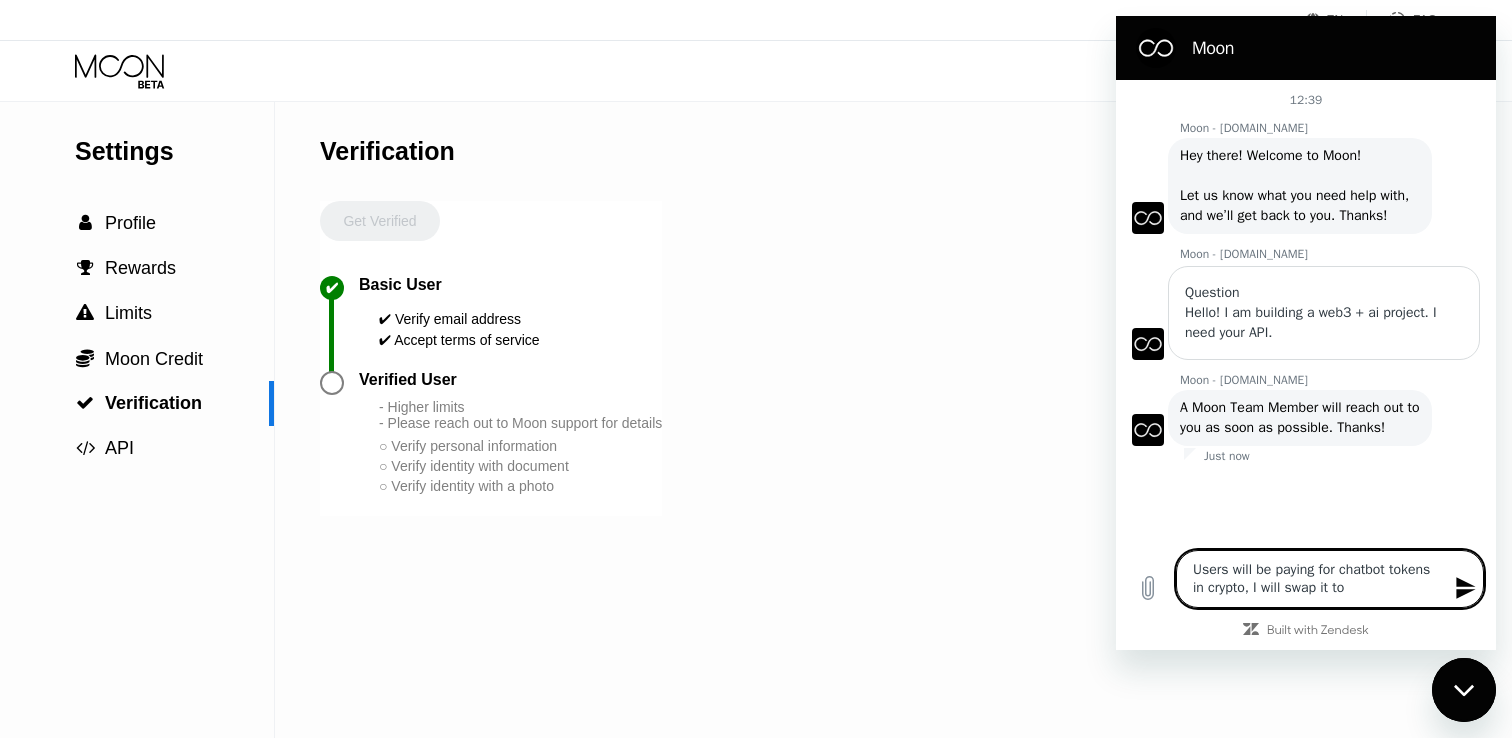 type on "Users will be paying for chatbot tokens in crypto, I will swap it to" 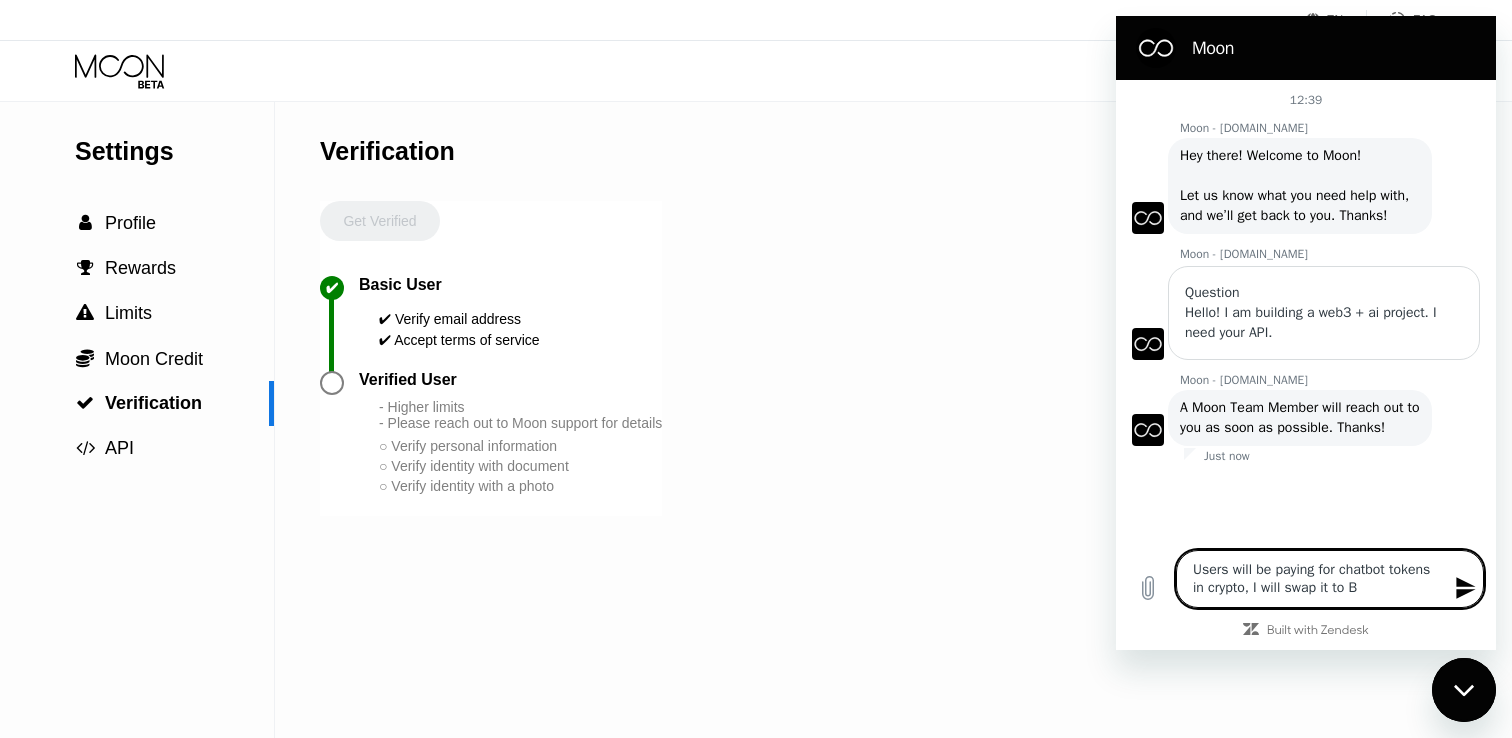 type on "Users will be paying for chatbot tokens in crypto, I will swap it to" 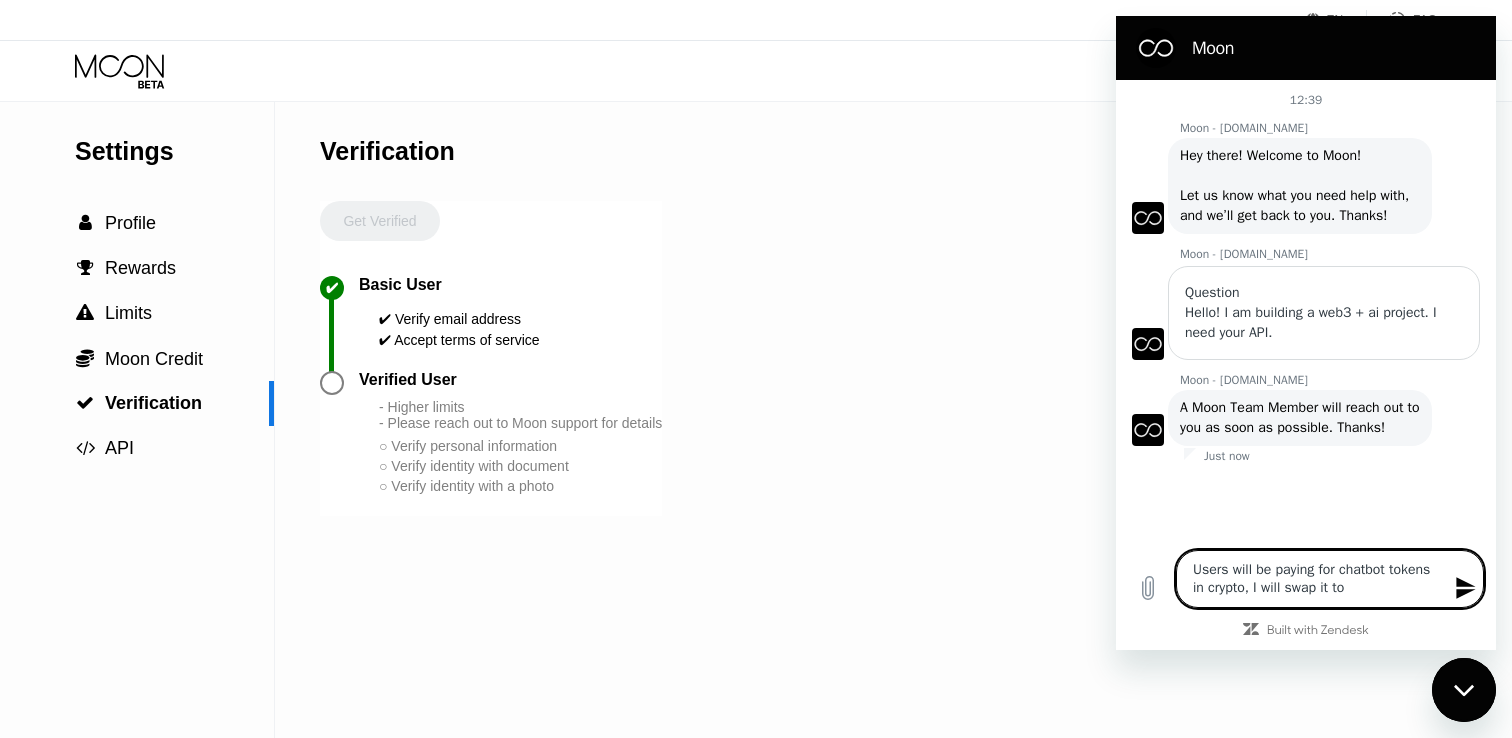 type on "Users will be paying for chatbot tokens in crypto, I will swap it to" 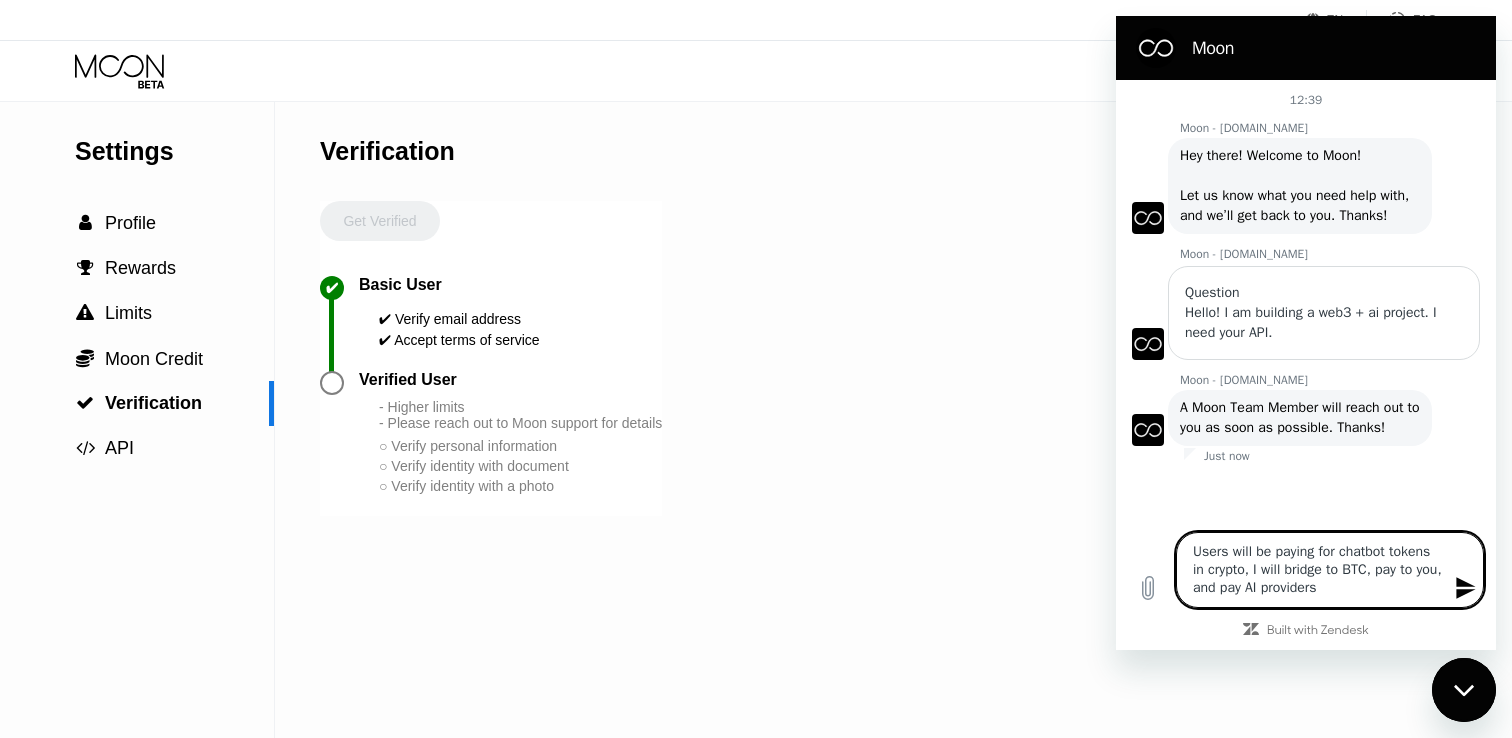 click on "Users will be paying for chatbot tokens in crypto, I will bridge to BTC, pay to you, and pay AI providers" at bounding box center (1330, 570) 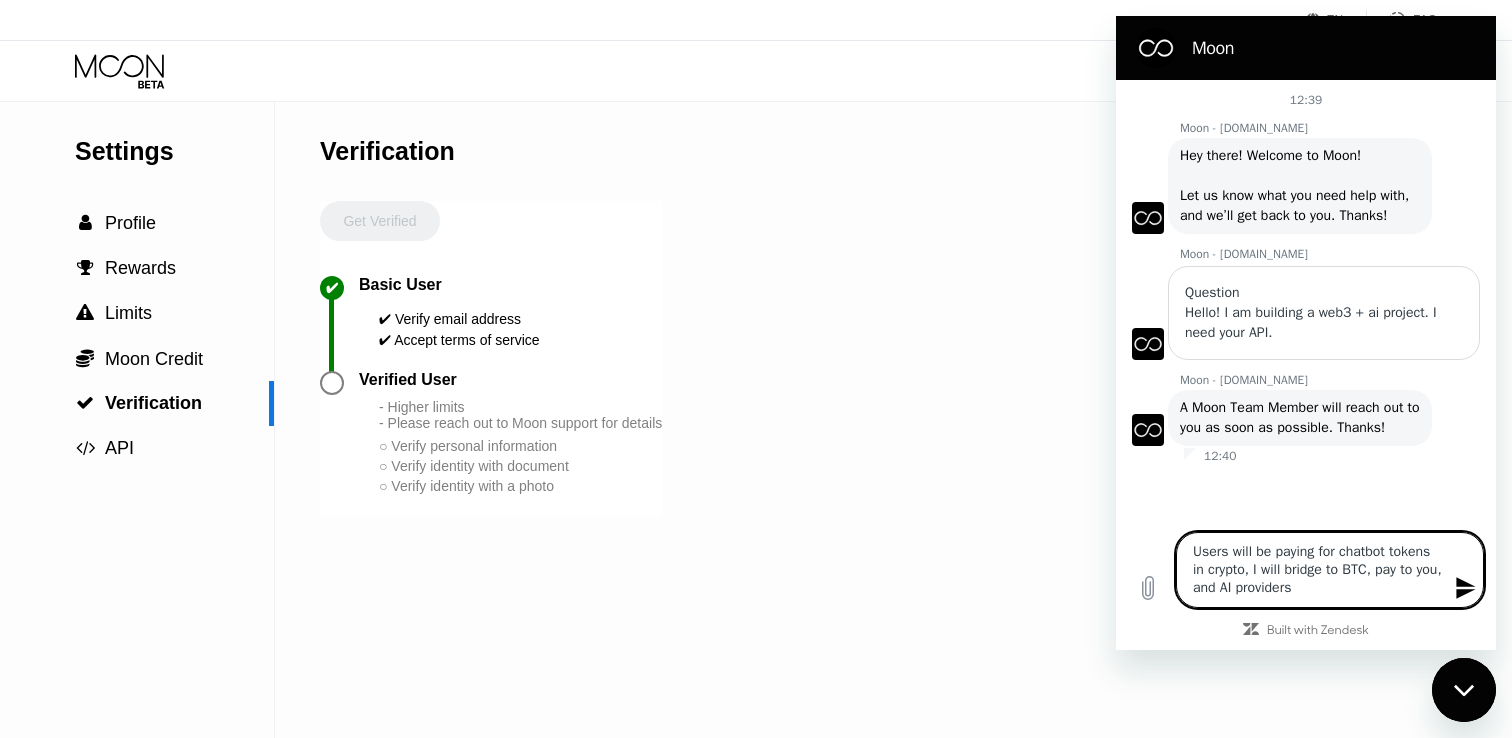 click on "Users will be paying for chatbot tokens in crypto, I will bridge to BTC, pay to you, and AI providers" at bounding box center (1330, 570) 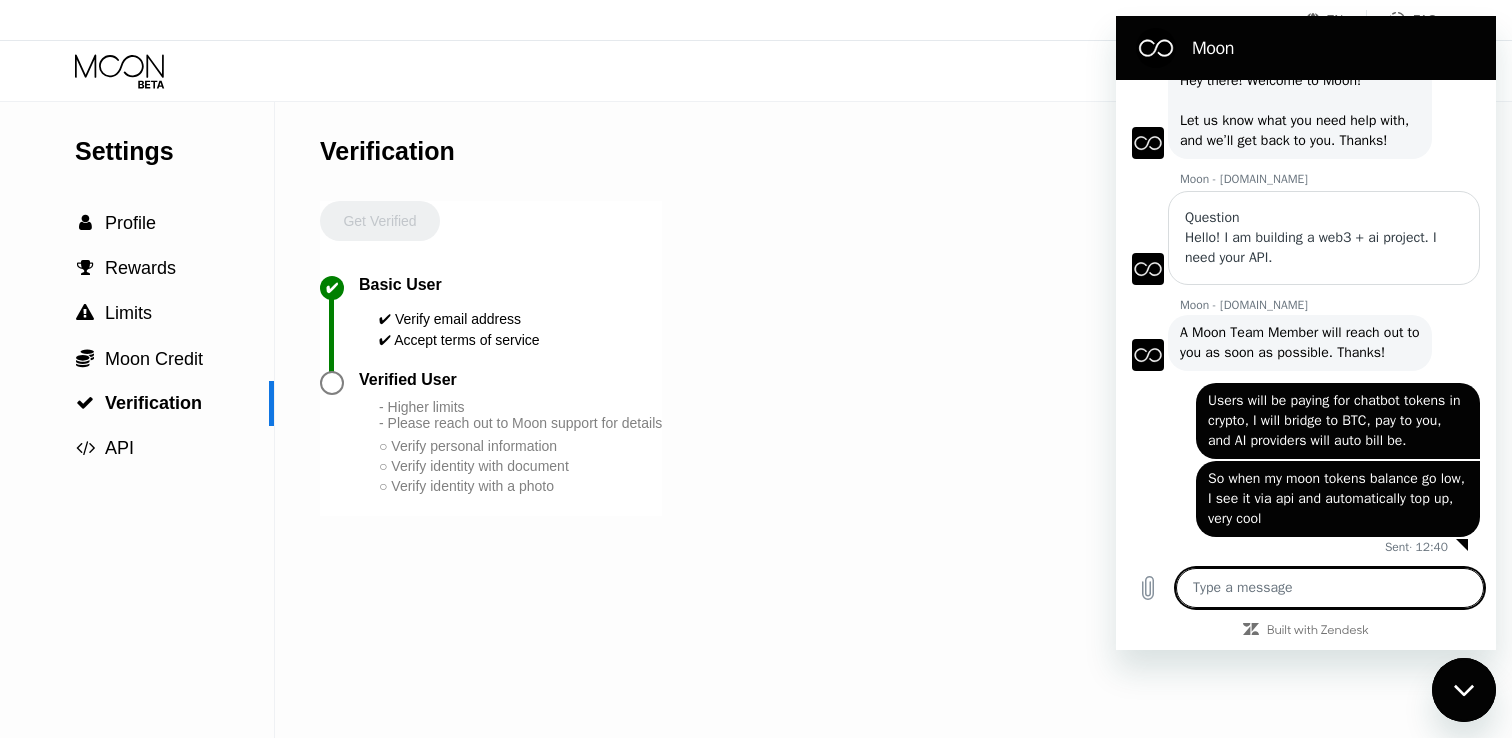 scroll, scrollTop: 99, scrollLeft: 0, axis: vertical 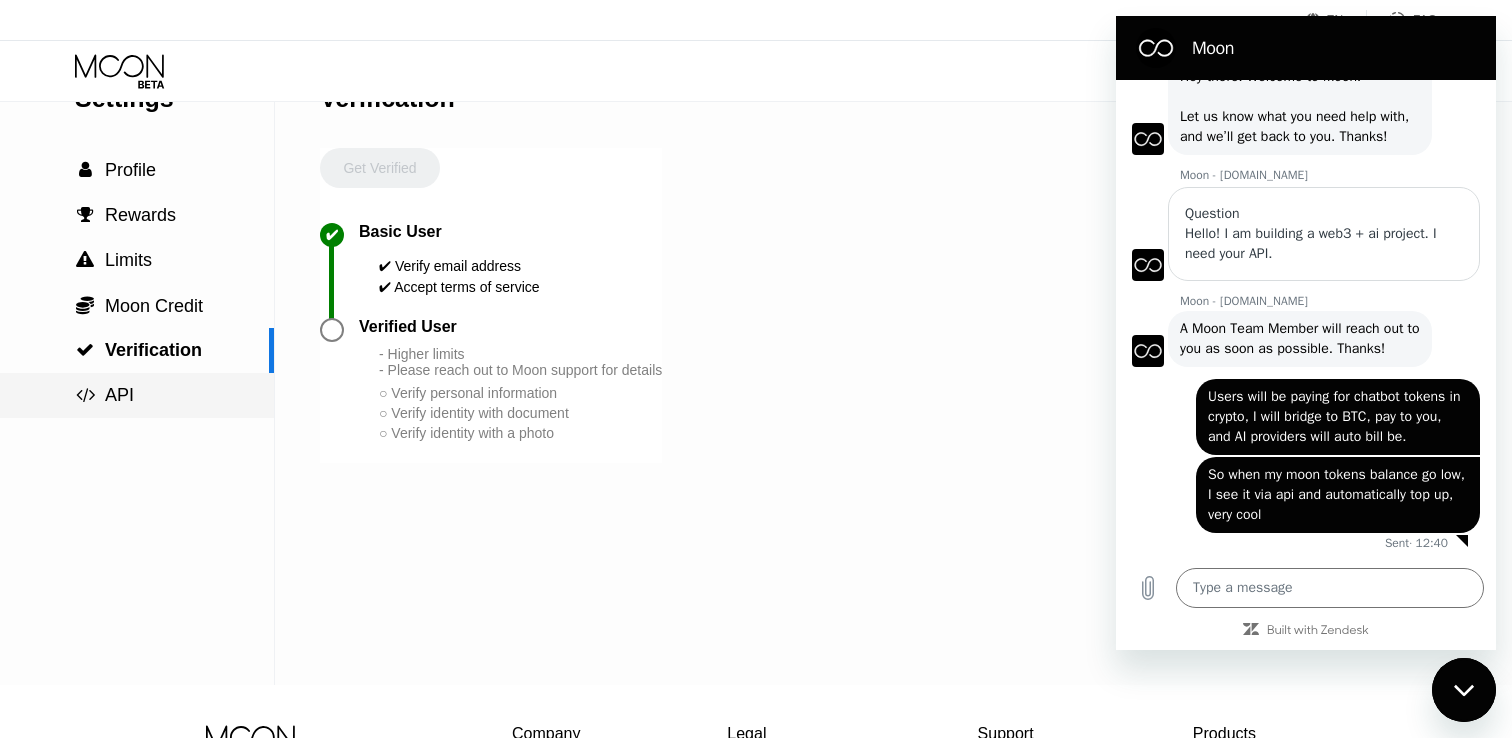 click on " API" at bounding box center [137, 395] 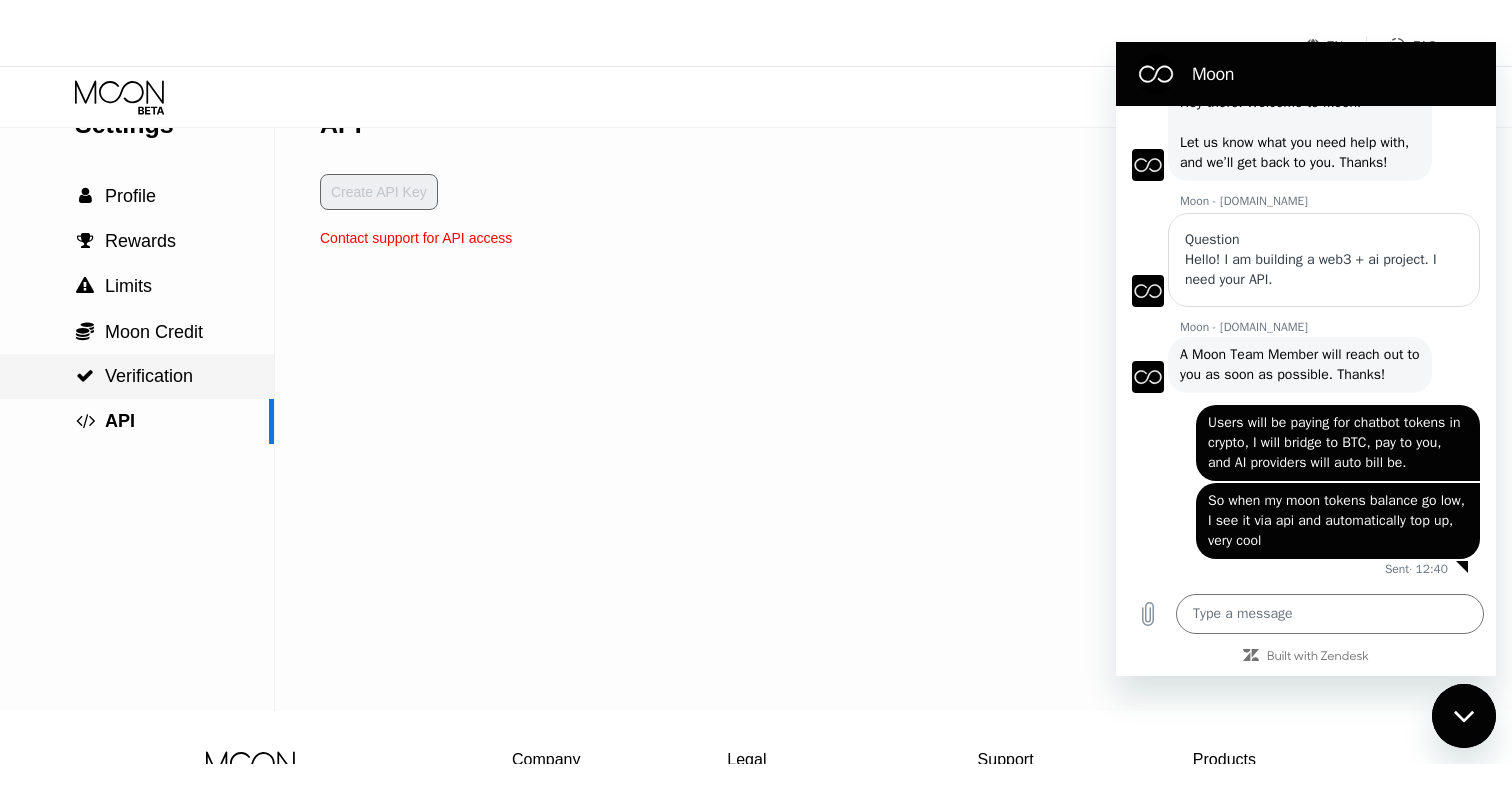 scroll, scrollTop: 0, scrollLeft: 0, axis: both 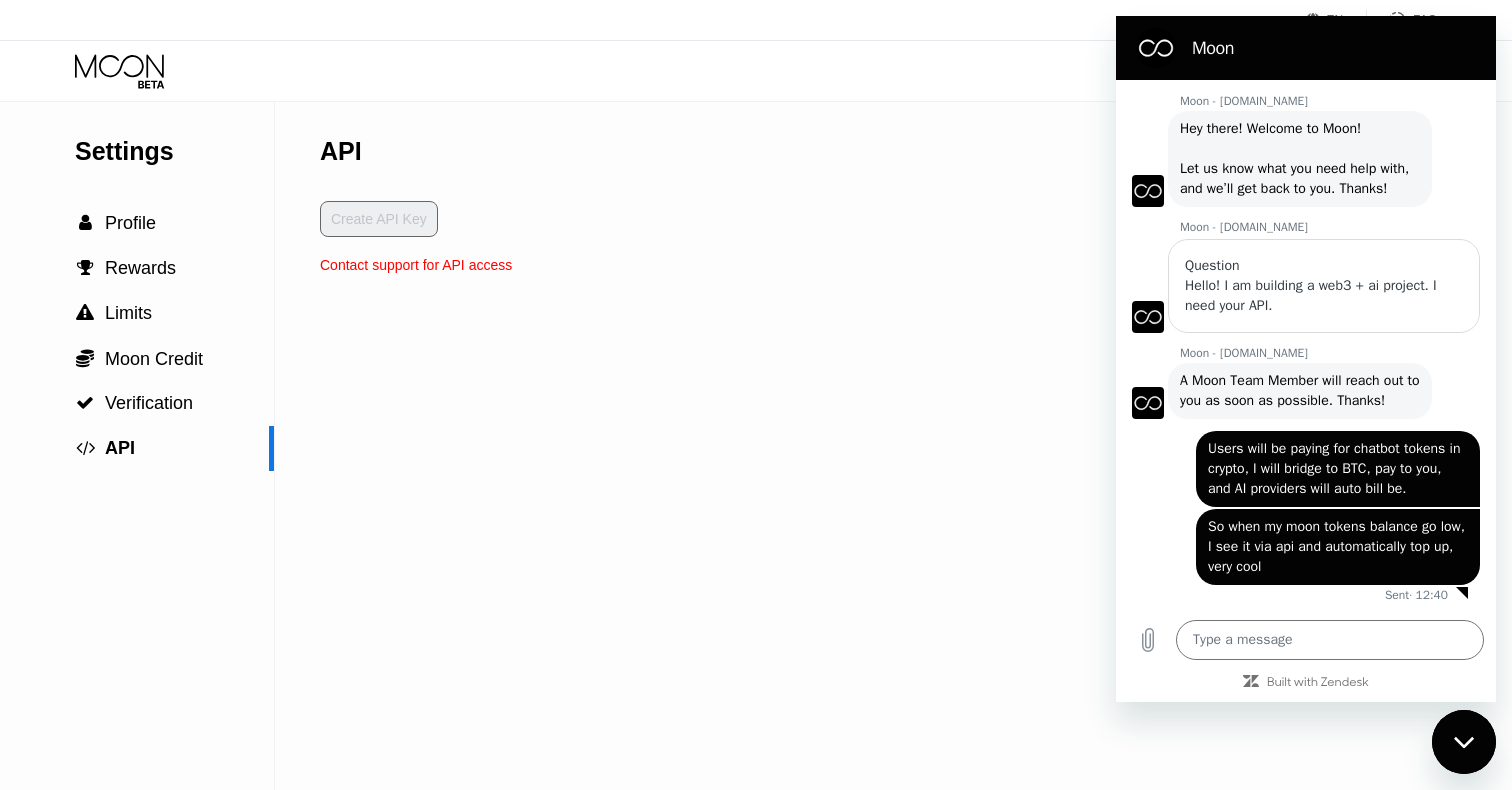 click at bounding box center [1464, 742] 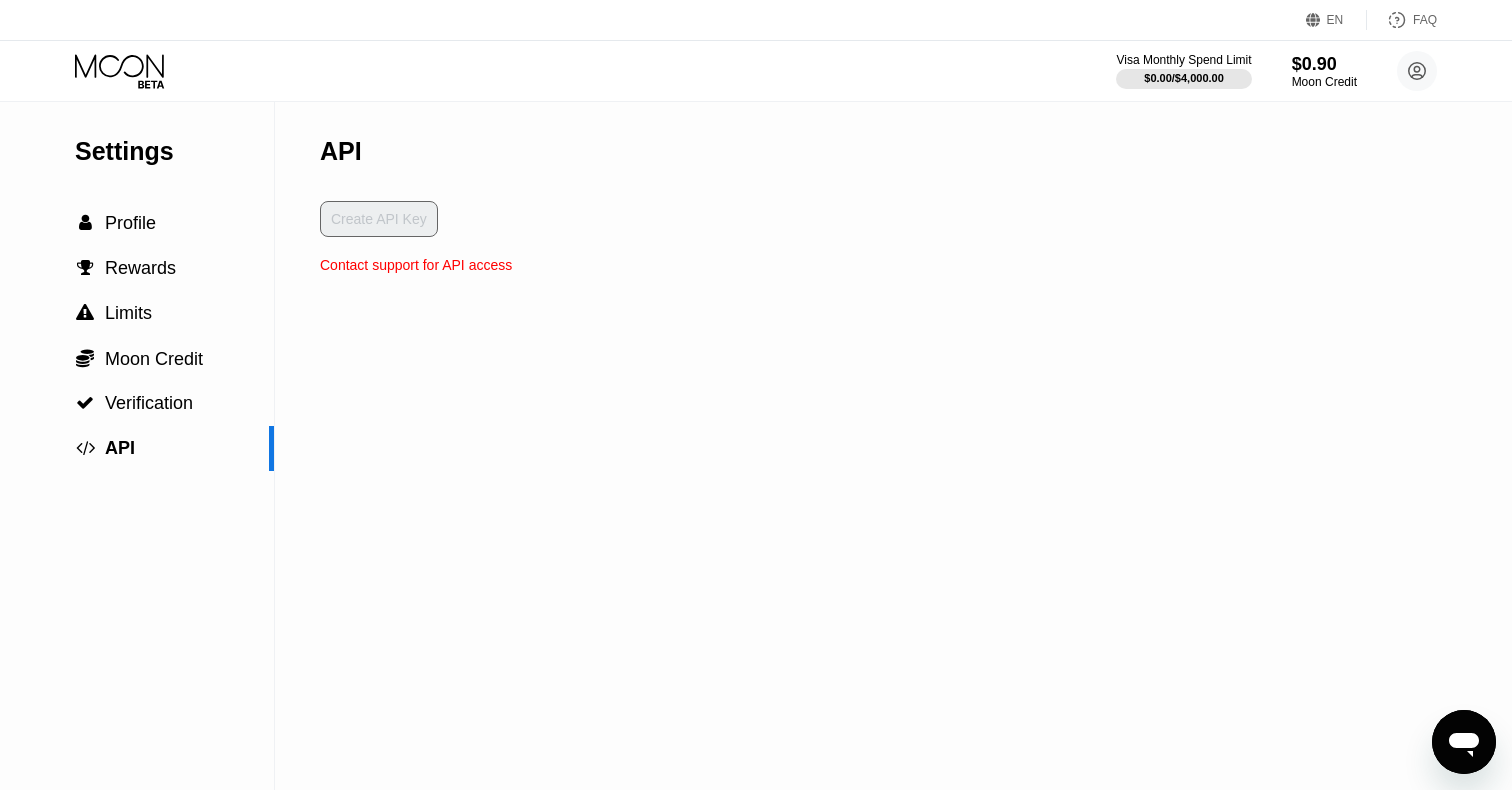 click at bounding box center (1464, 802) 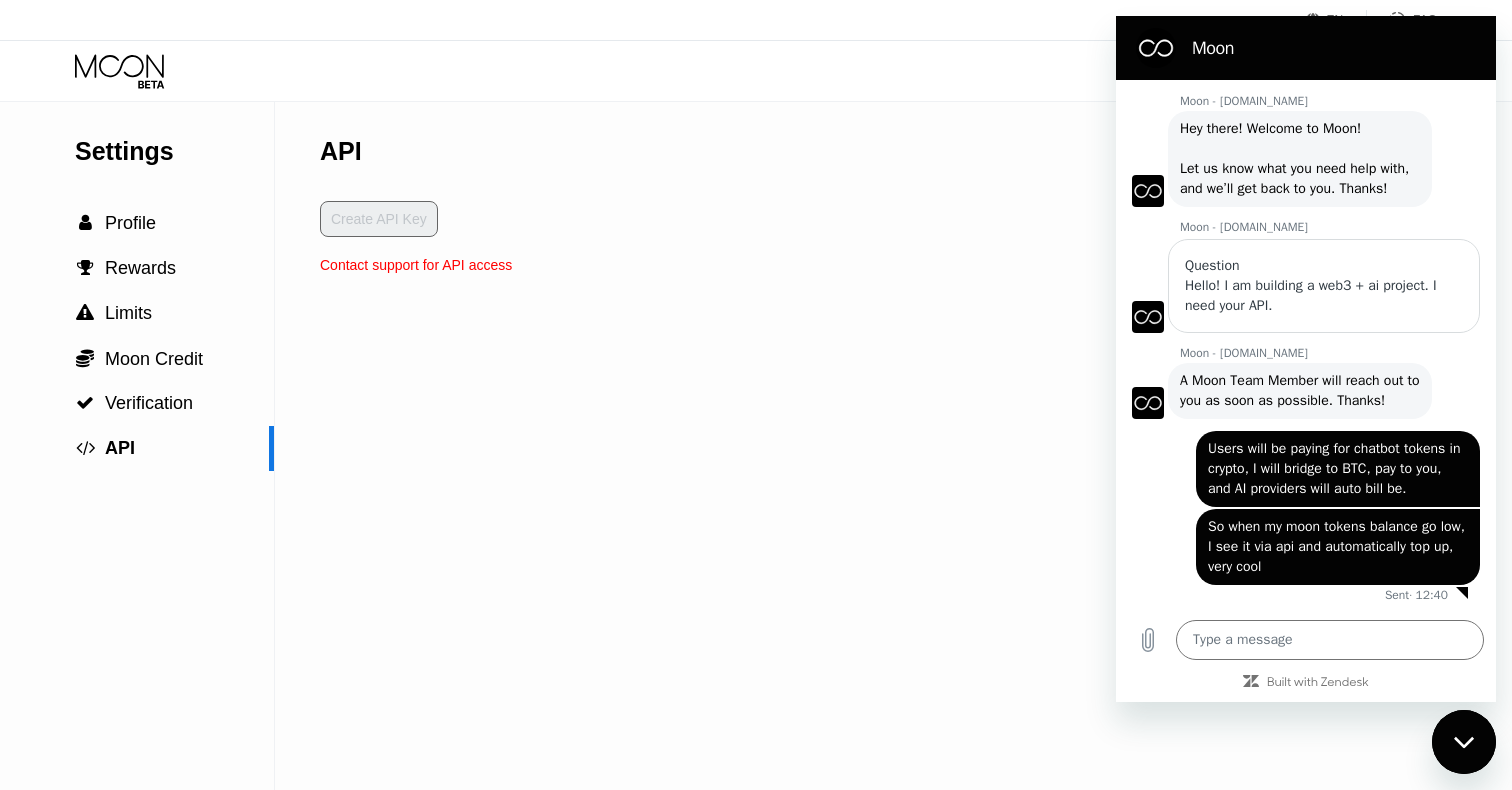 click at bounding box center (1464, 742) 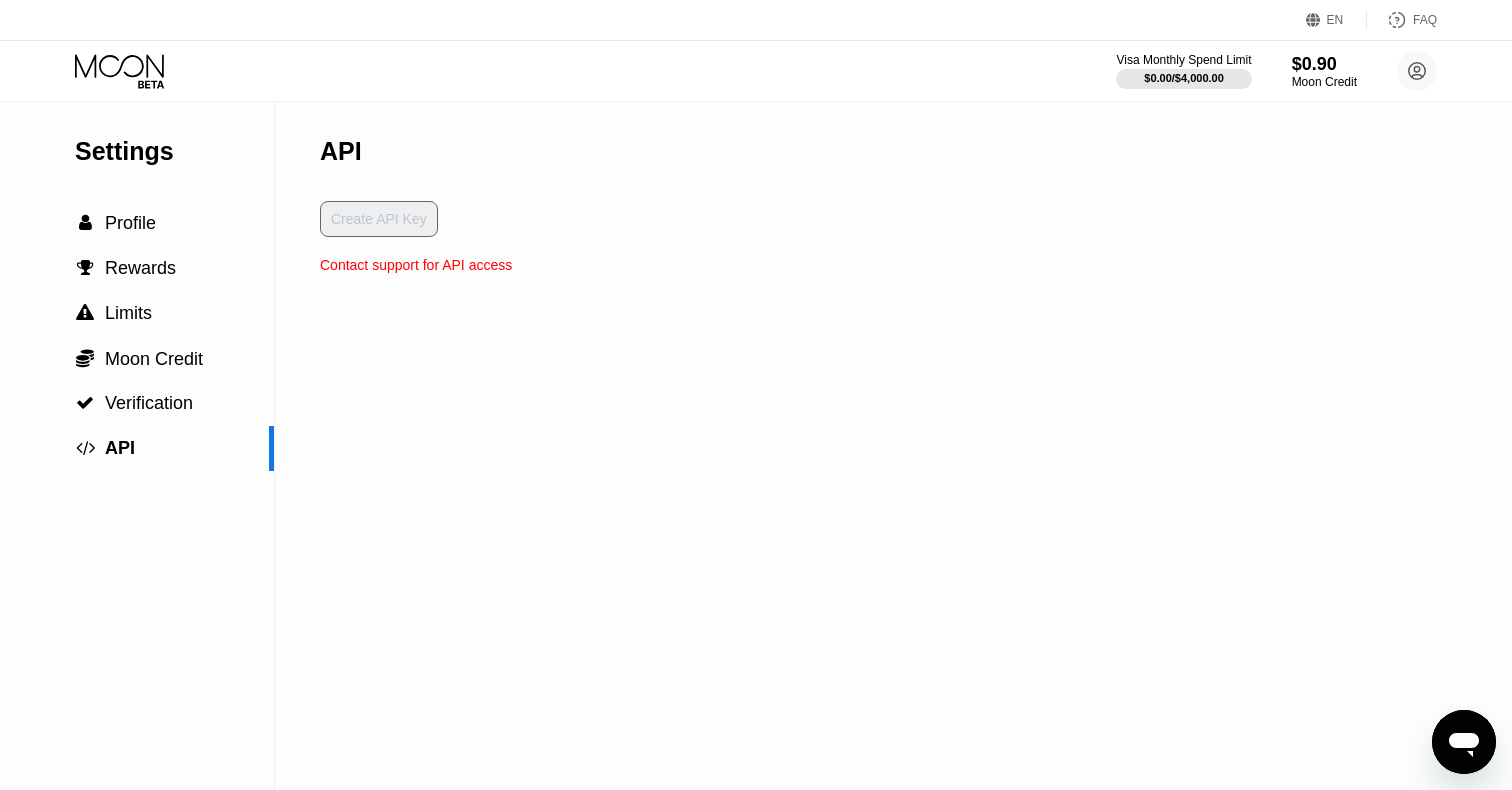 scroll, scrollTop: 99, scrollLeft: 0, axis: vertical 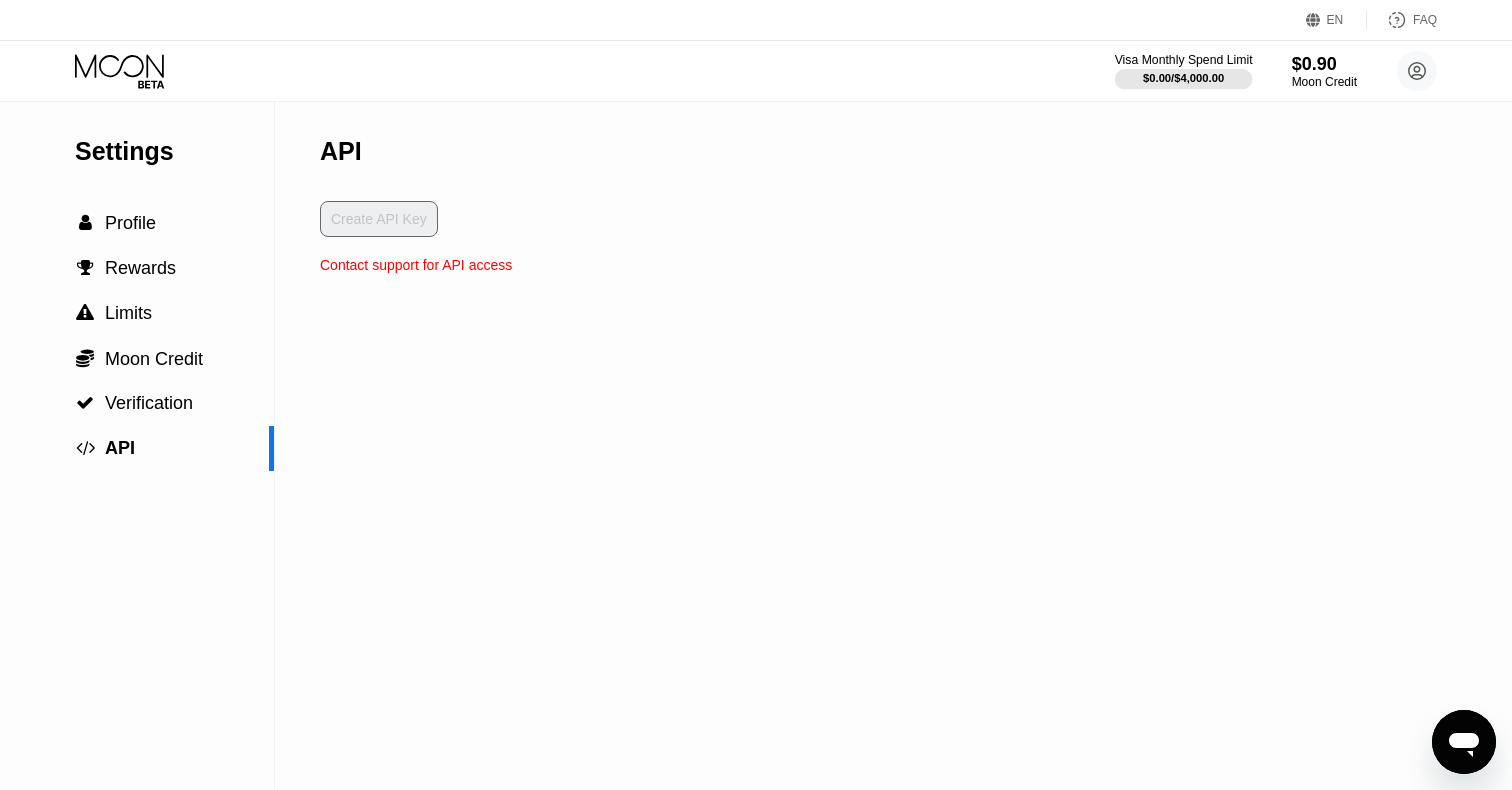 click on "Visa Monthly Spend Limit" at bounding box center (1184, 60) 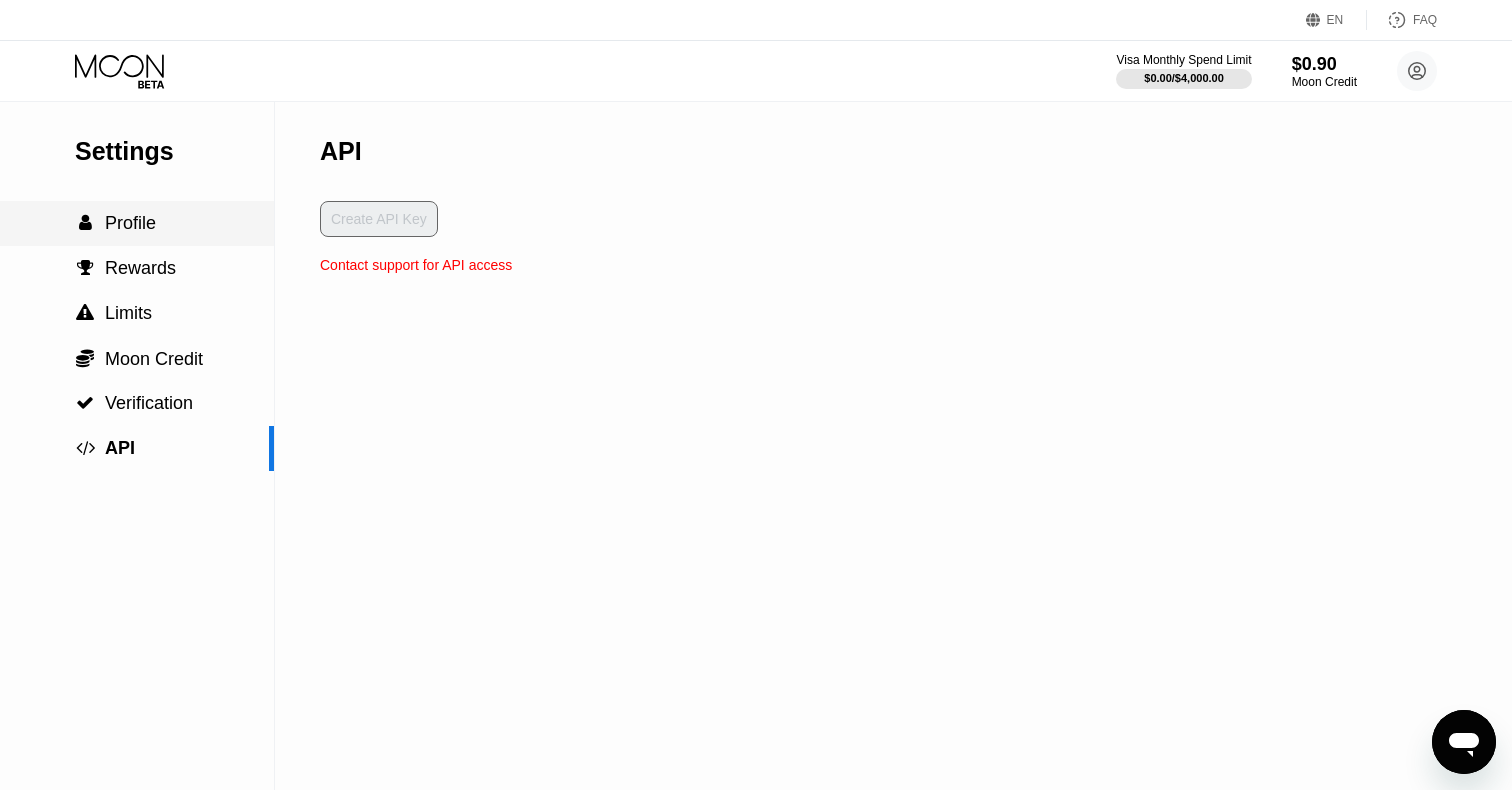 click on " Profile" at bounding box center [137, 223] 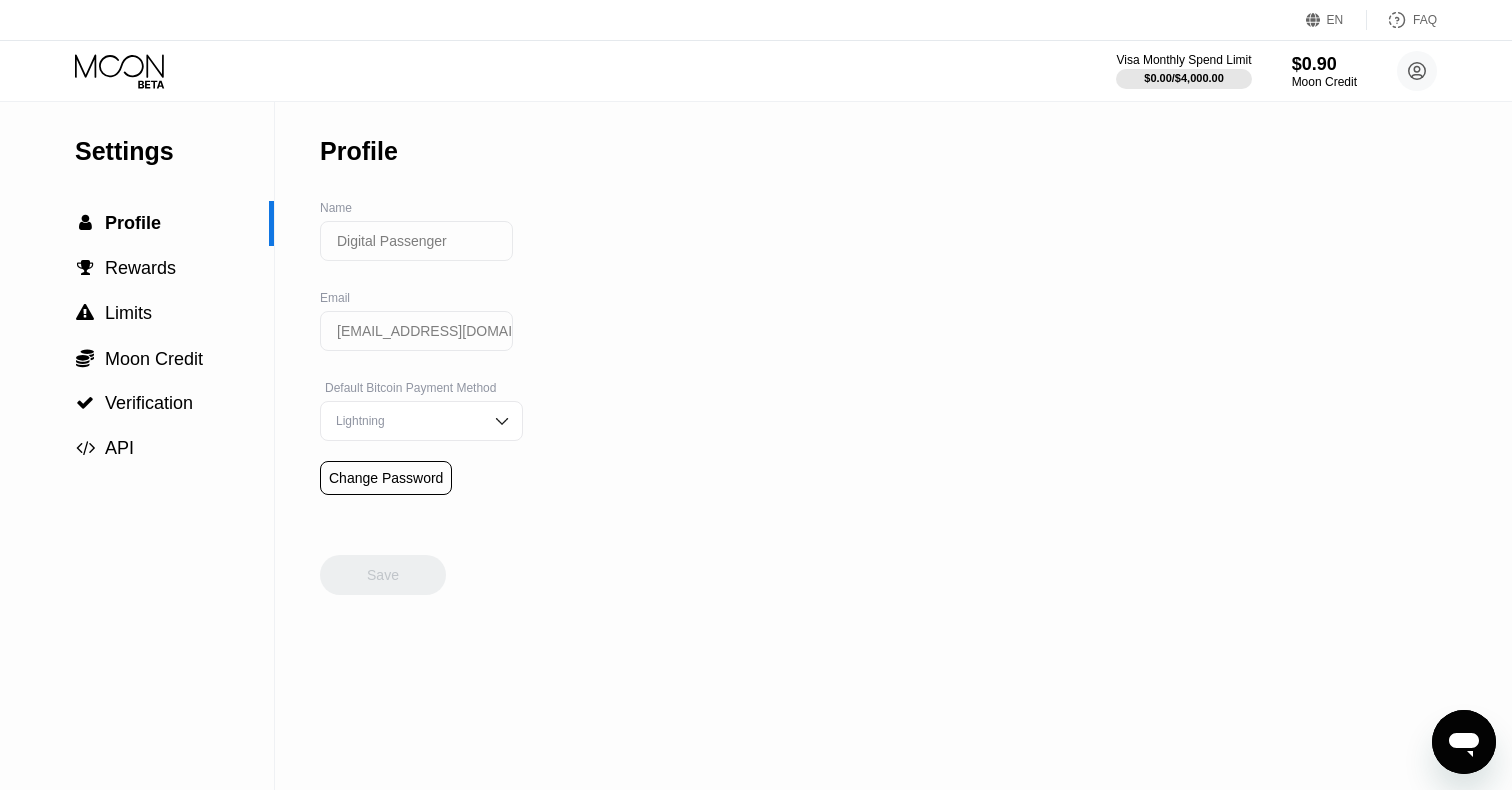click 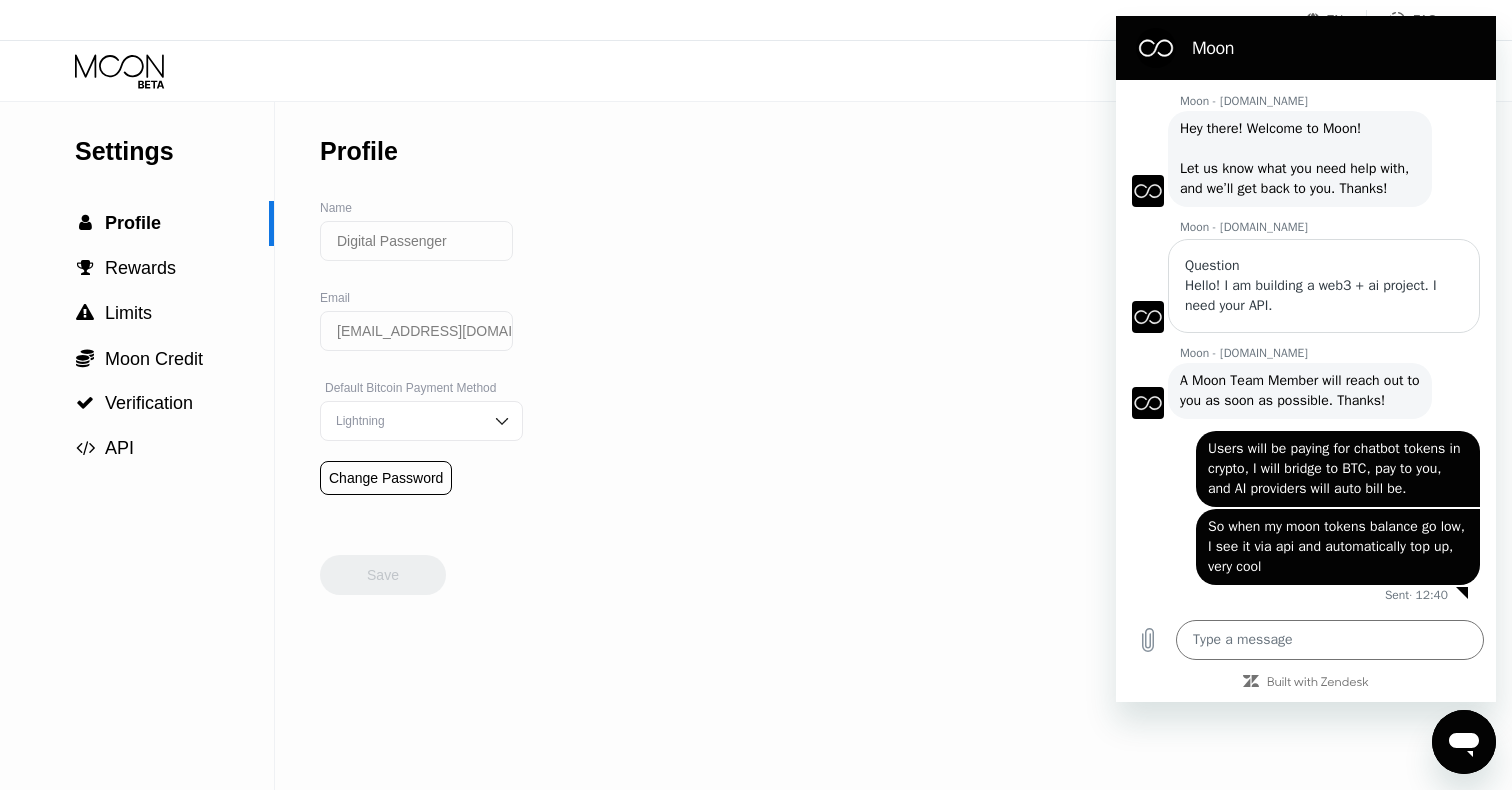 scroll, scrollTop: 0, scrollLeft: 0, axis: both 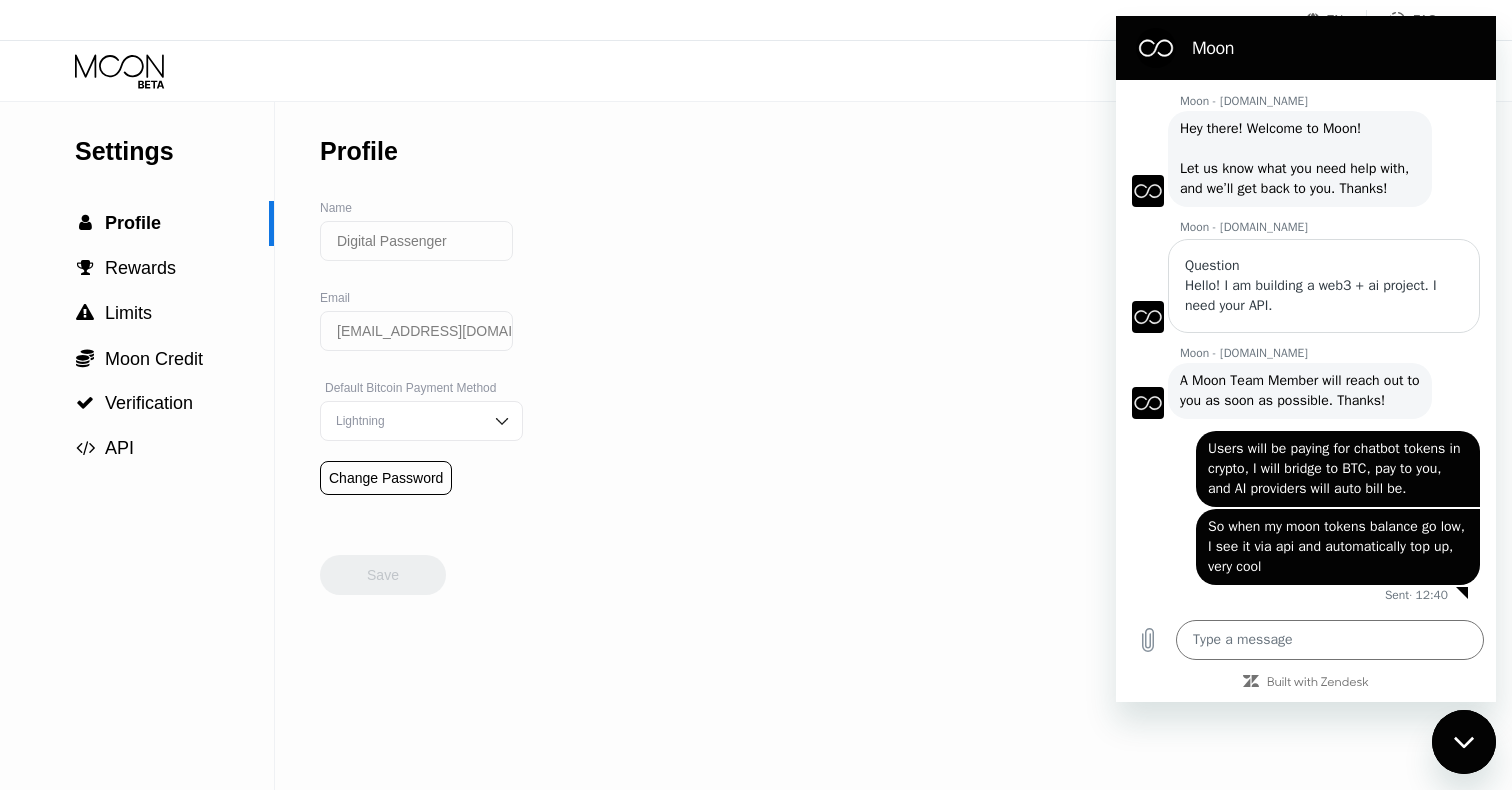 click at bounding box center (1464, 742) 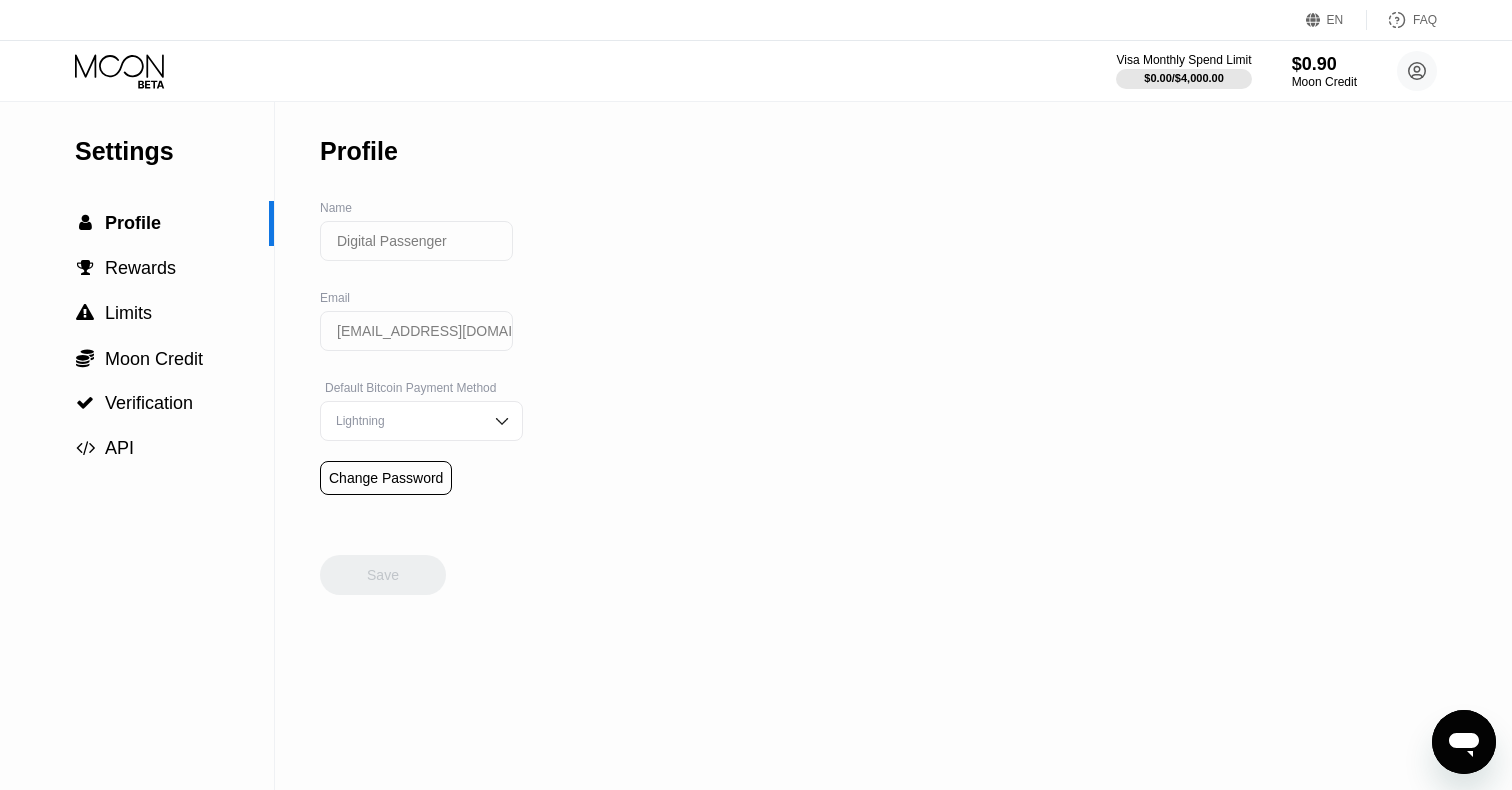 scroll, scrollTop: 99, scrollLeft: 0, axis: vertical 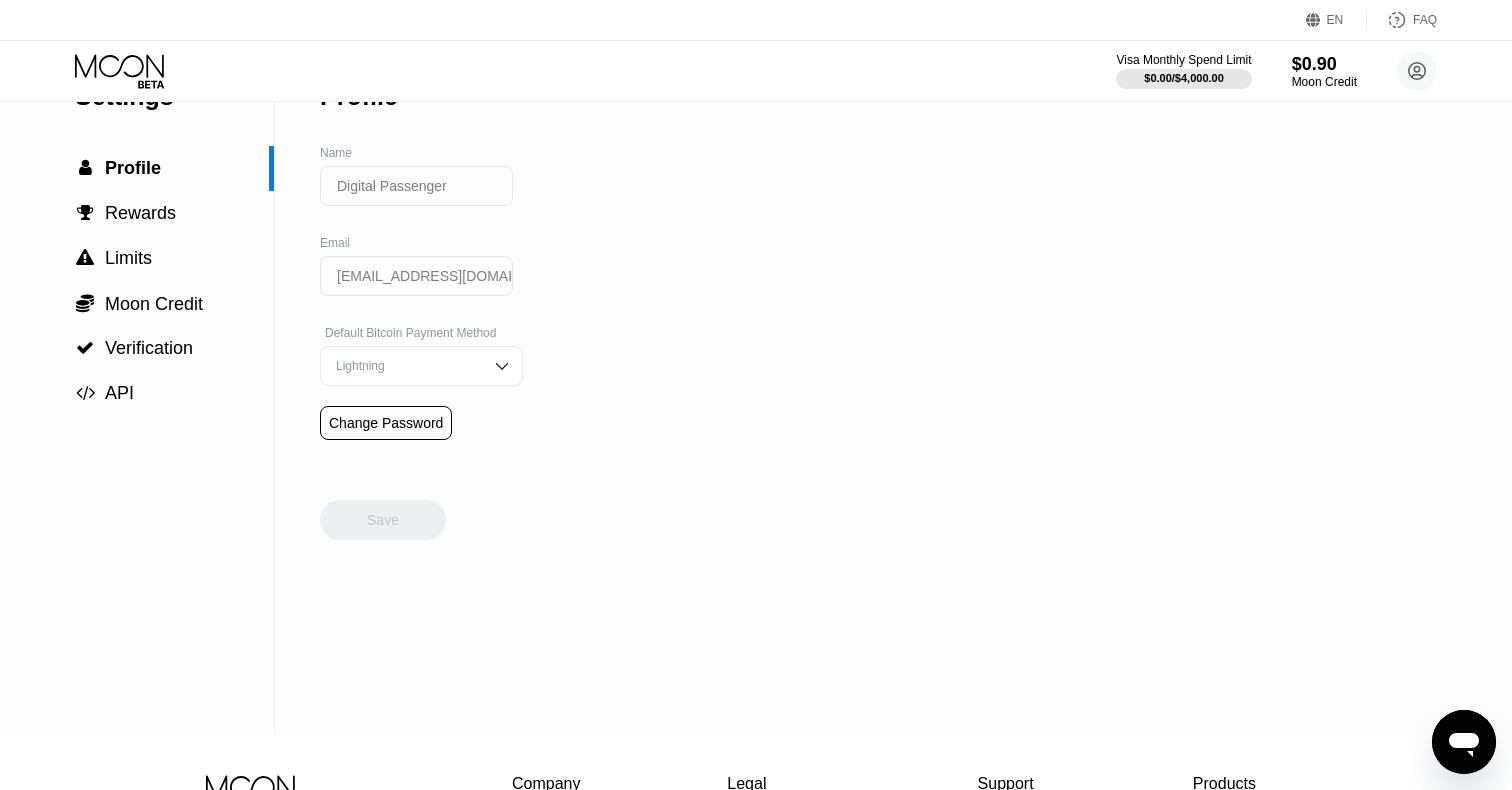 click 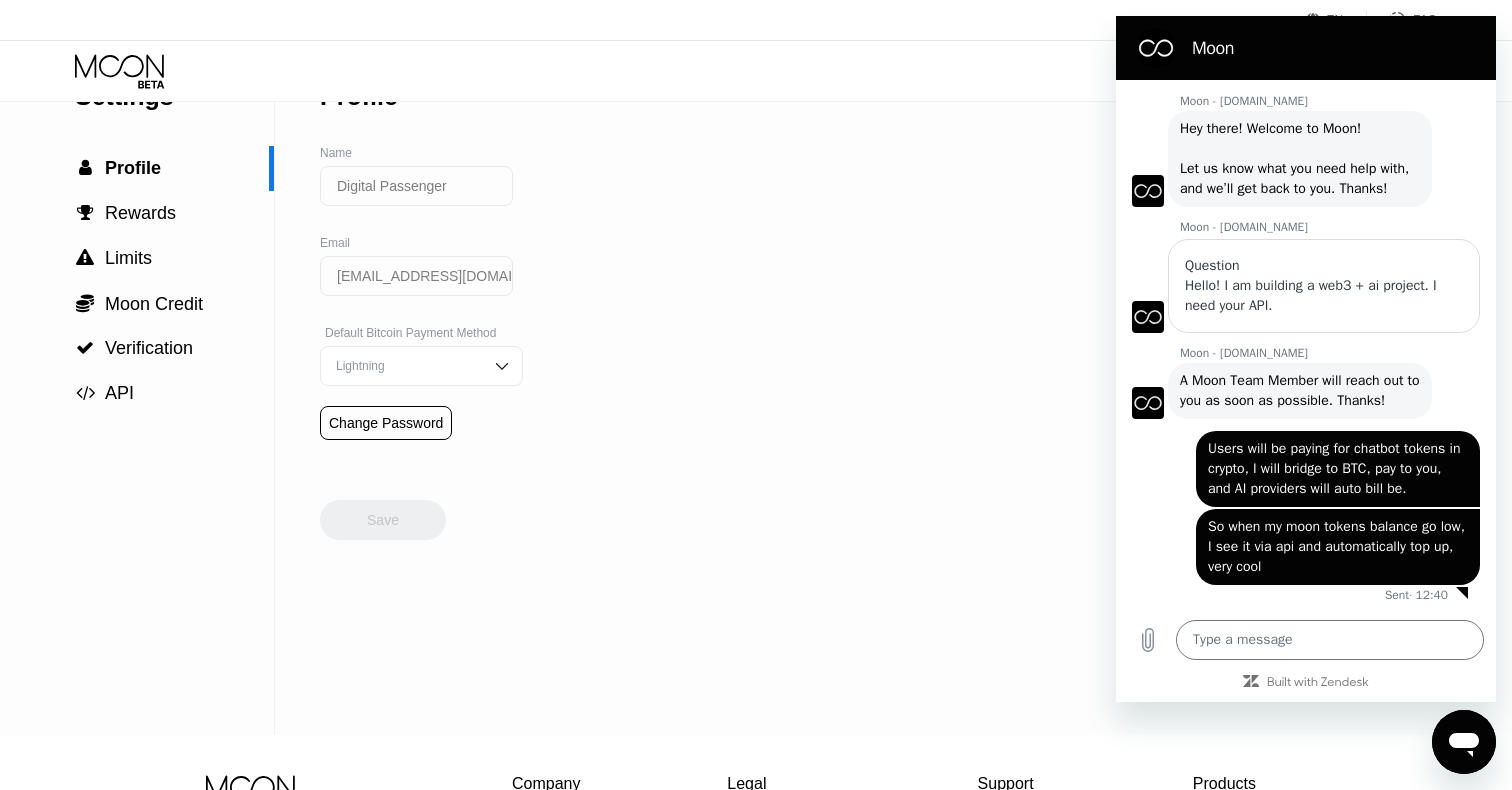 scroll, scrollTop: 0, scrollLeft: 0, axis: both 